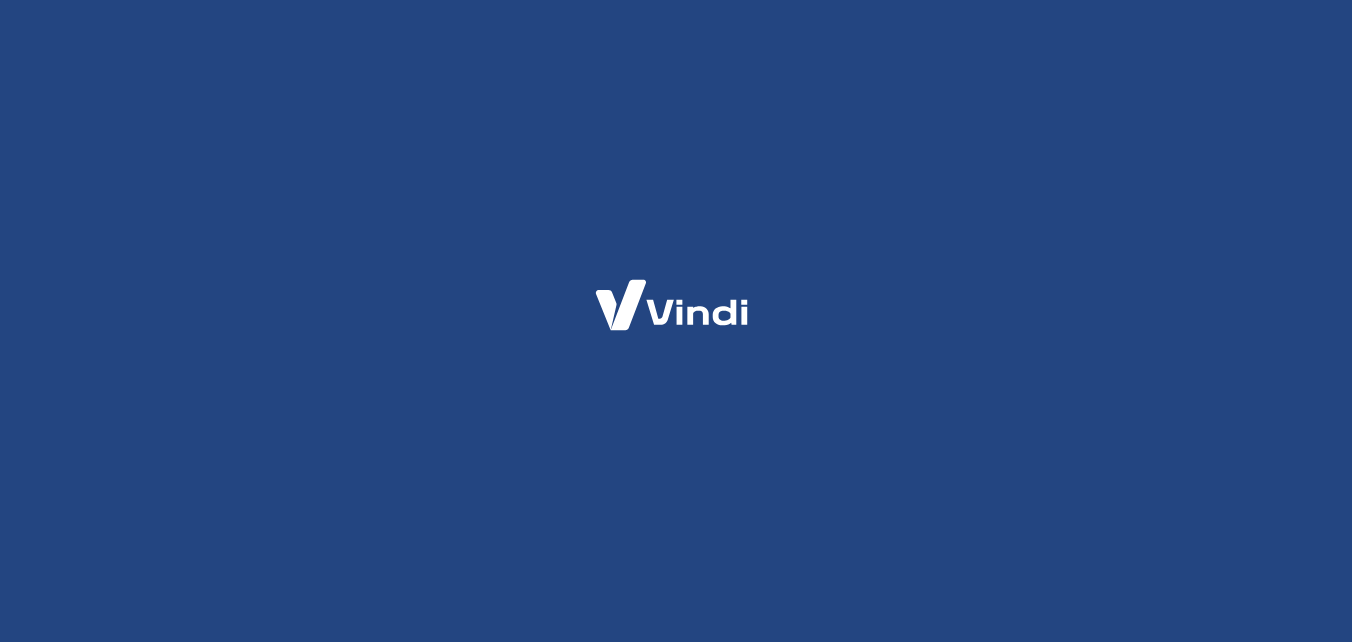 scroll, scrollTop: 0, scrollLeft: 0, axis: both 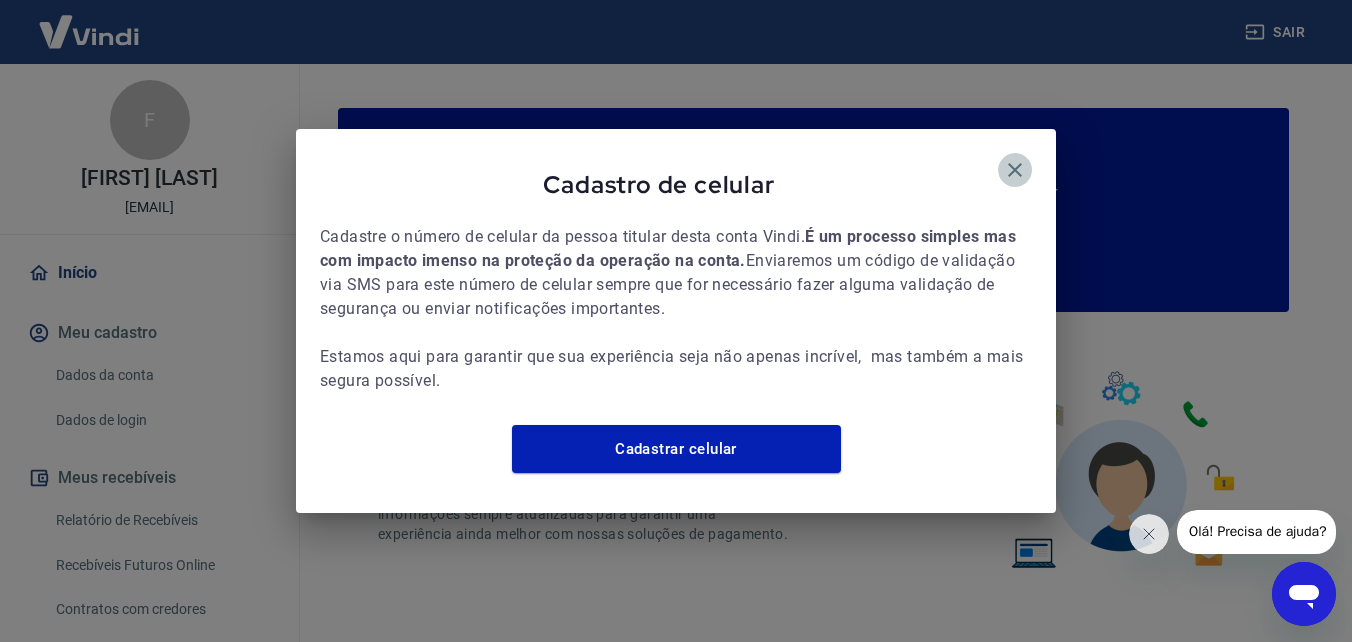 click 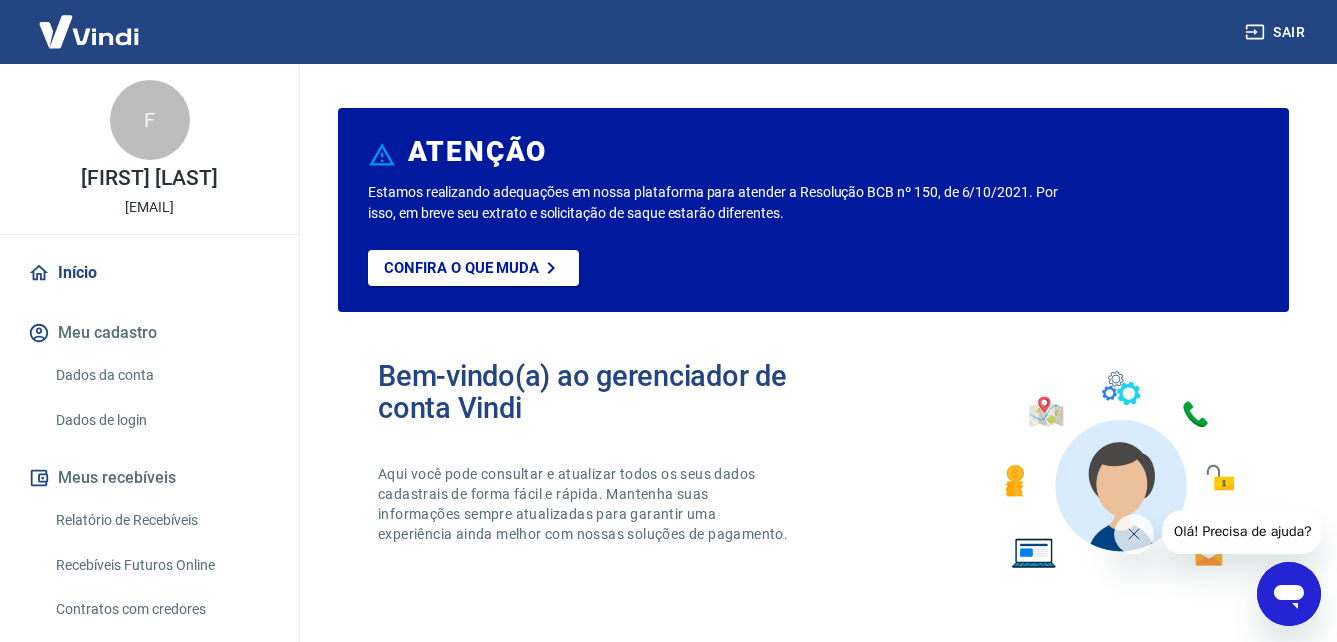 scroll, scrollTop: 100, scrollLeft: 0, axis: vertical 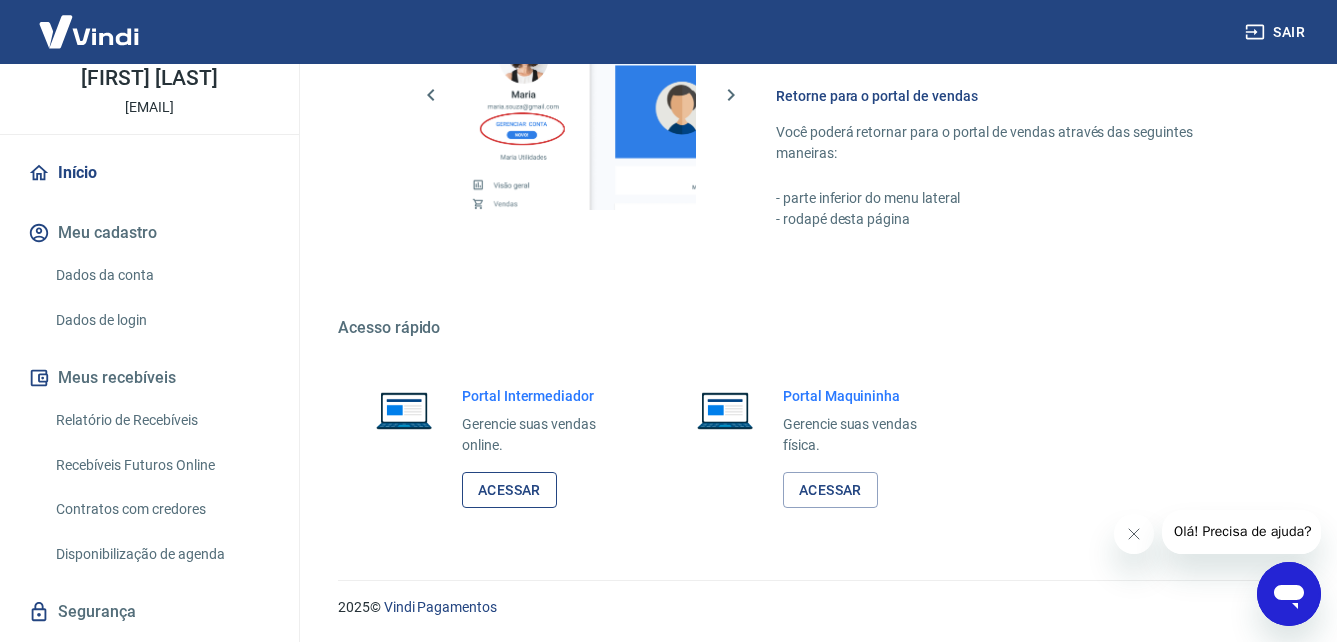 click on "Acessar" at bounding box center [509, 490] 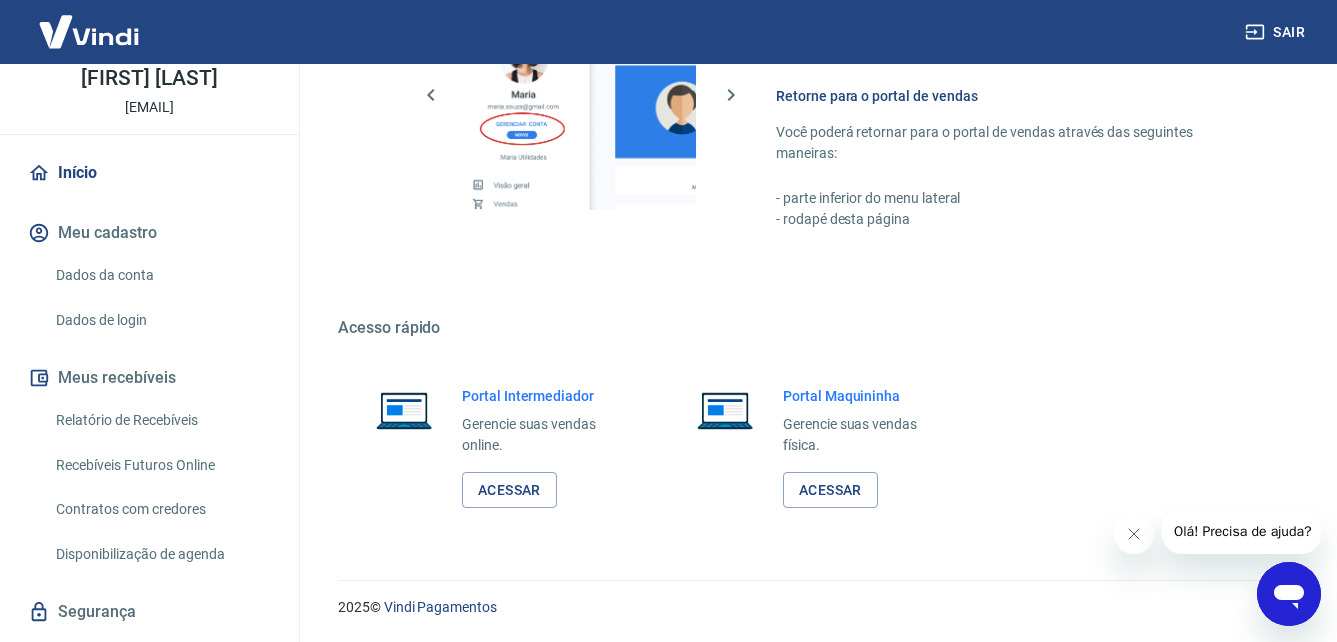 click on "Olá! Precisa de ajuda?" at bounding box center [1242, 531] 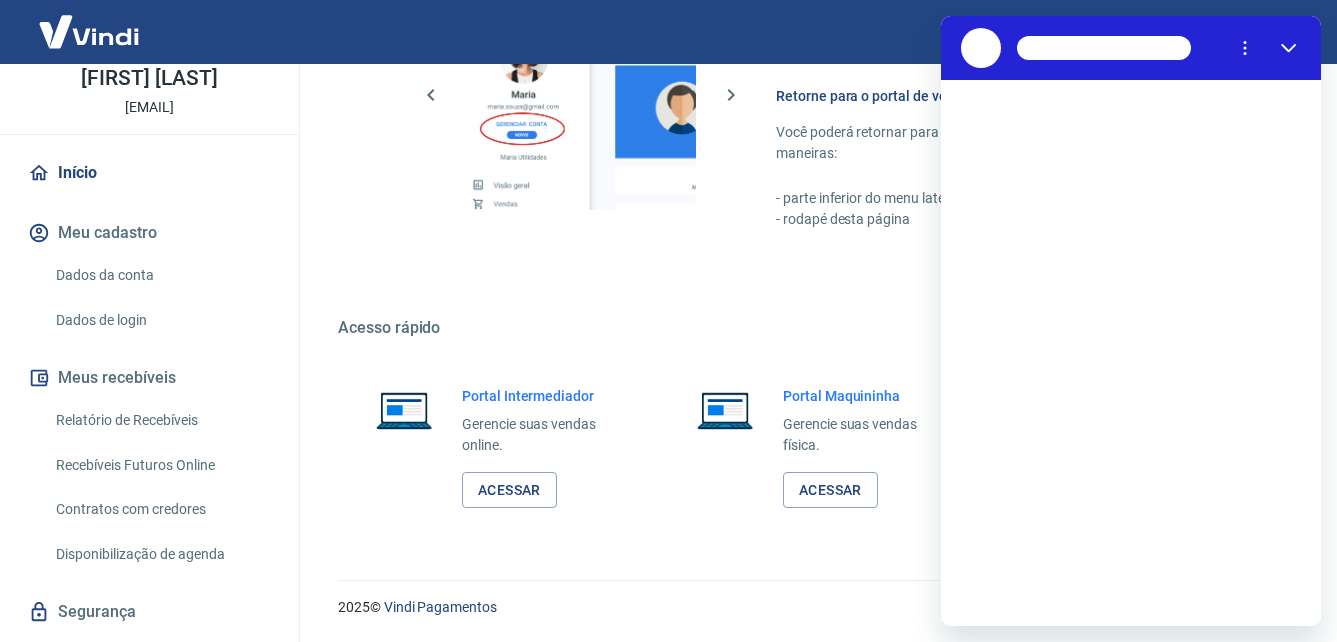 scroll, scrollTop: 0, scrollLeft: 0, axis: both 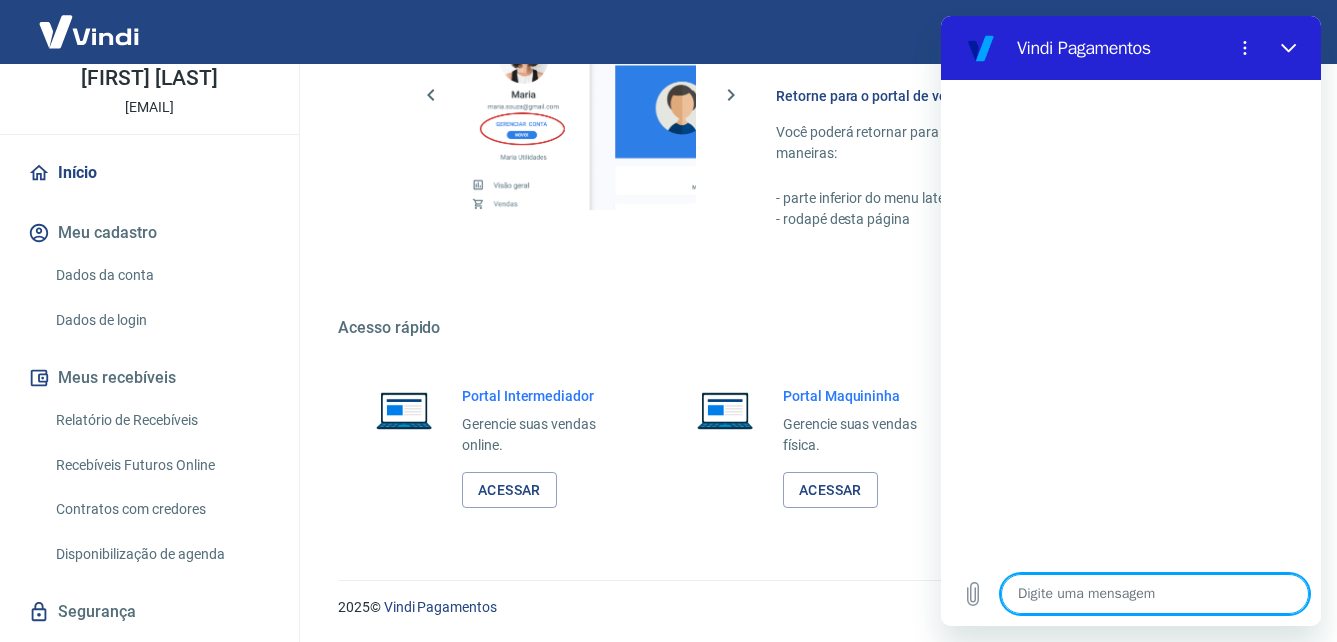 click at bounding box center (1155, 594) 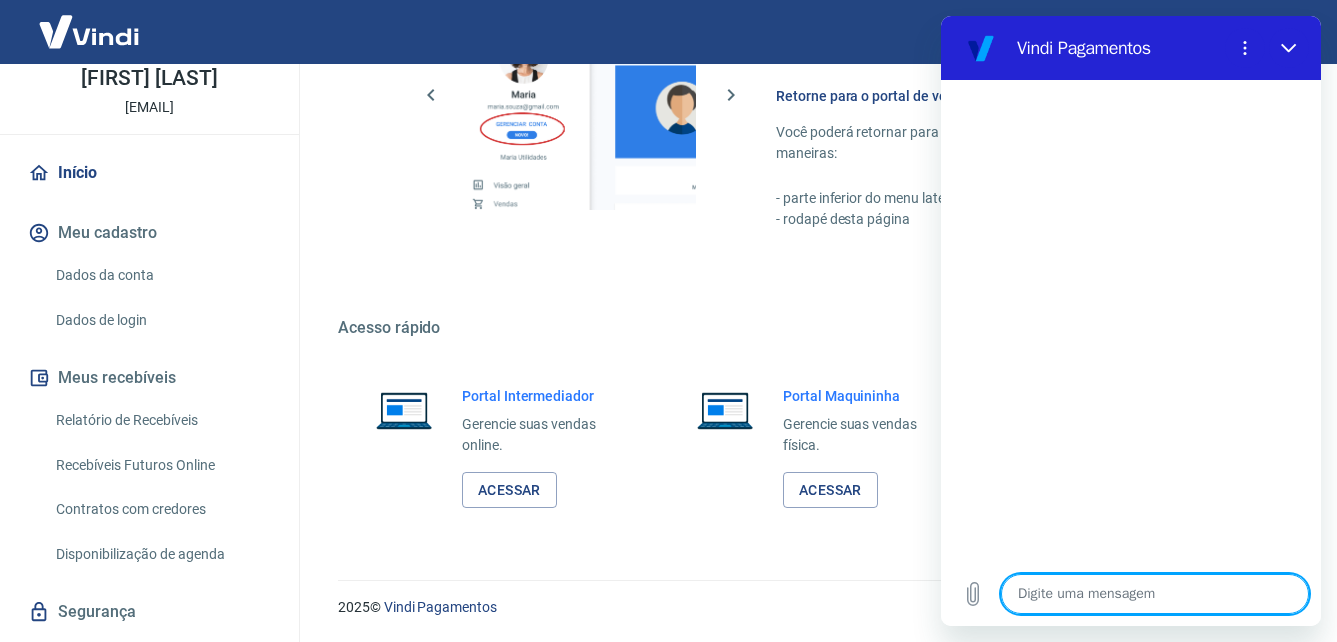 type on "B" 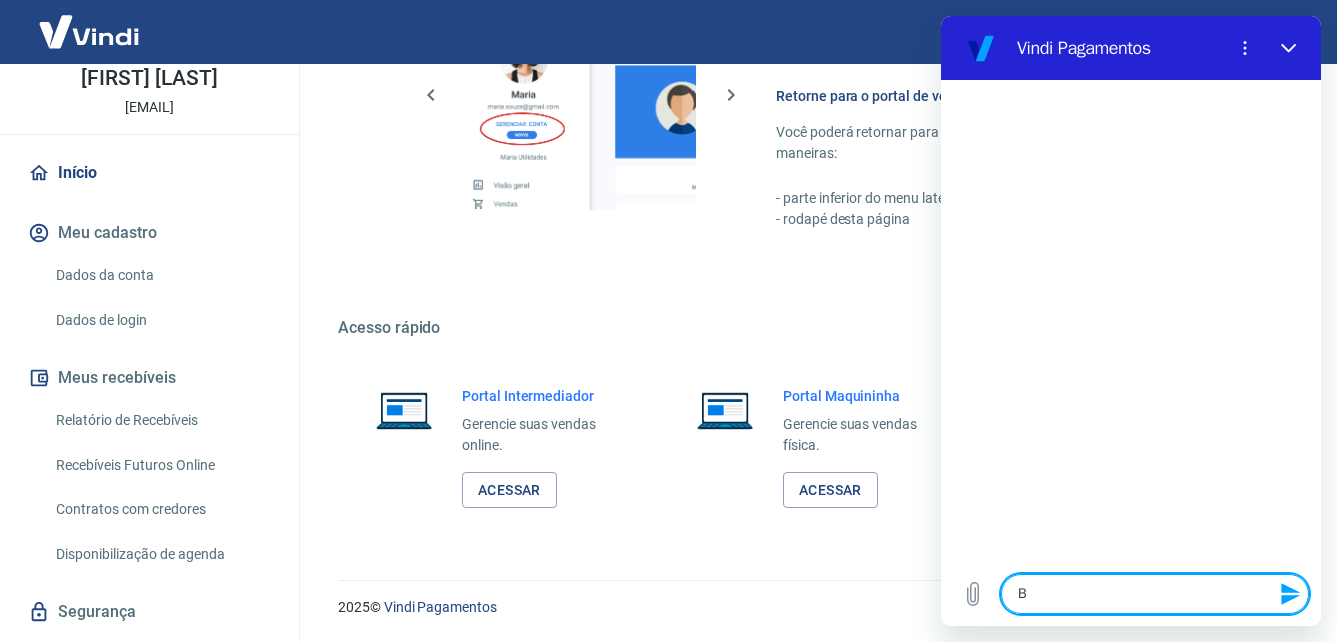 type on "Bo" 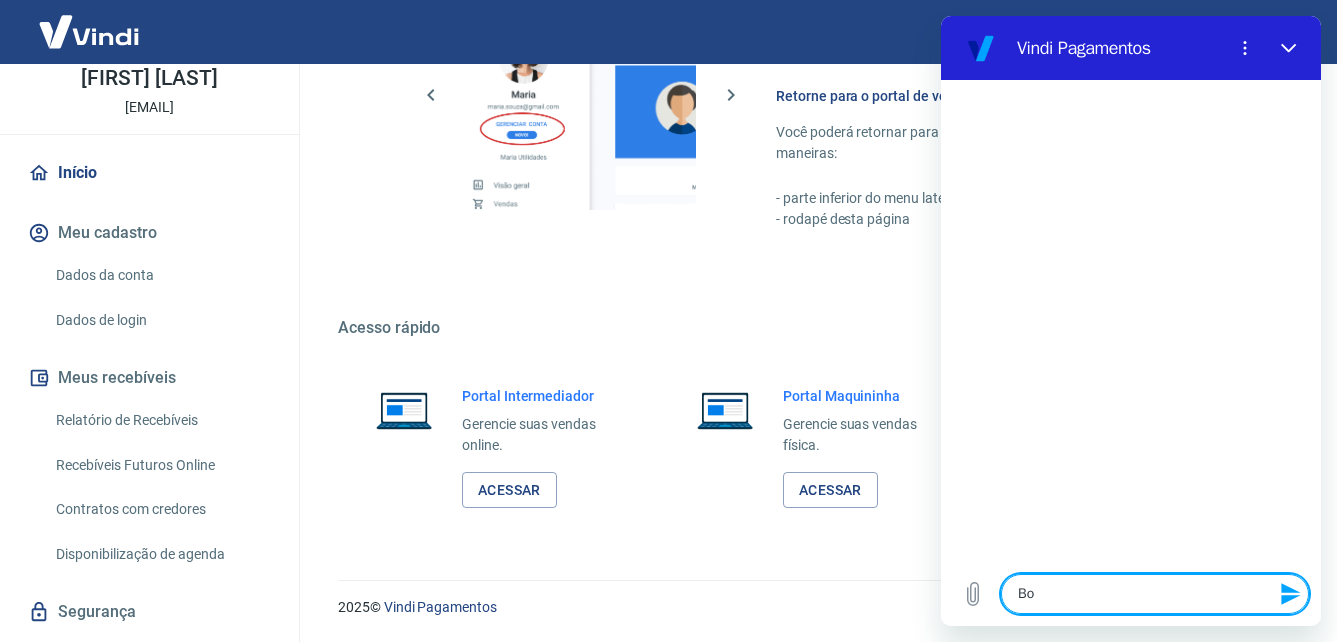 type on "Bom" 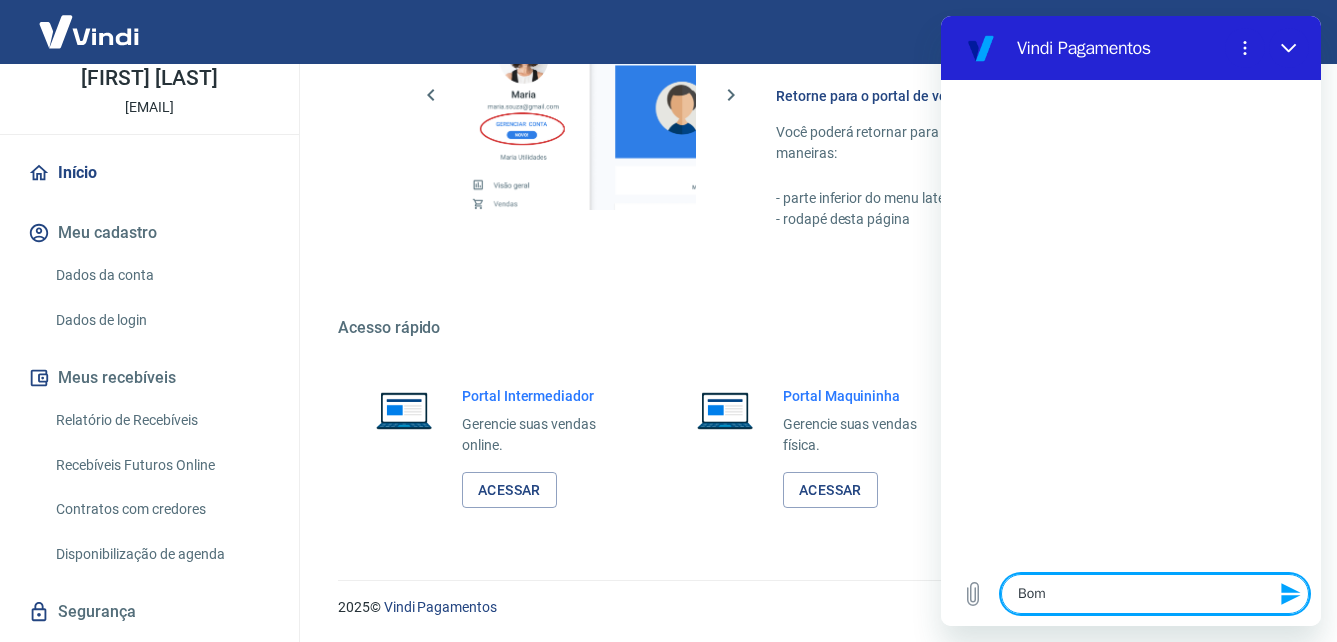 type on "Bom" 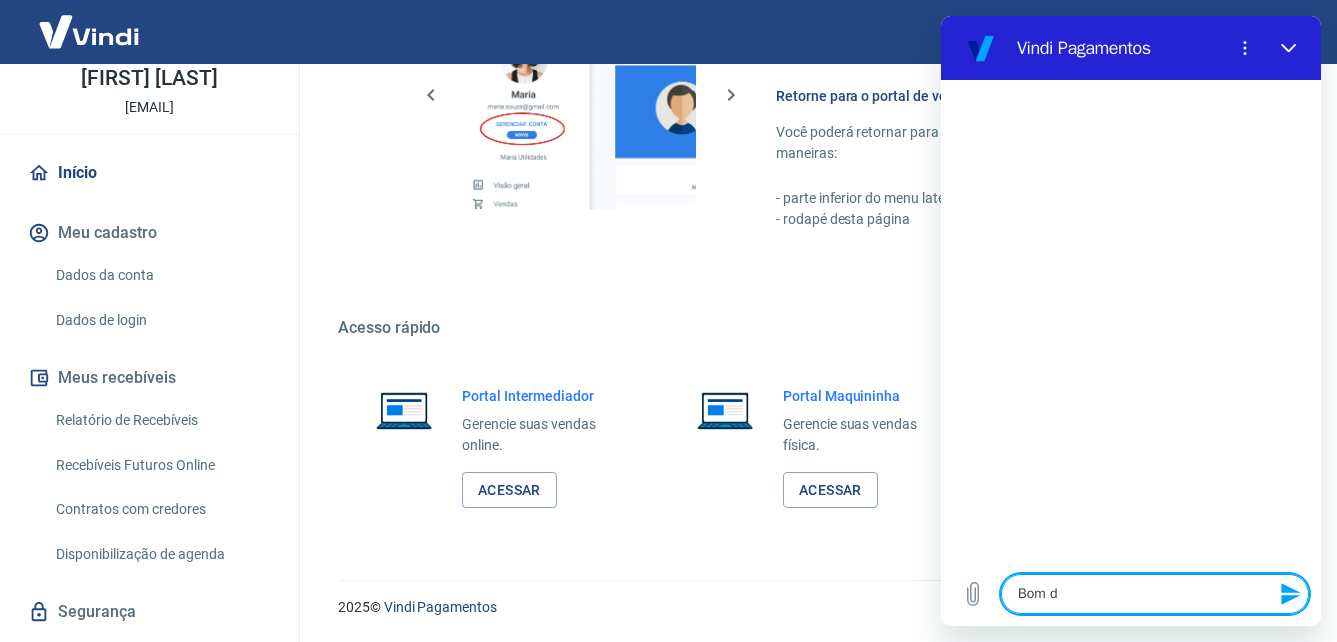 type on "Bom di" 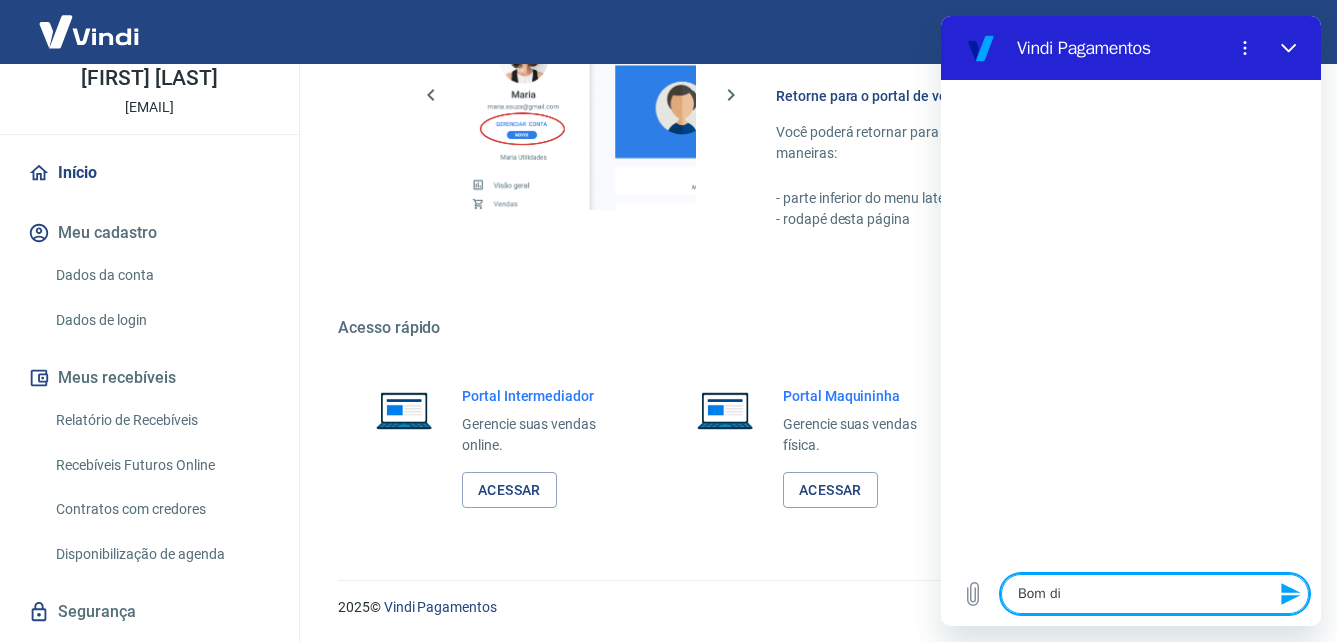type on "Bom dia" 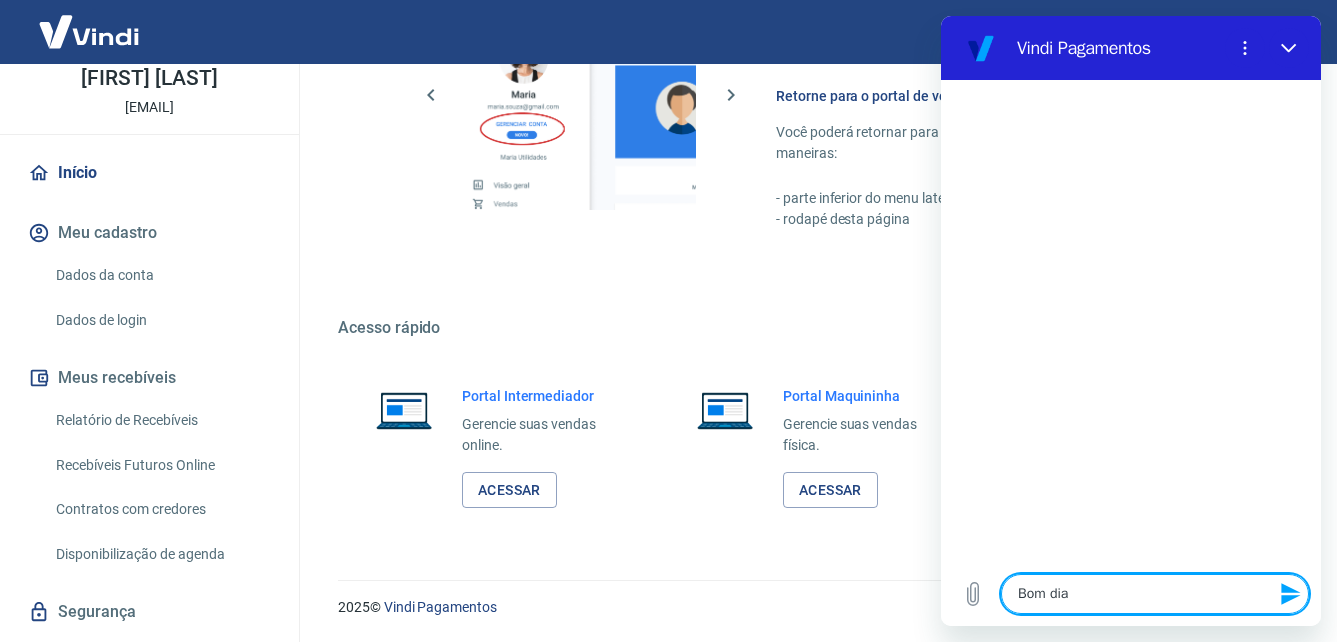 type 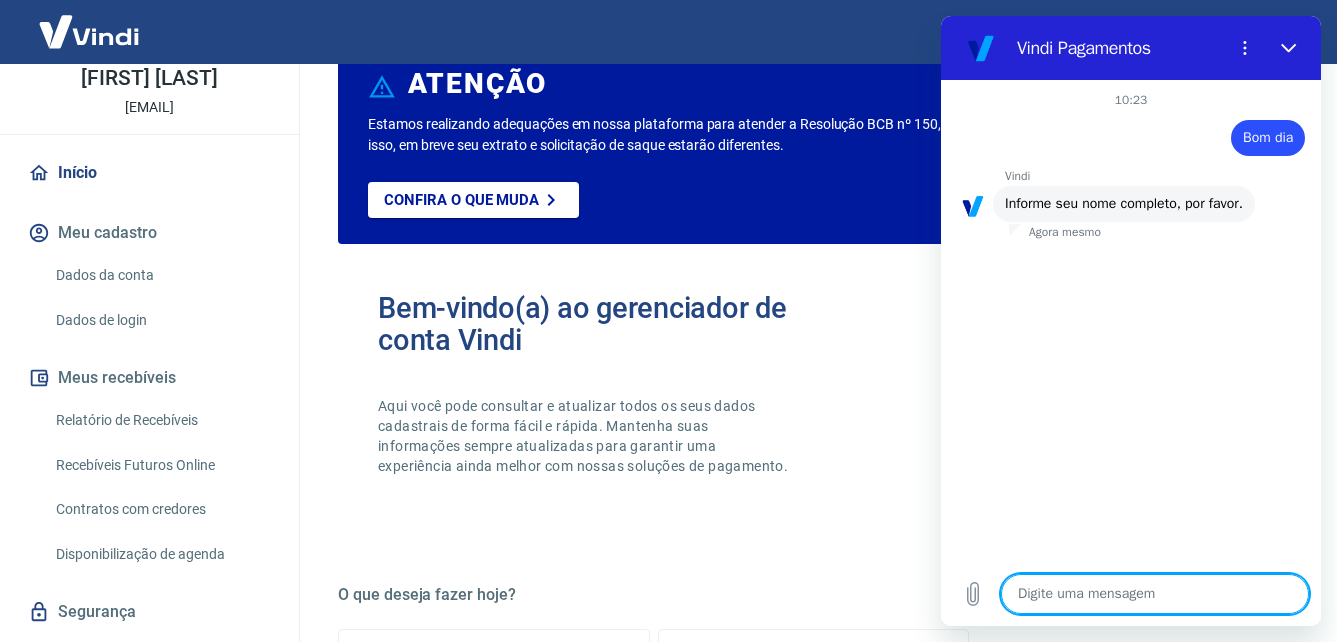 scroll, scrollTop: 6, scrollLeft: 0, axis: vertical 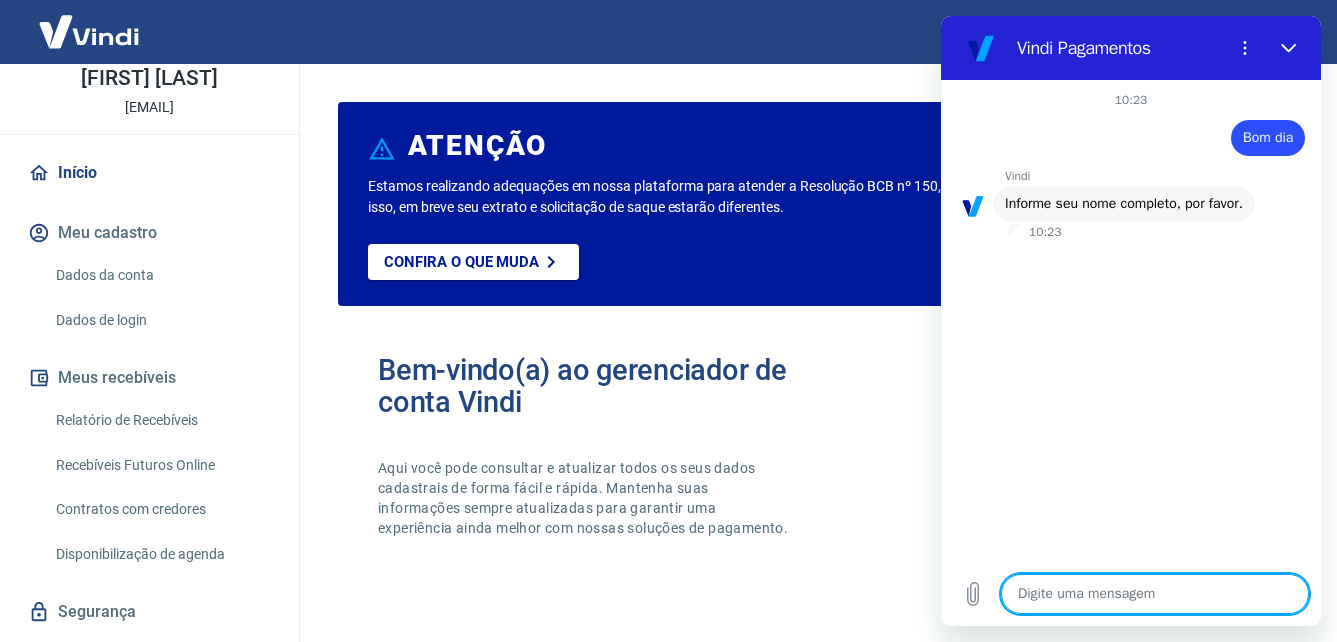 type on "x" 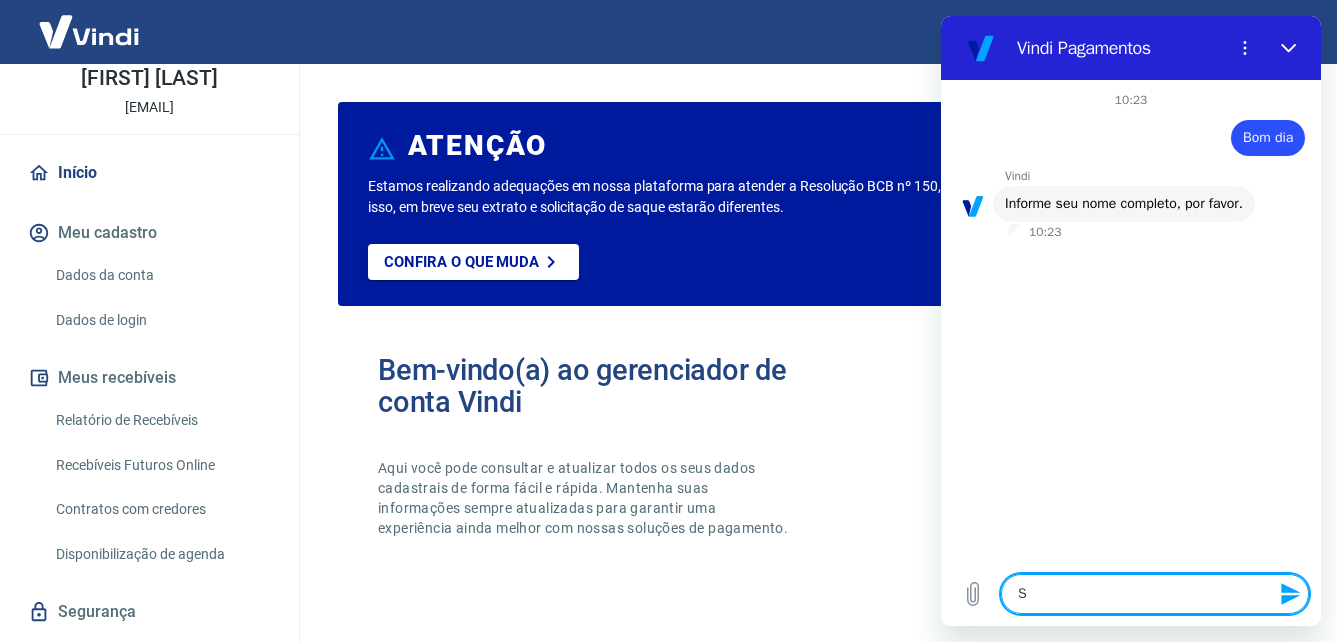 type on "So" 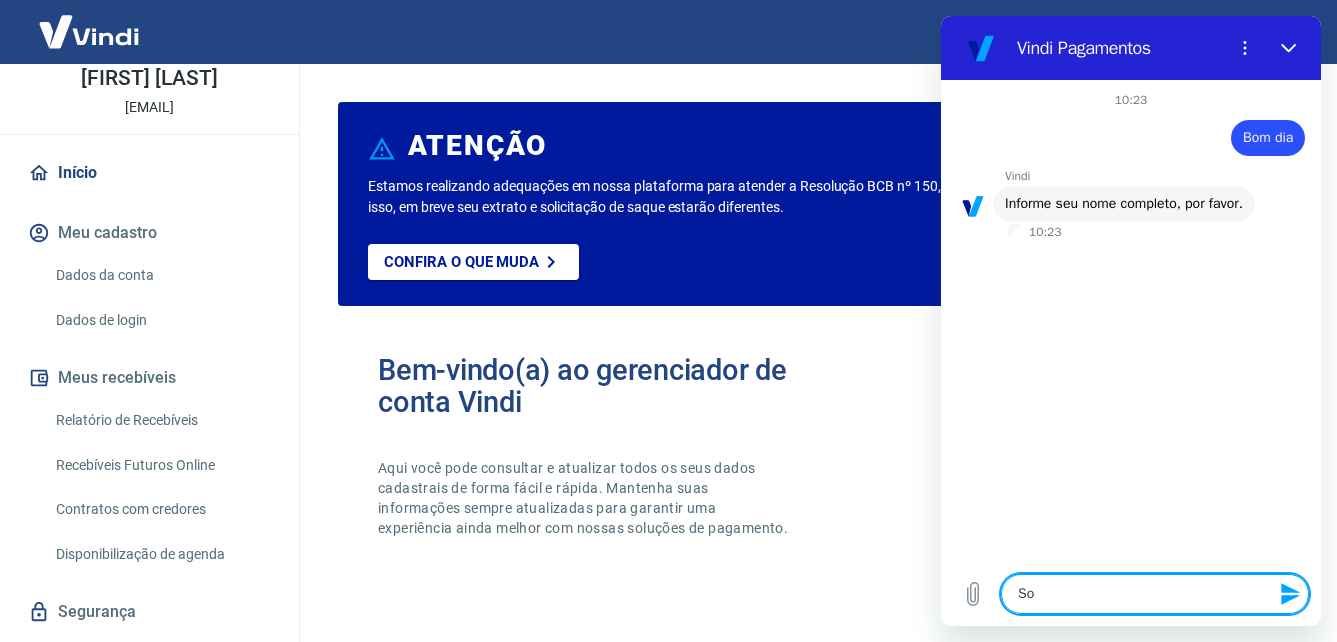 type on "Soc" 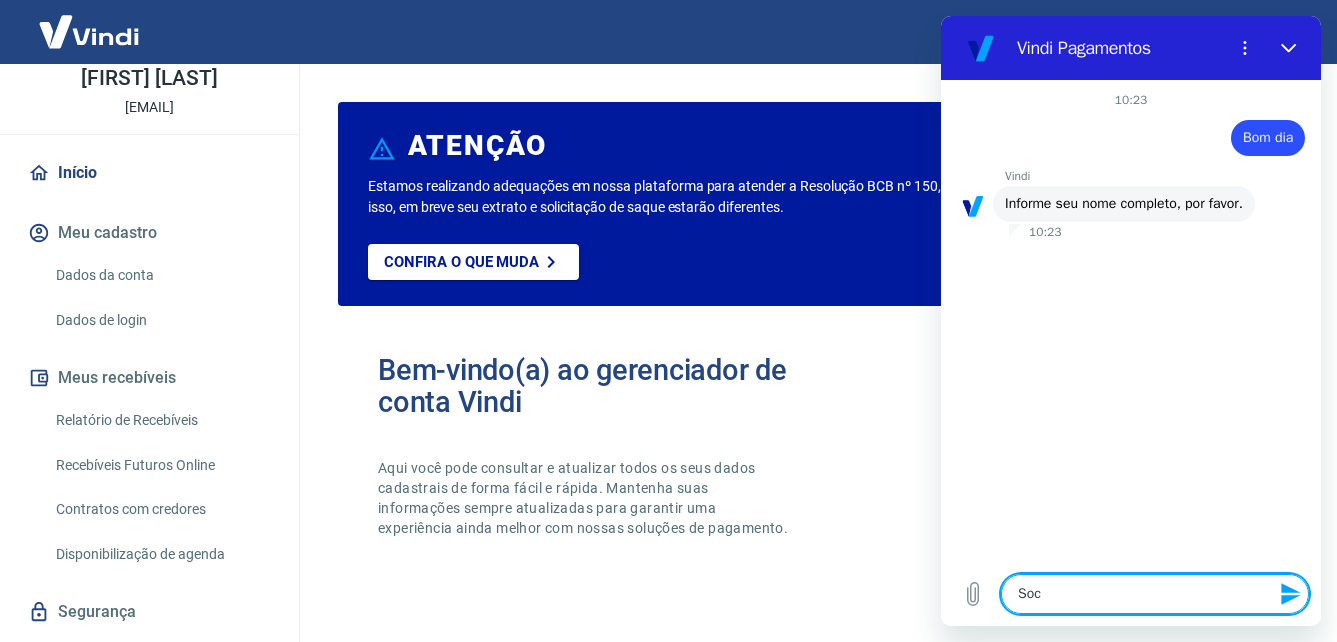 type on "Soci" 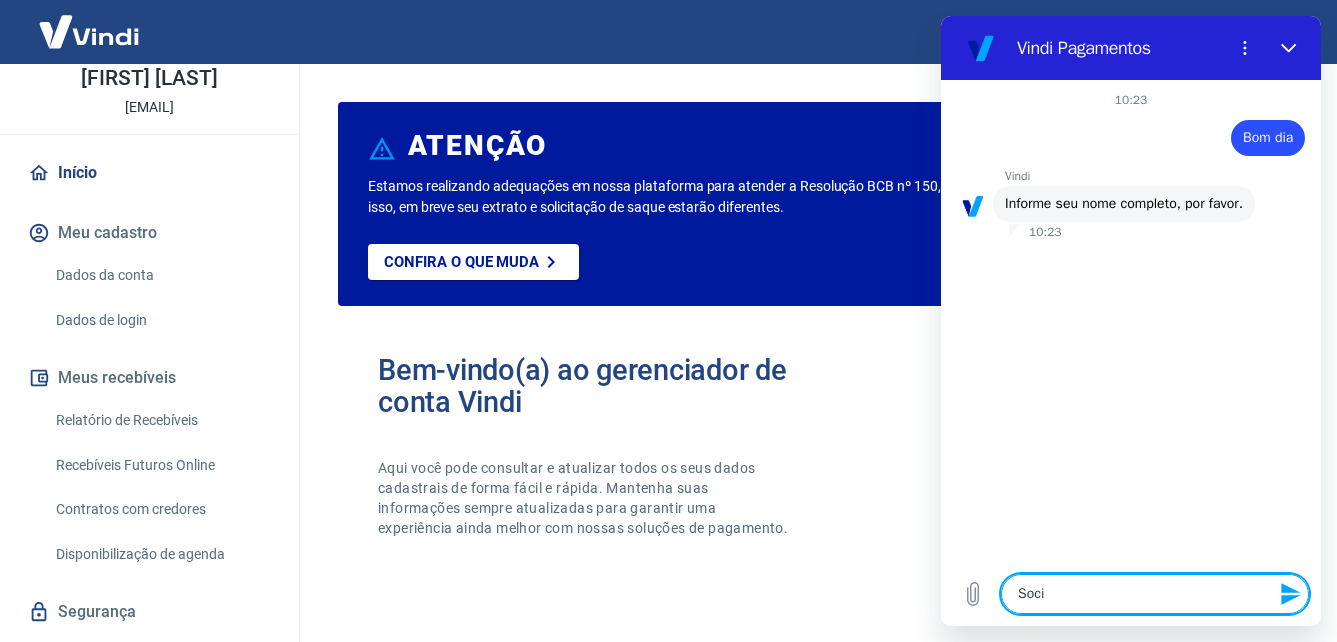 type on "Socie" 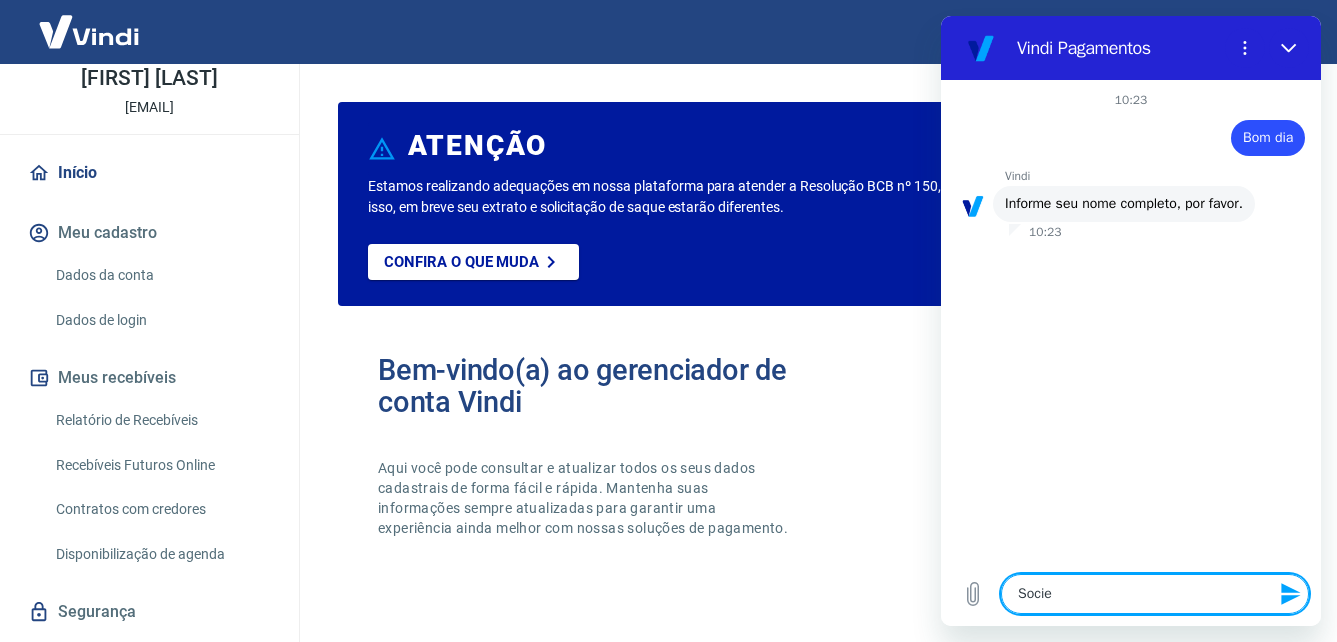 type on "Socied" 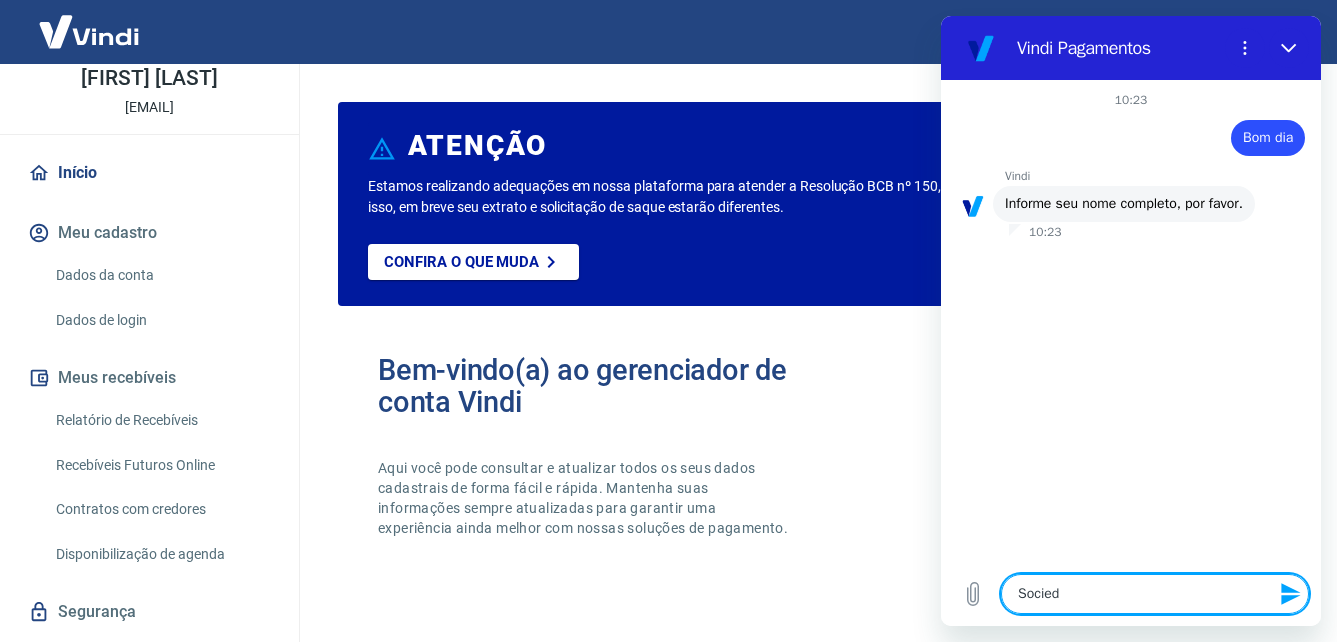 type on "Socieda" 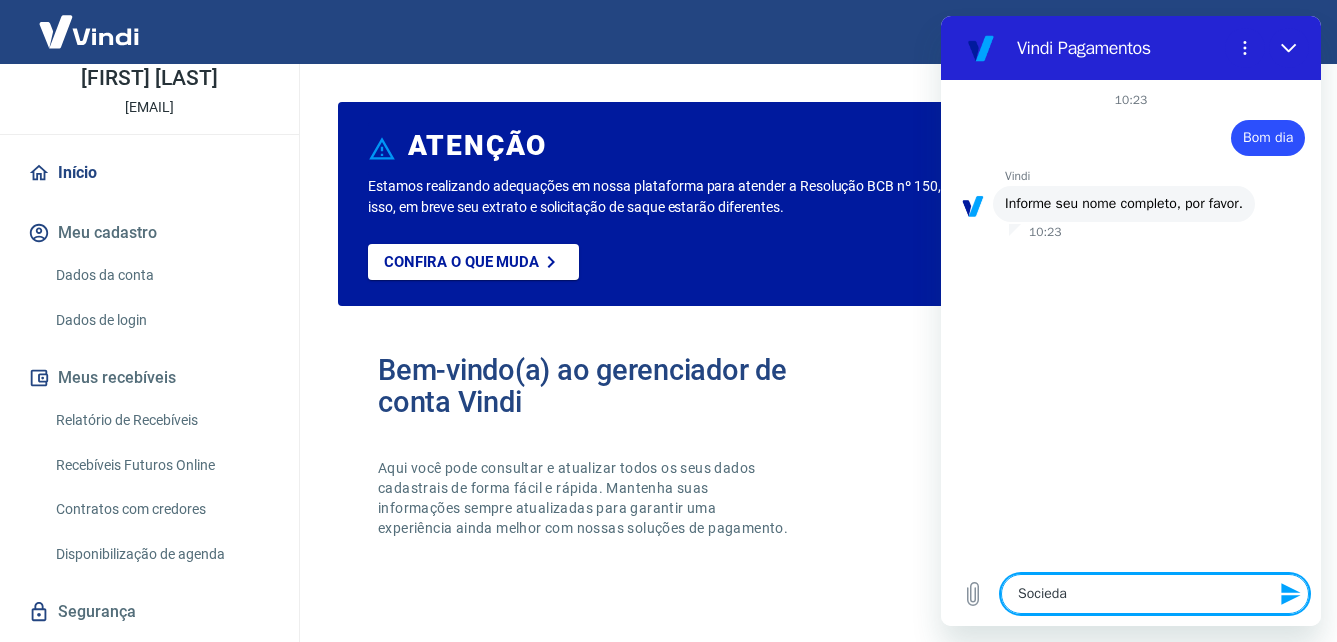 type on "Sociedad" 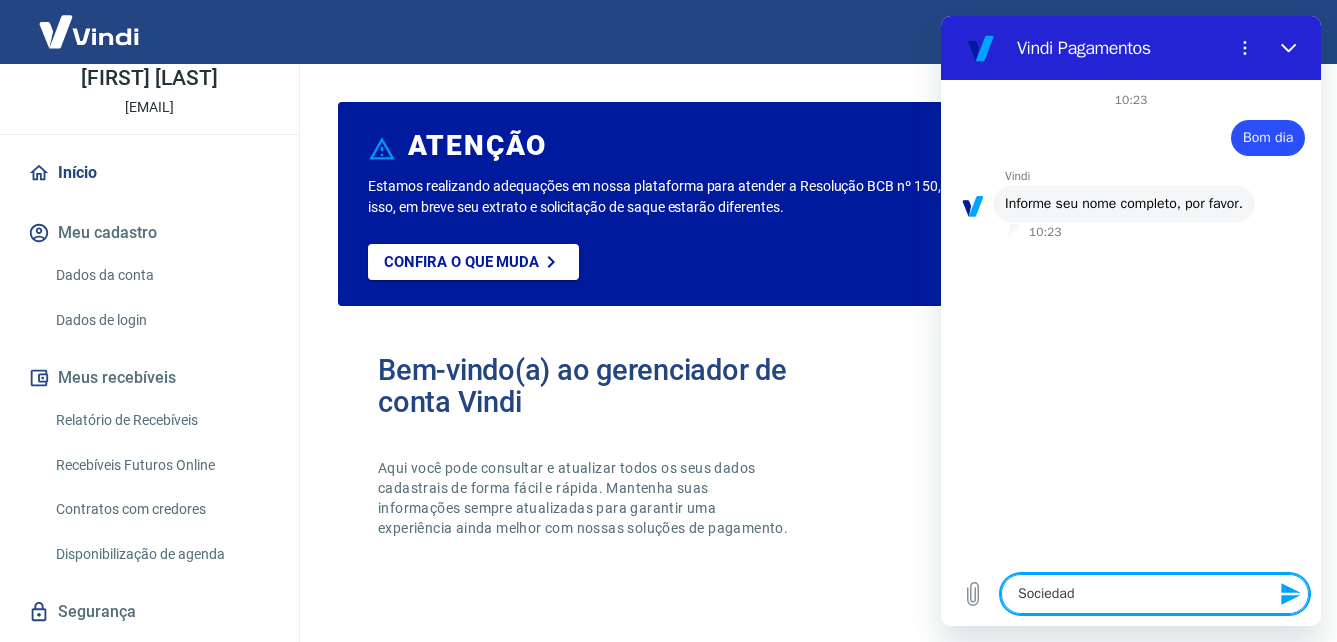 type on "Sociedade" 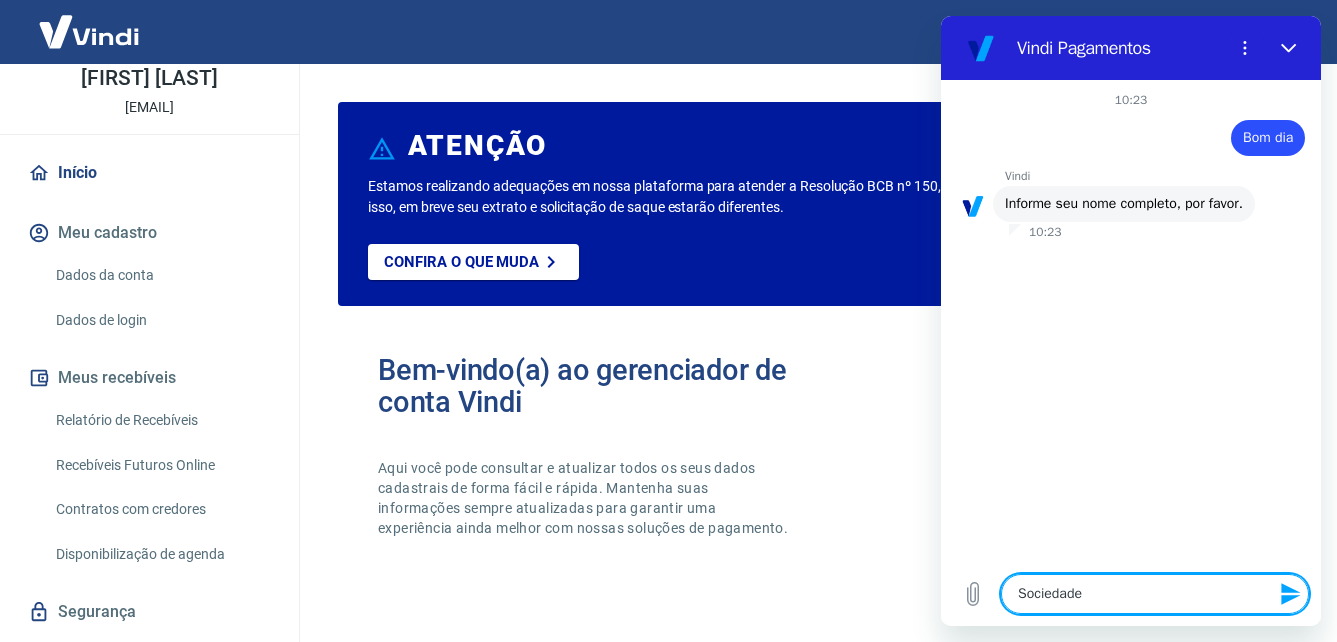 type on "Sociedade" 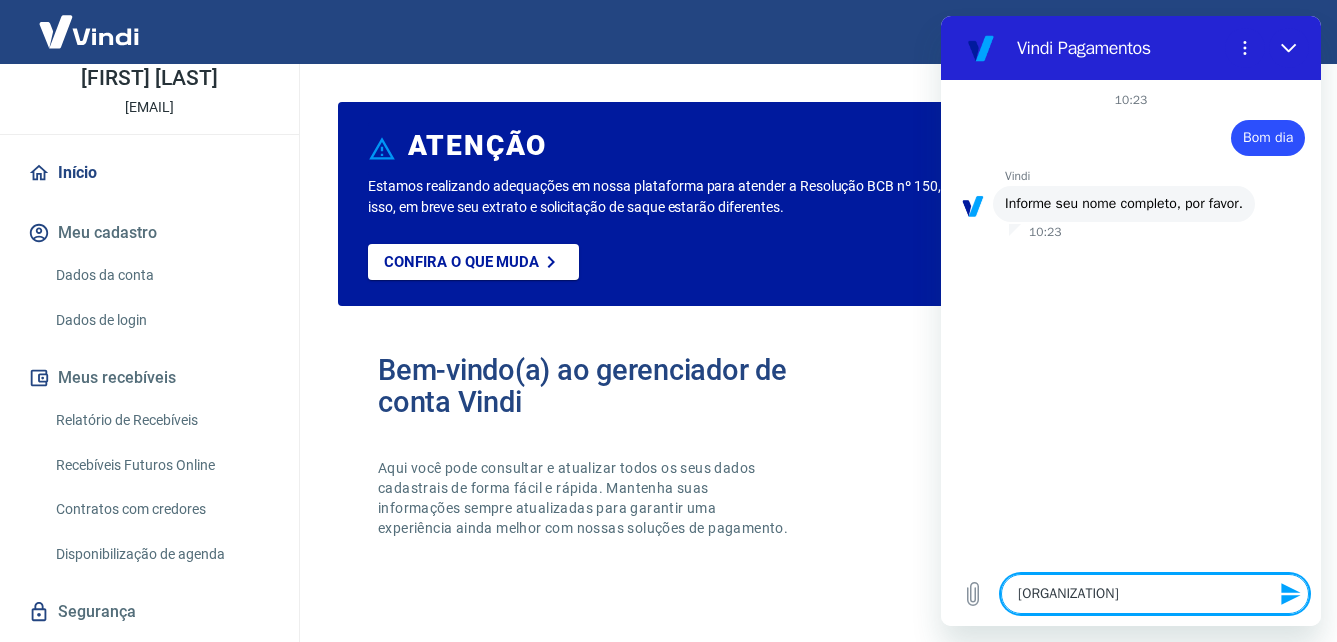 type on "Sociedade Re" 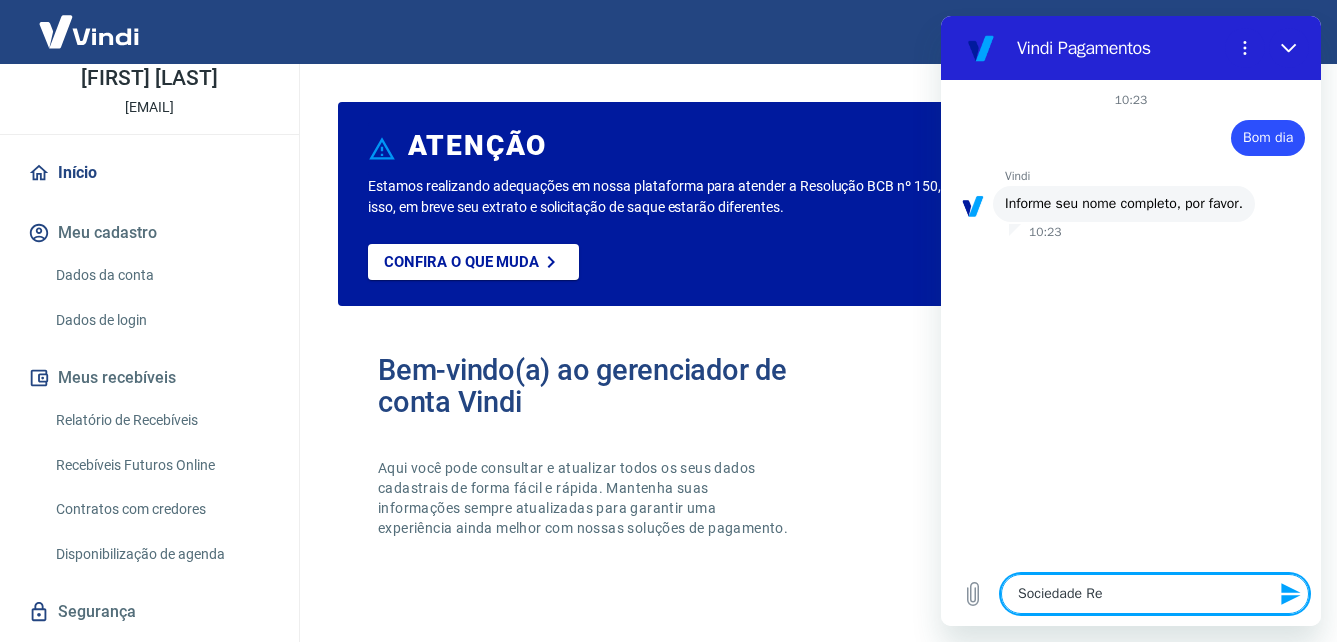 type on "Sociedade Rel" 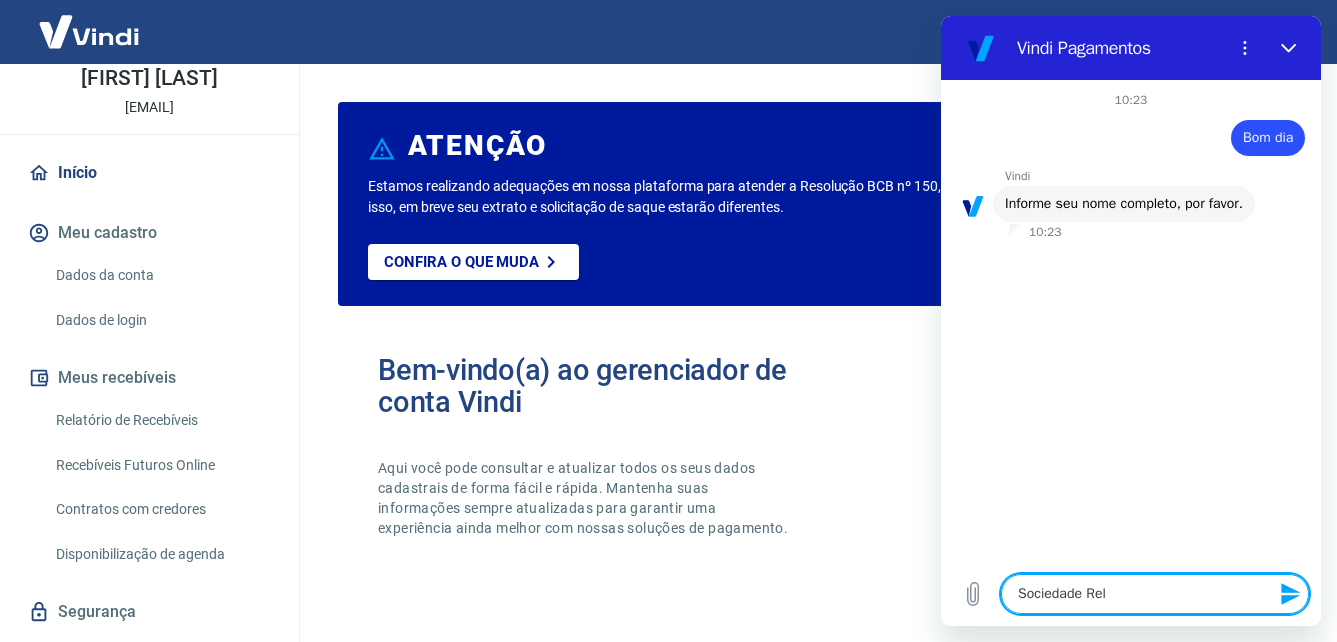 type on "Sociedade Reli" 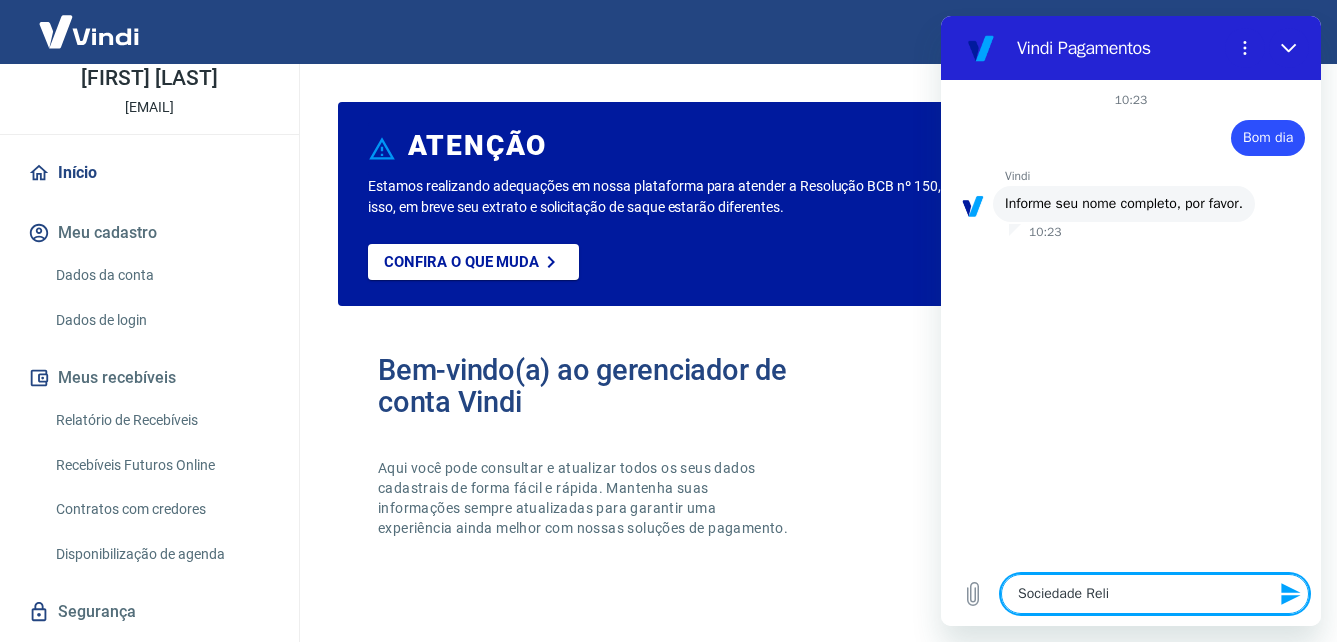 type on "Sociedade Relig" 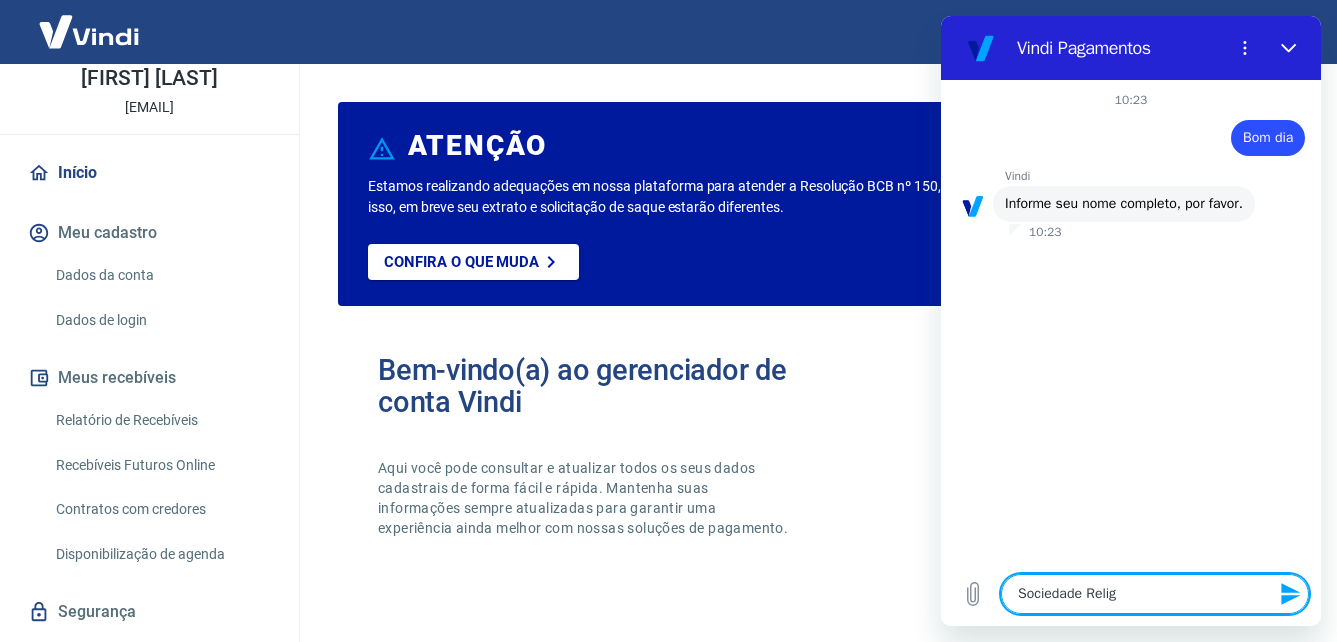 type on "Sociedade Religi" 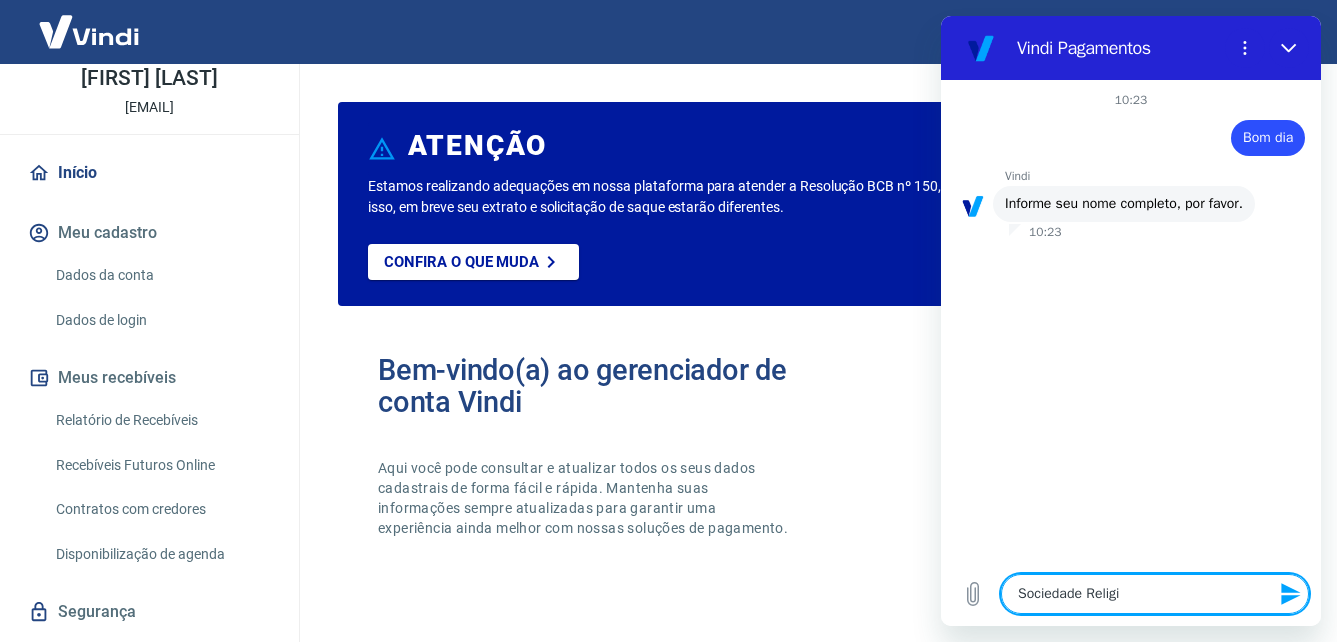 type on "[ORGANIZATION]" 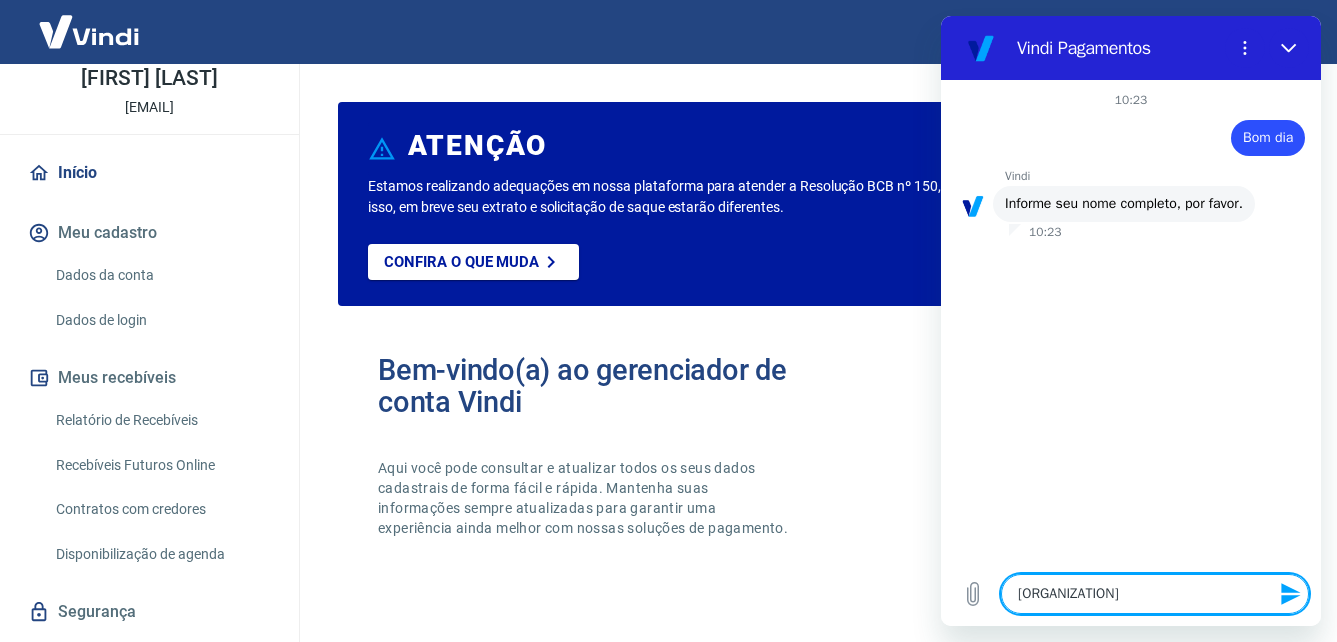 type on "Sociedade Religios" 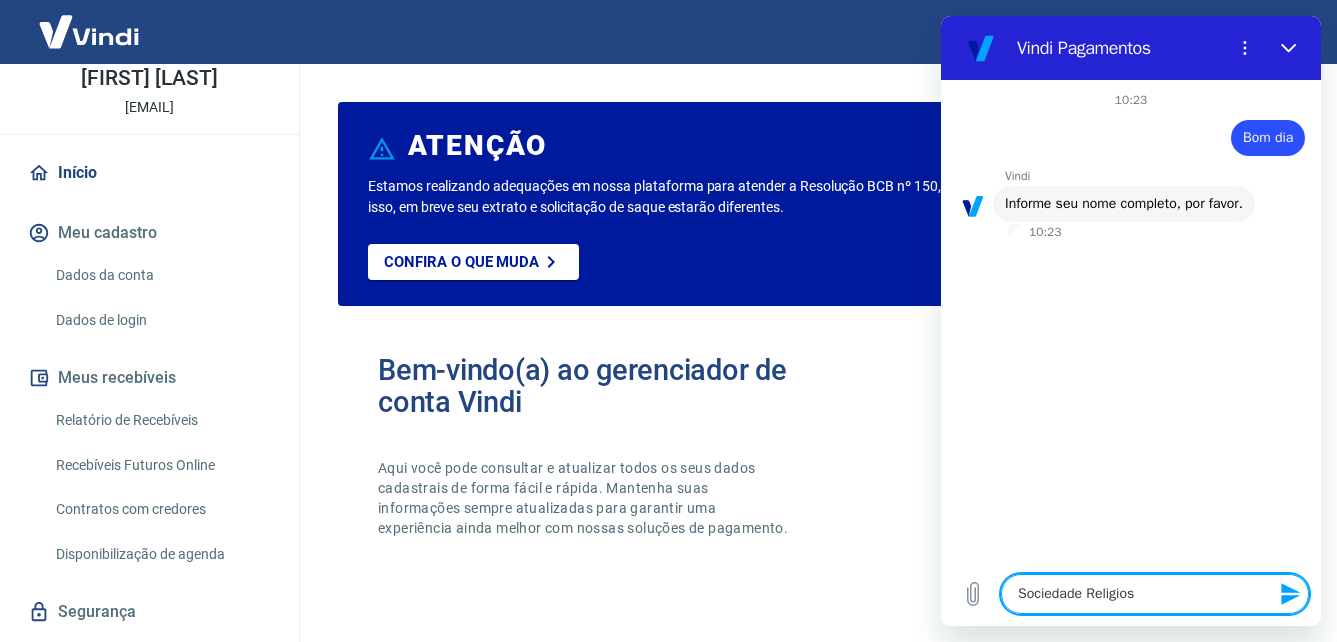 type on "Sociedade Religiosa" 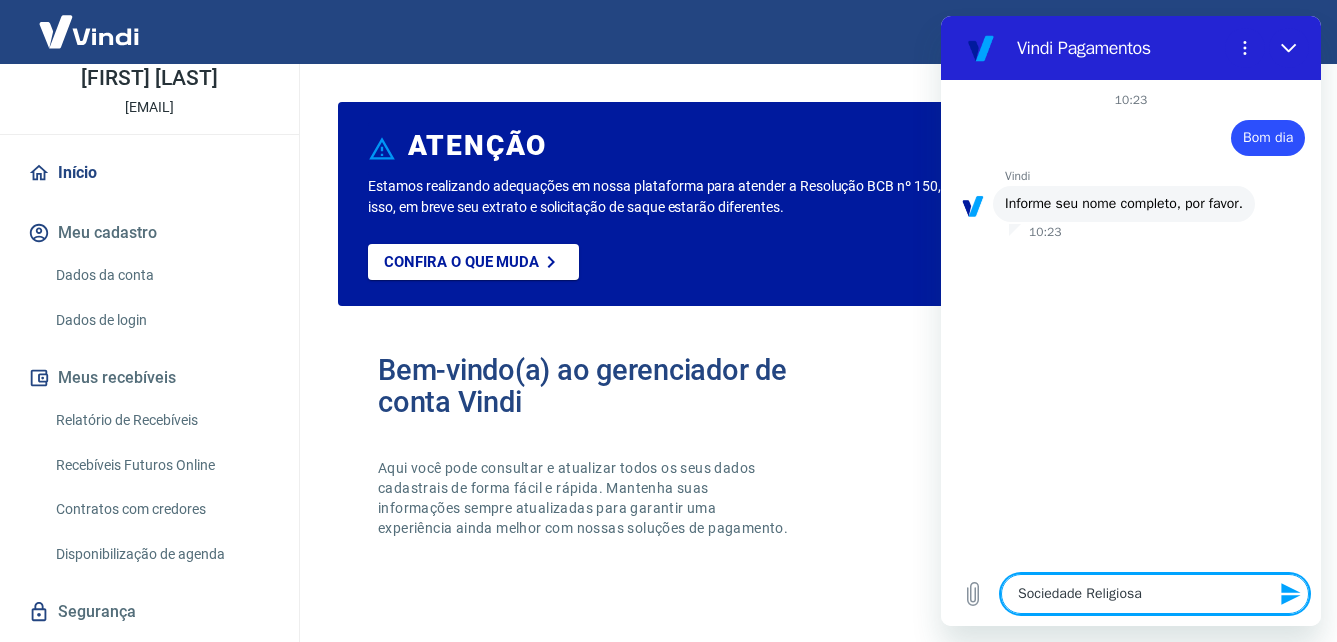 type on "Sociedade Religiosa" 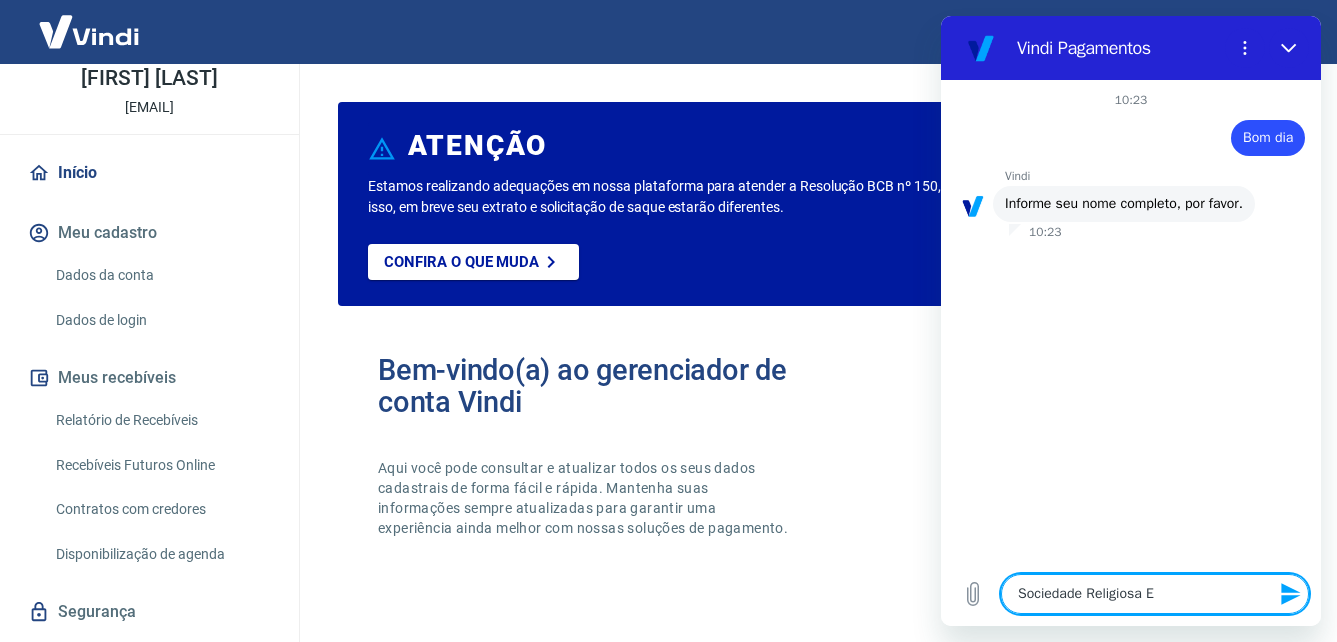 type on "Sociedade Religiosa Ed" 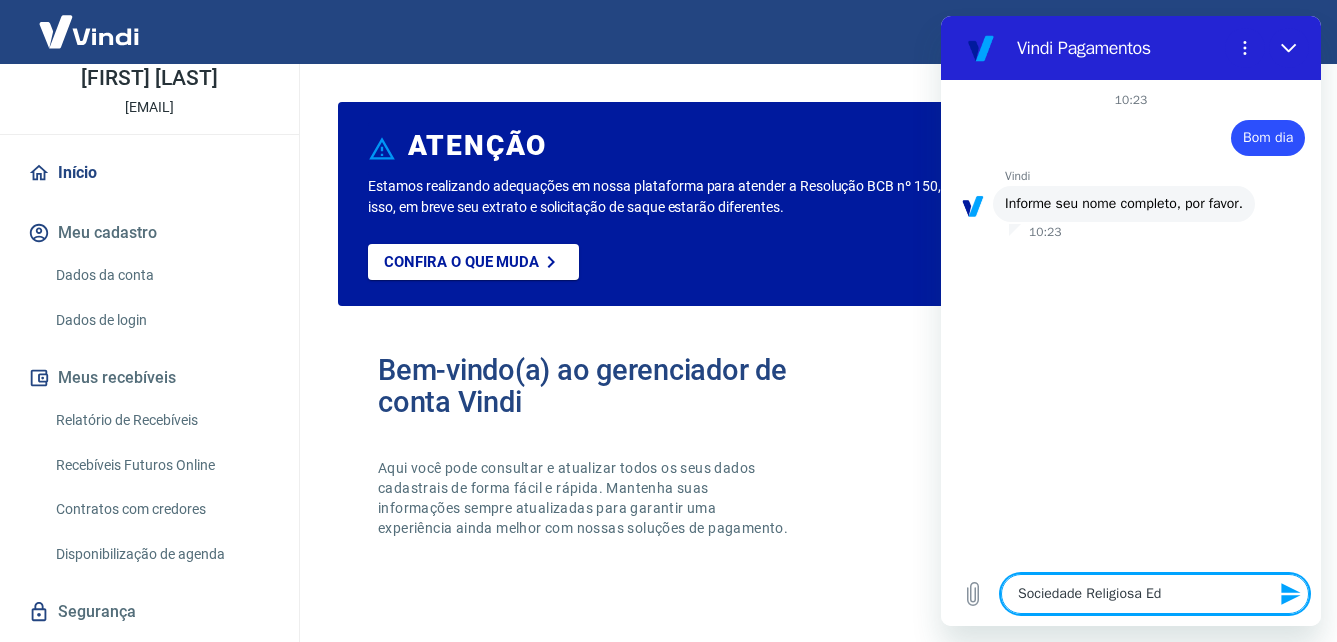 type on "Sociedade Religiosa Edi" 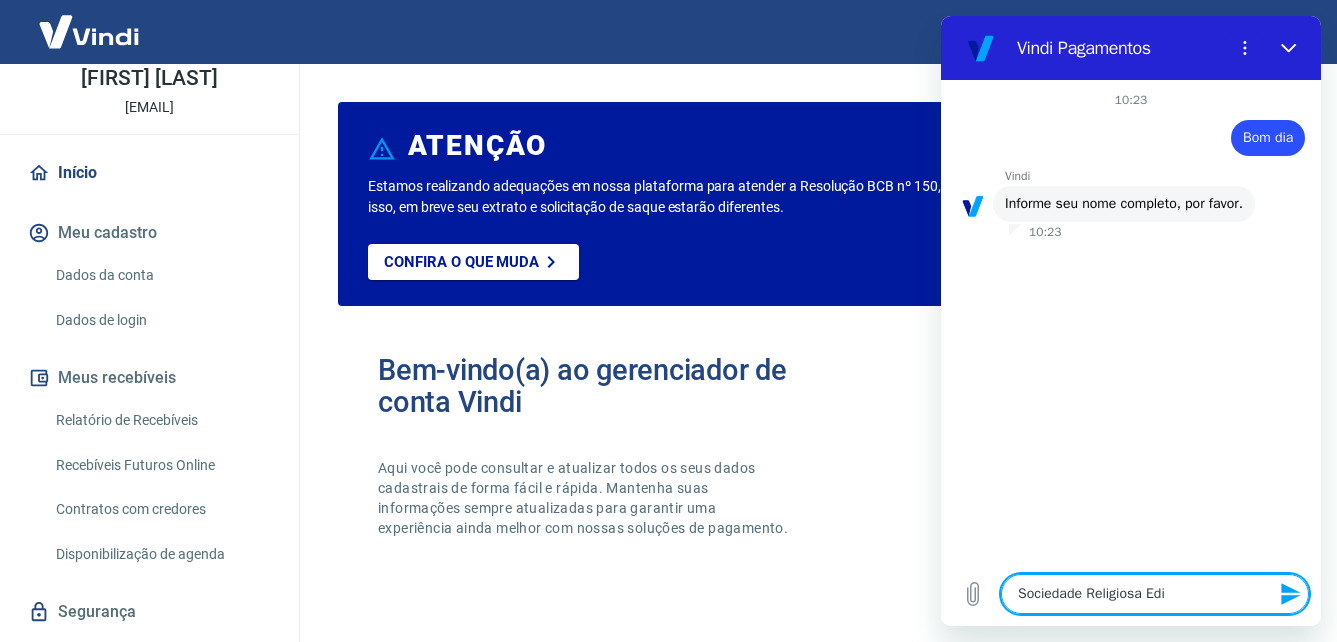 type on "[ORGANIZATION]" 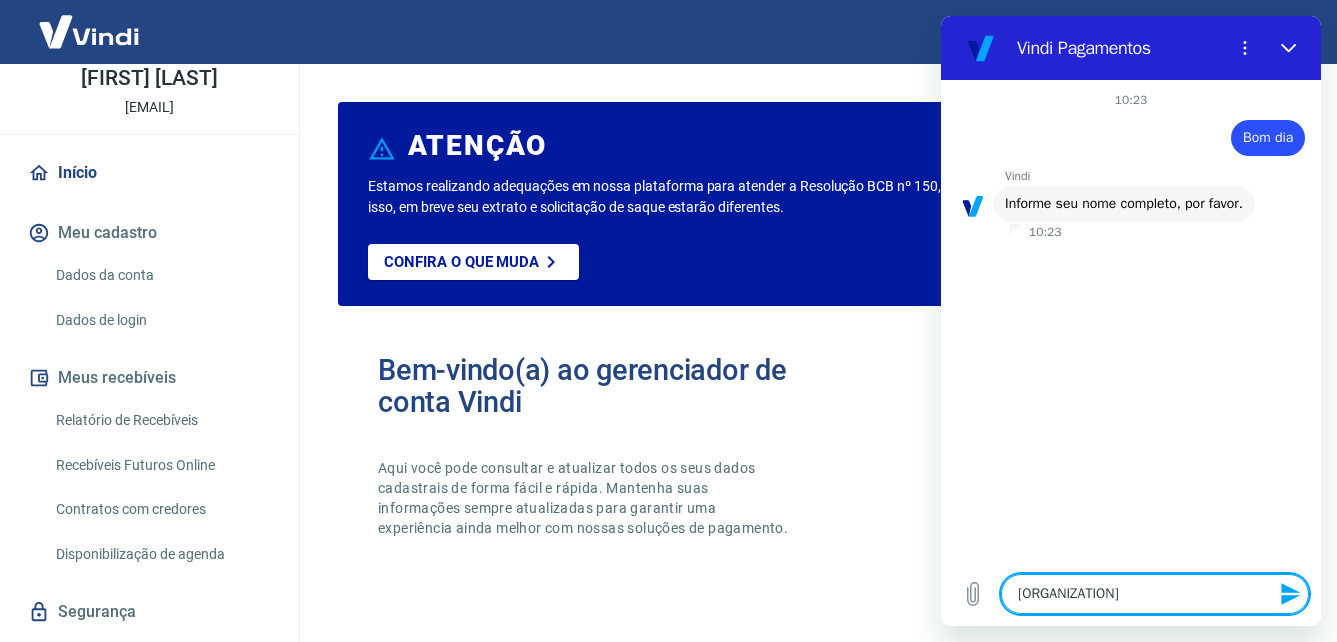 type on "x" 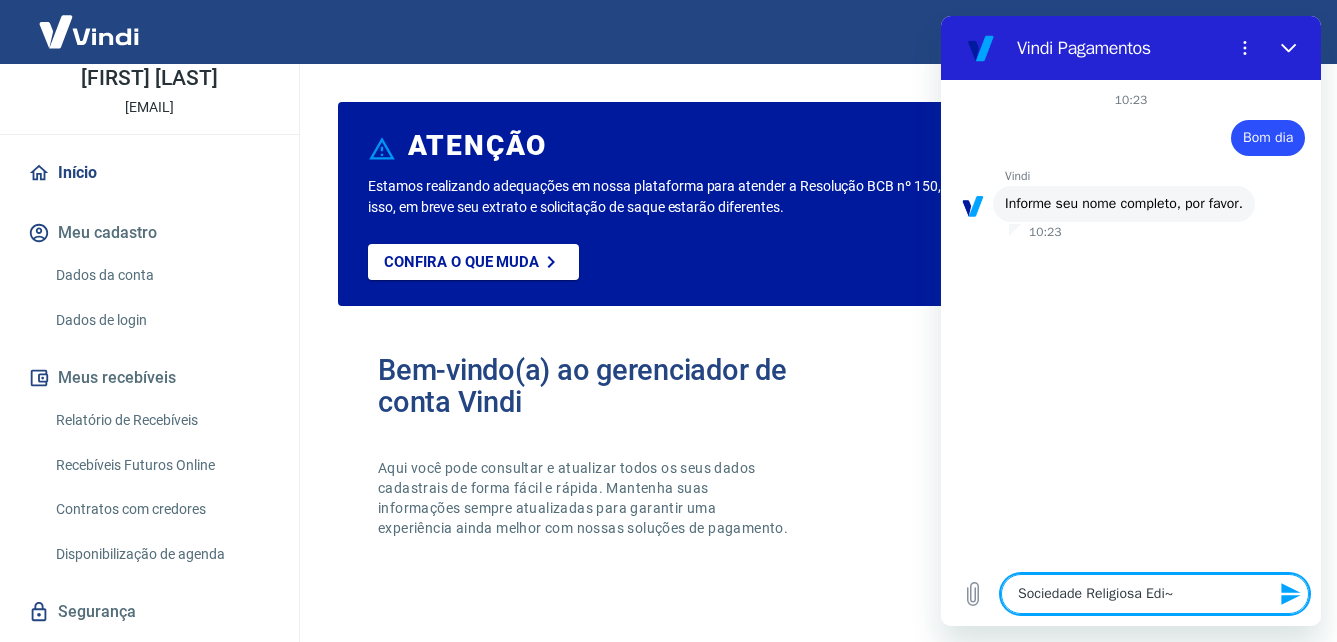 type on "Sociedade Religiosa Edi" 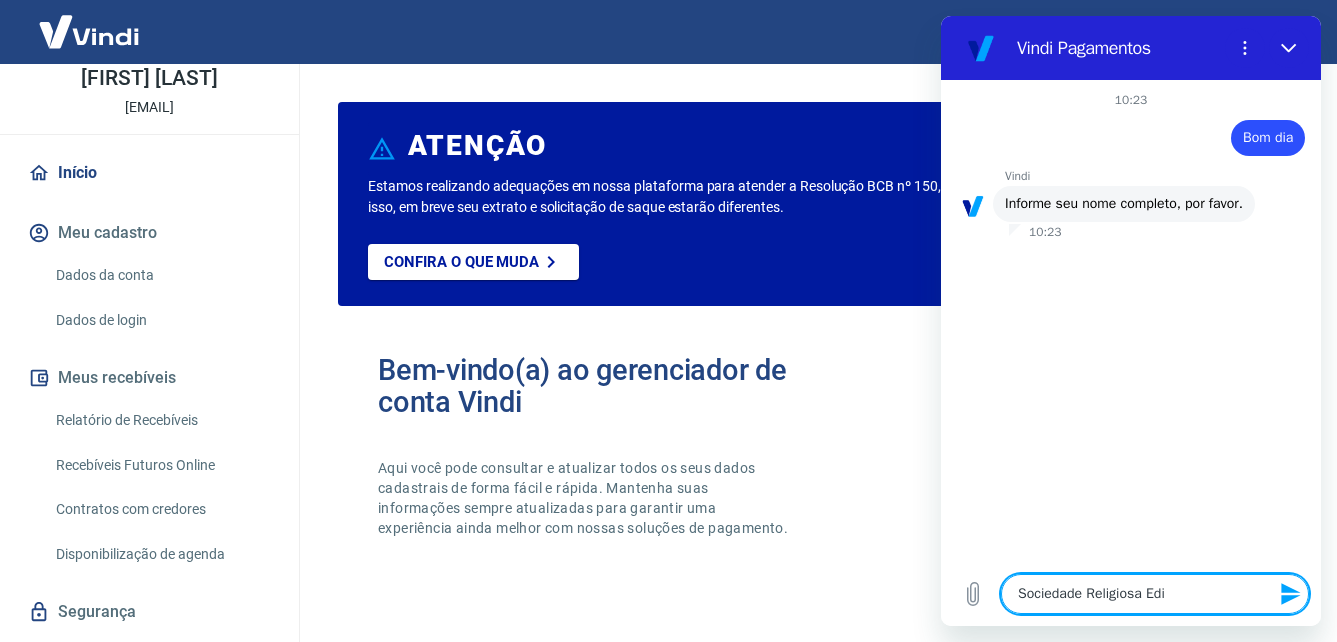 type on "Sociedade Religiosa Ediç" 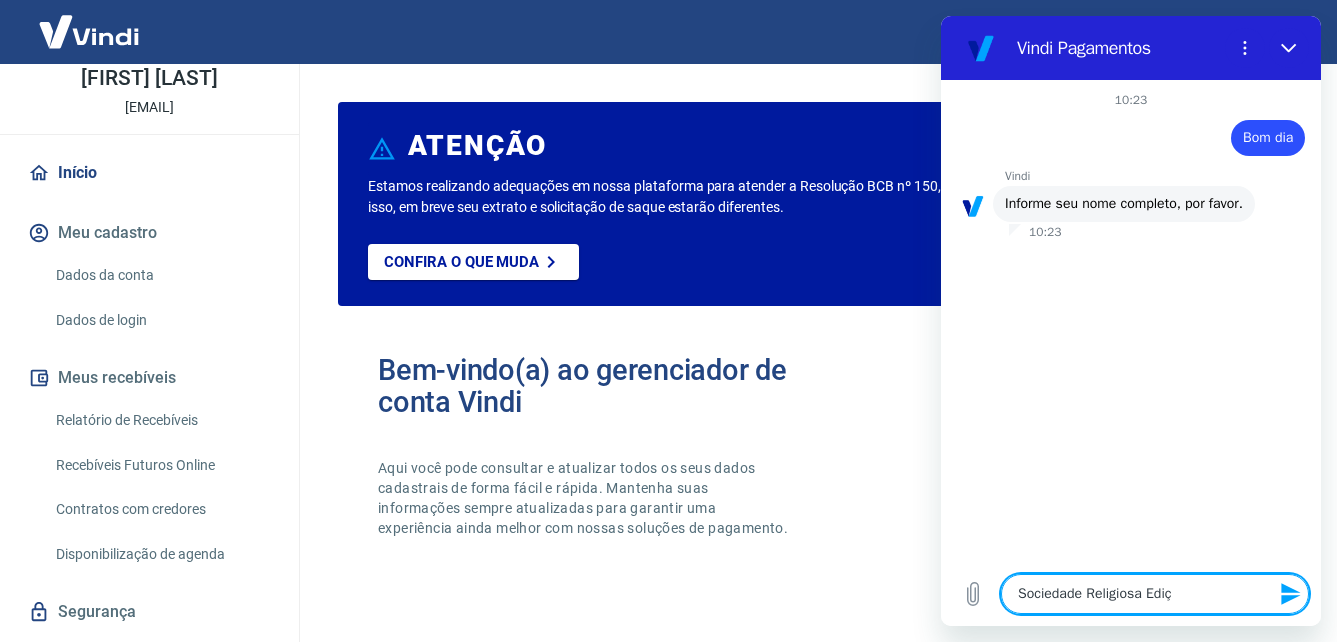 type on "Sociedade Religiosa Ediçõ" 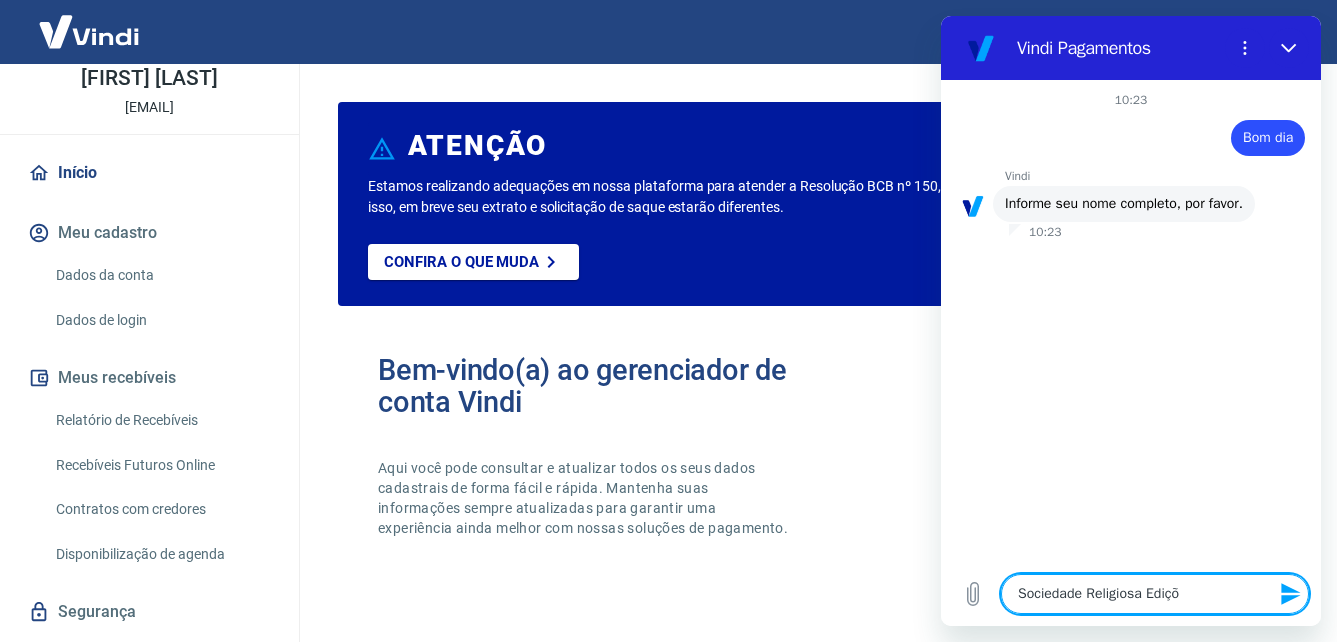 type on "Sociedade Religiosa Ediçõe" 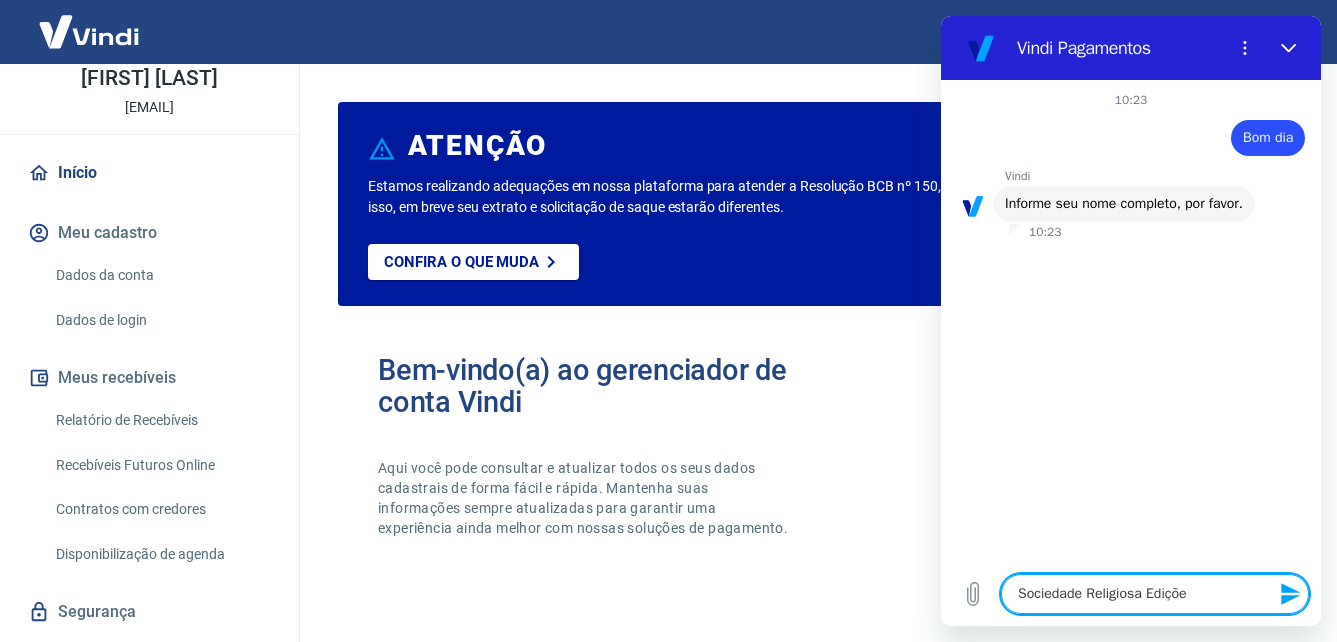 type on "Sociedade Religiosa Edições" 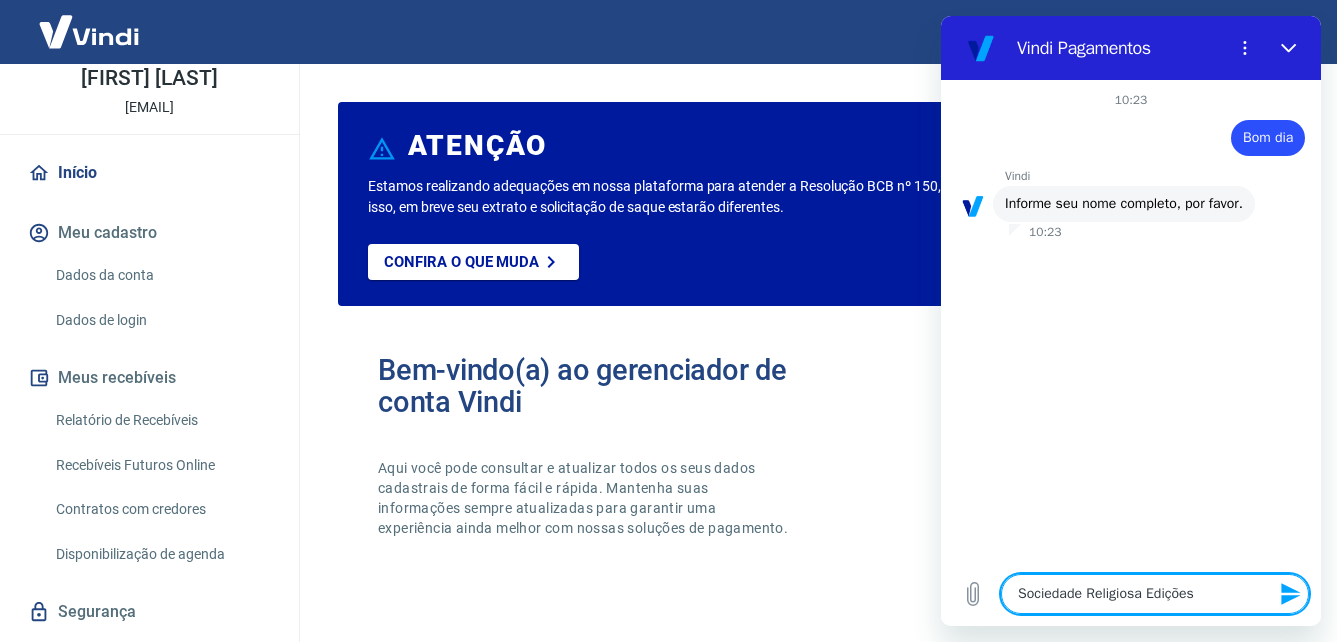 type on "Sociedade Religiosa Edições" 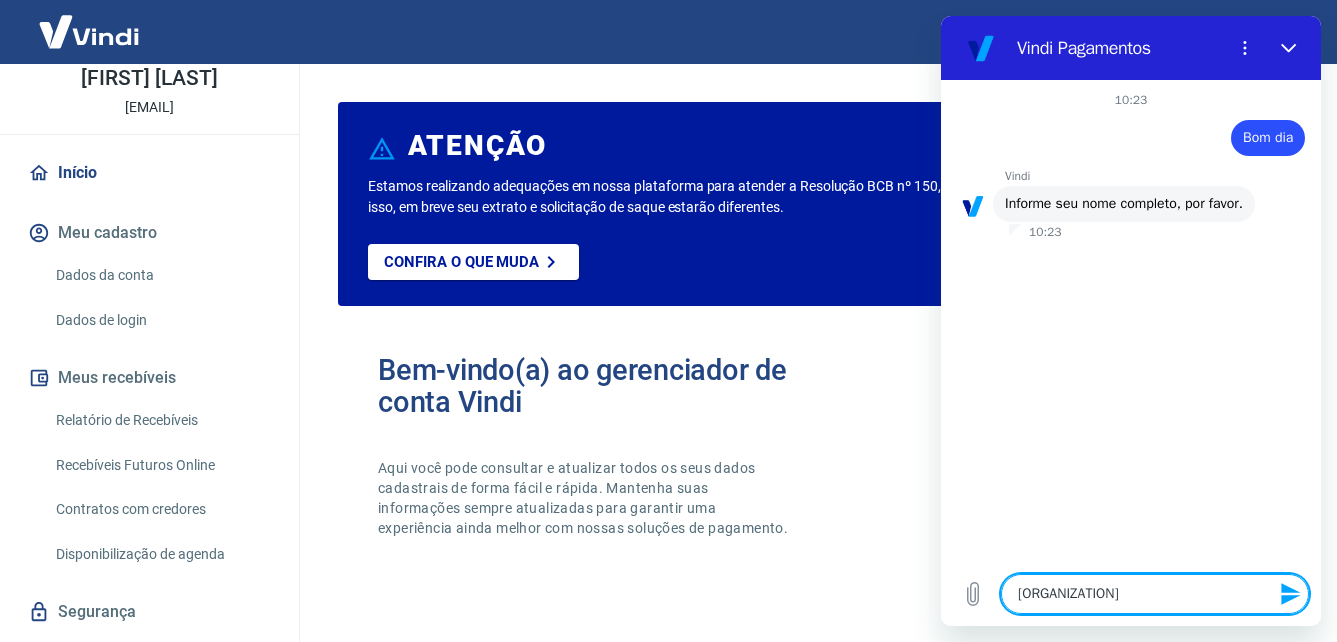 type on "Sociedade Religiosa Edições Vi" 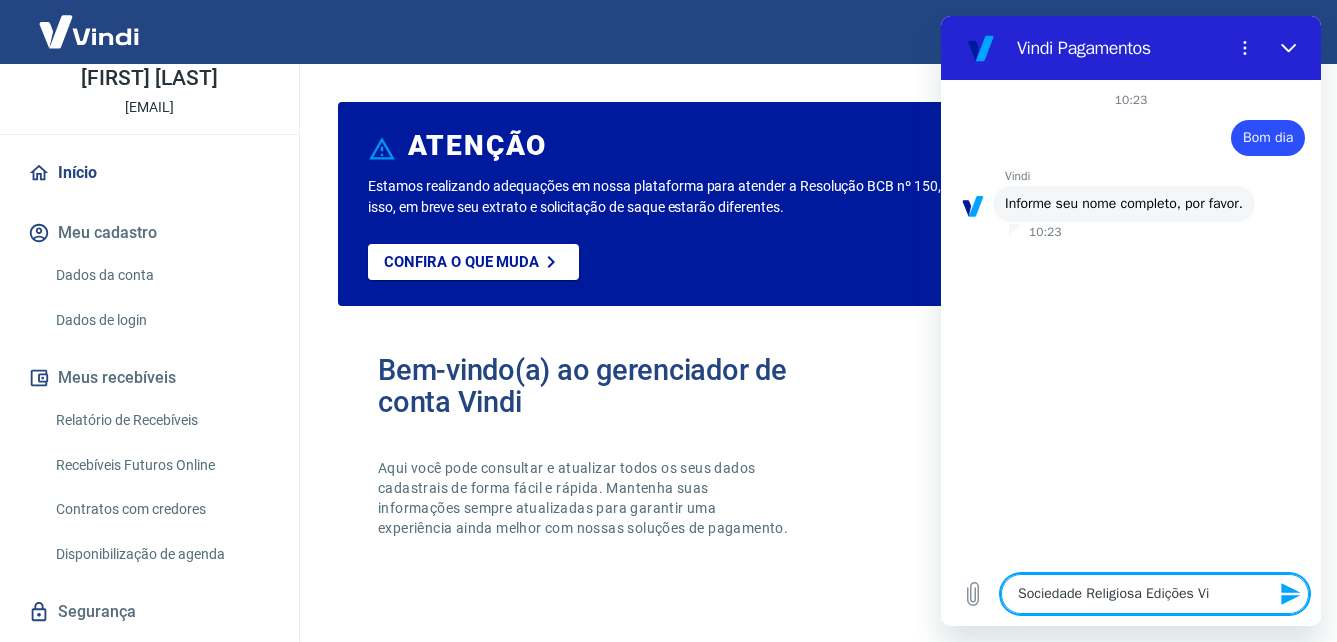 type on "Sociedade Religiosa Edições Vid" 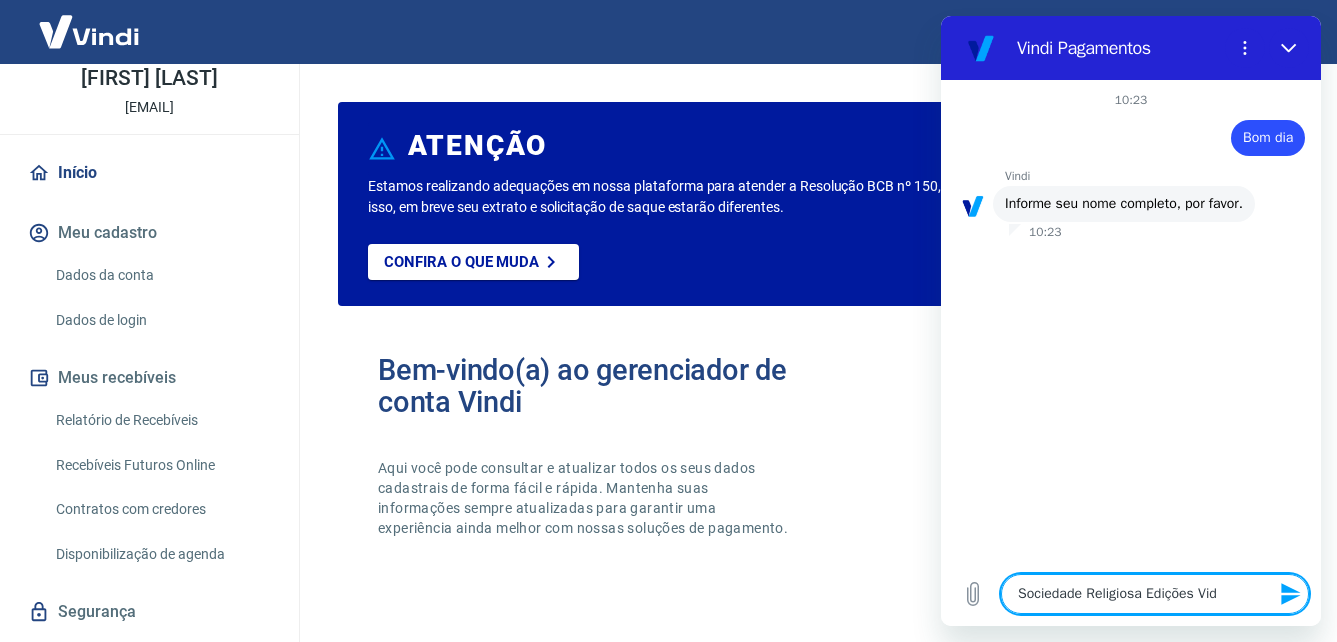 type on "Sociedade Religiosa Edições Vida" 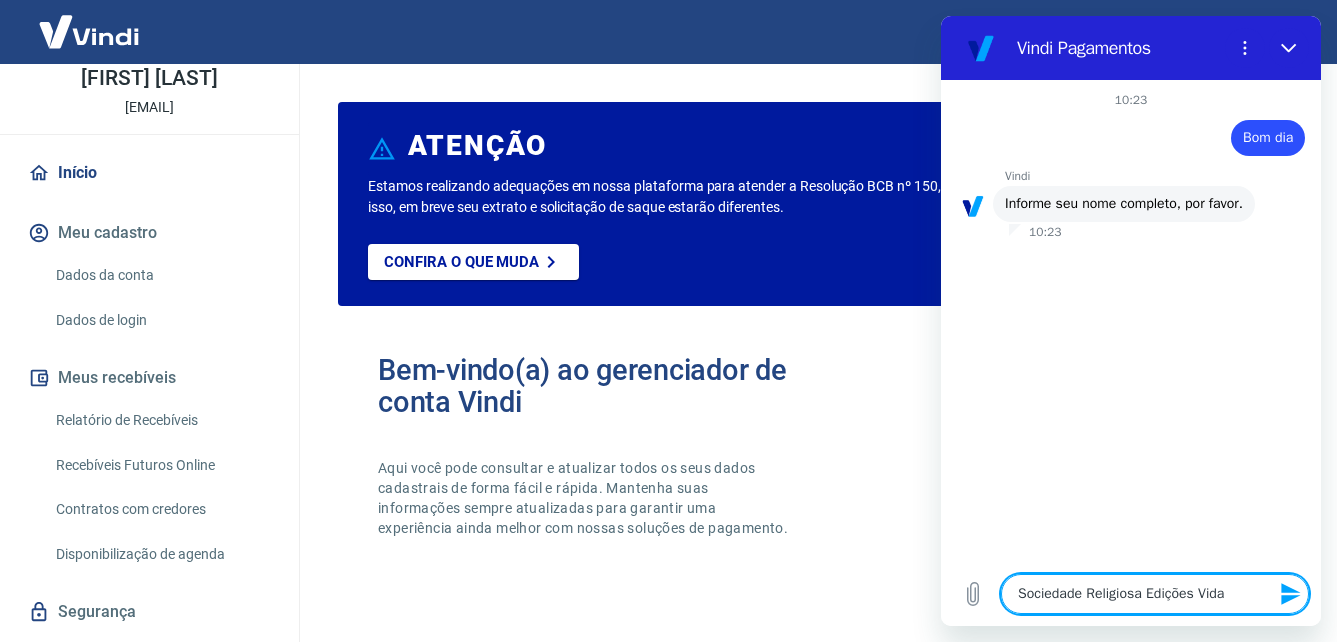 type on "x" 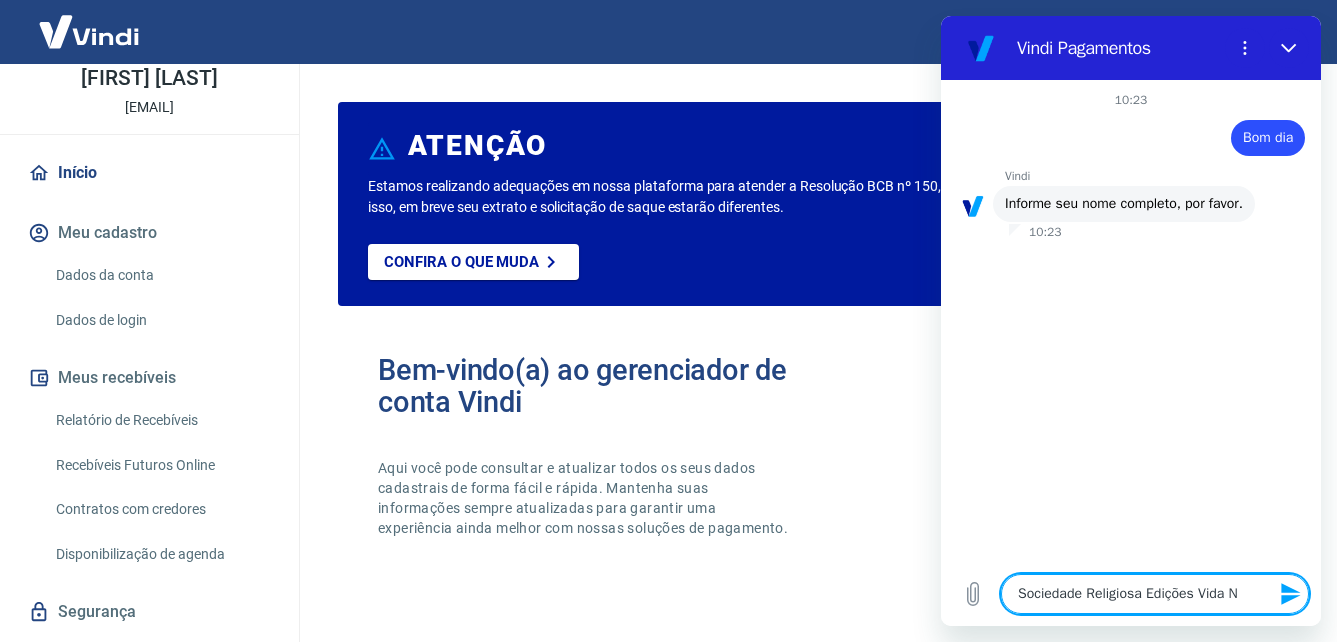 type on "Sociedade Religiosa Edições Vida No" 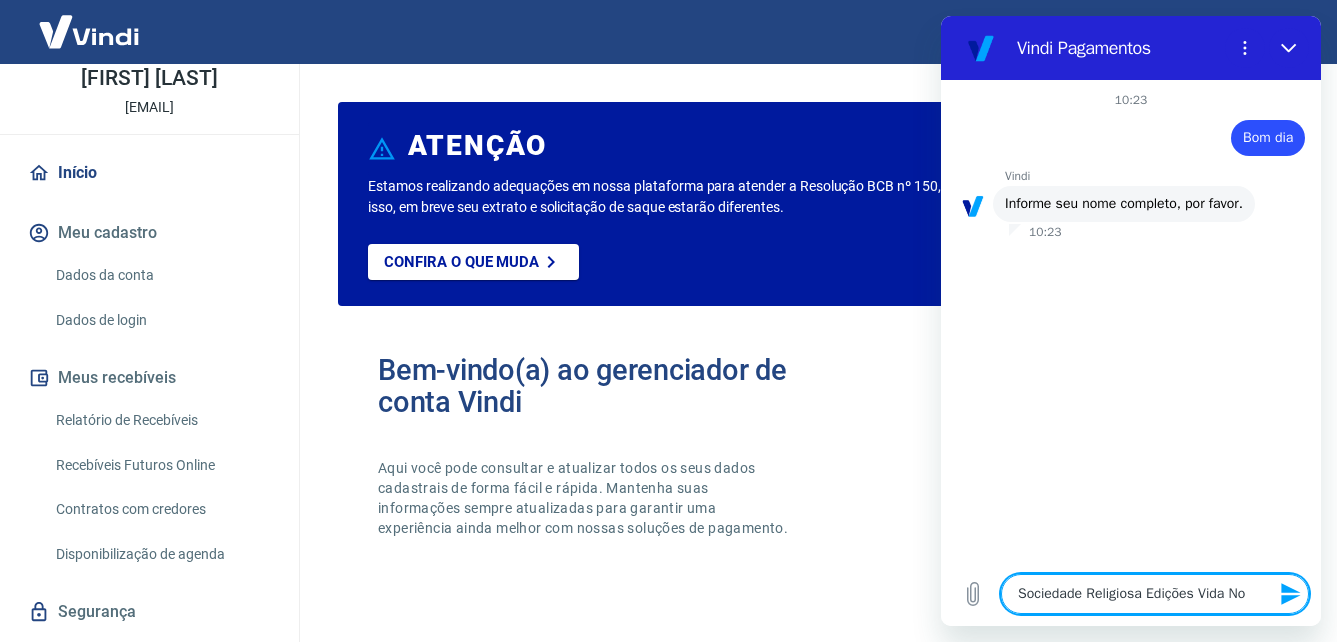 type on "Sociedade Religiosa Edições Vida Nov" 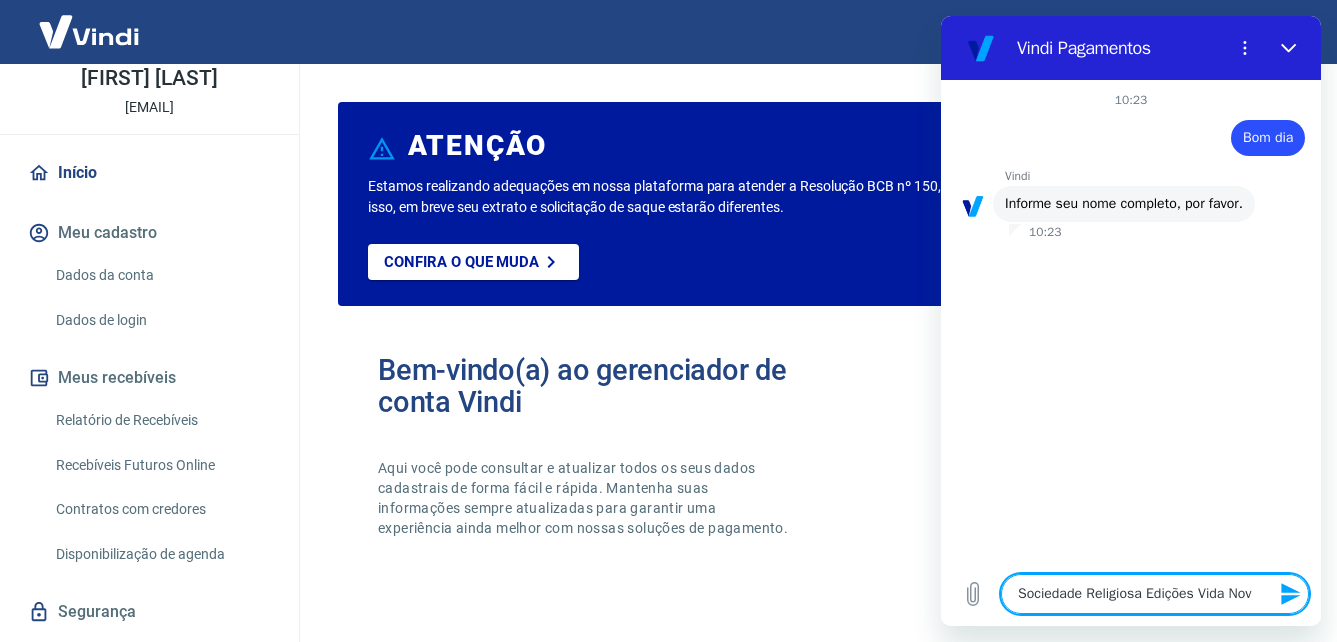 type on "x" 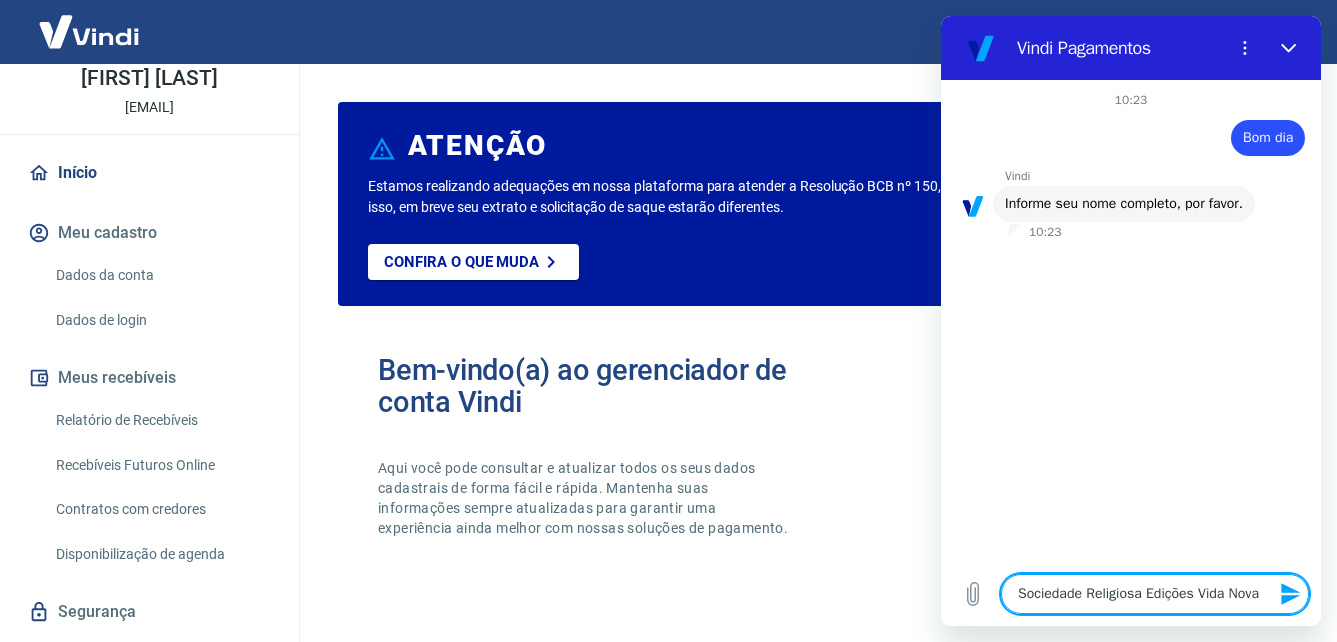 type 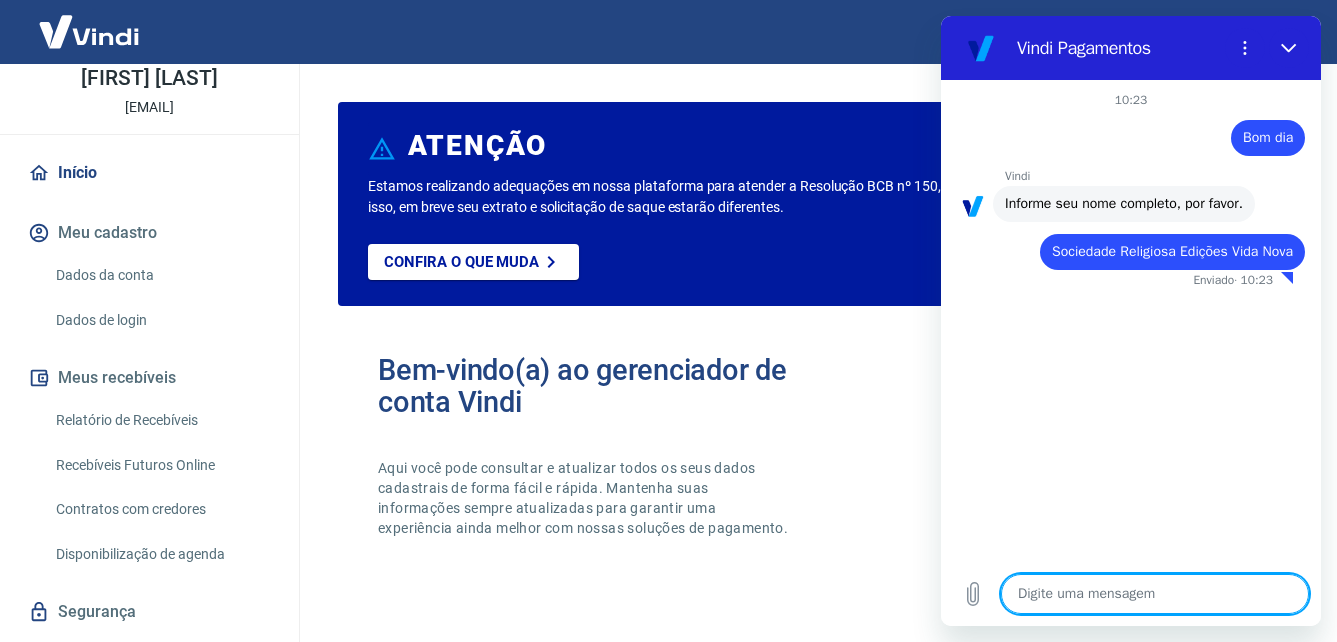 type on "x" 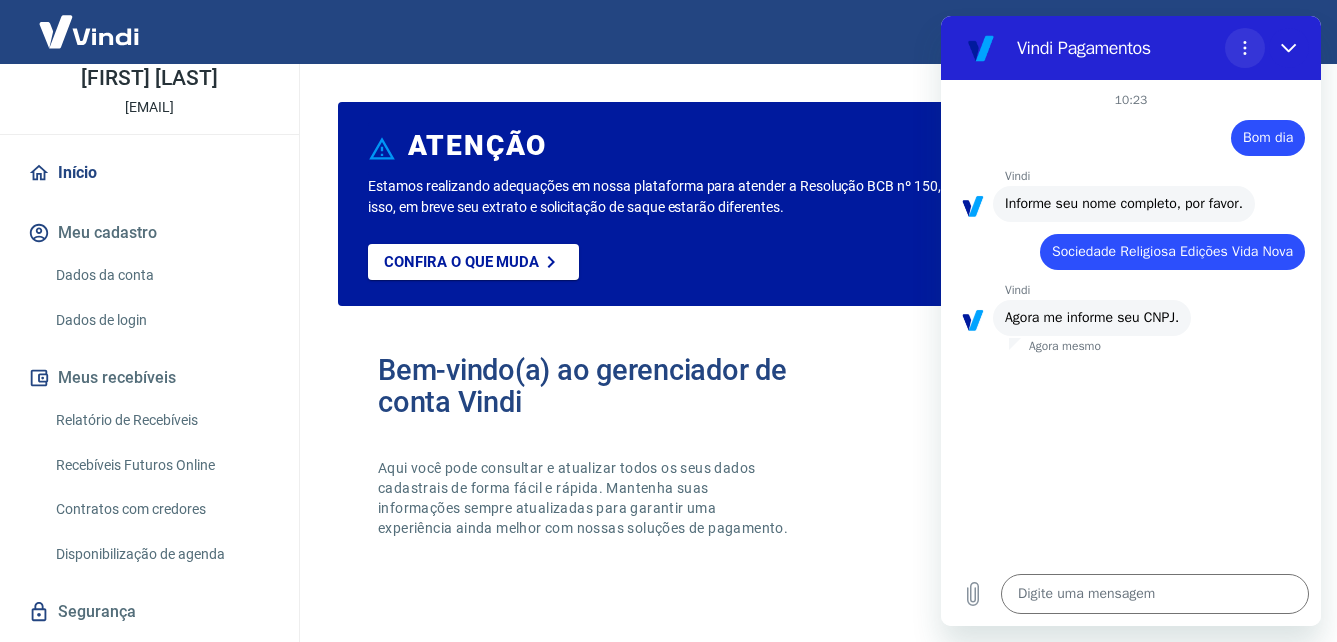 click 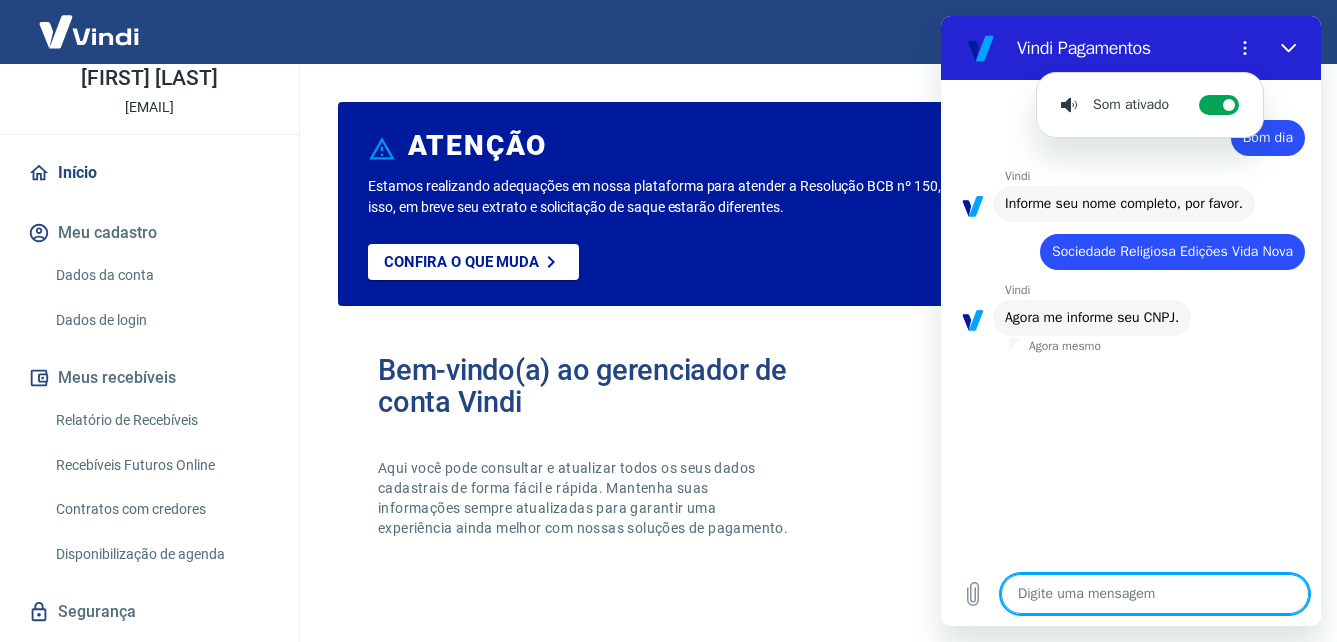 click at bounding box center [1155, 594] 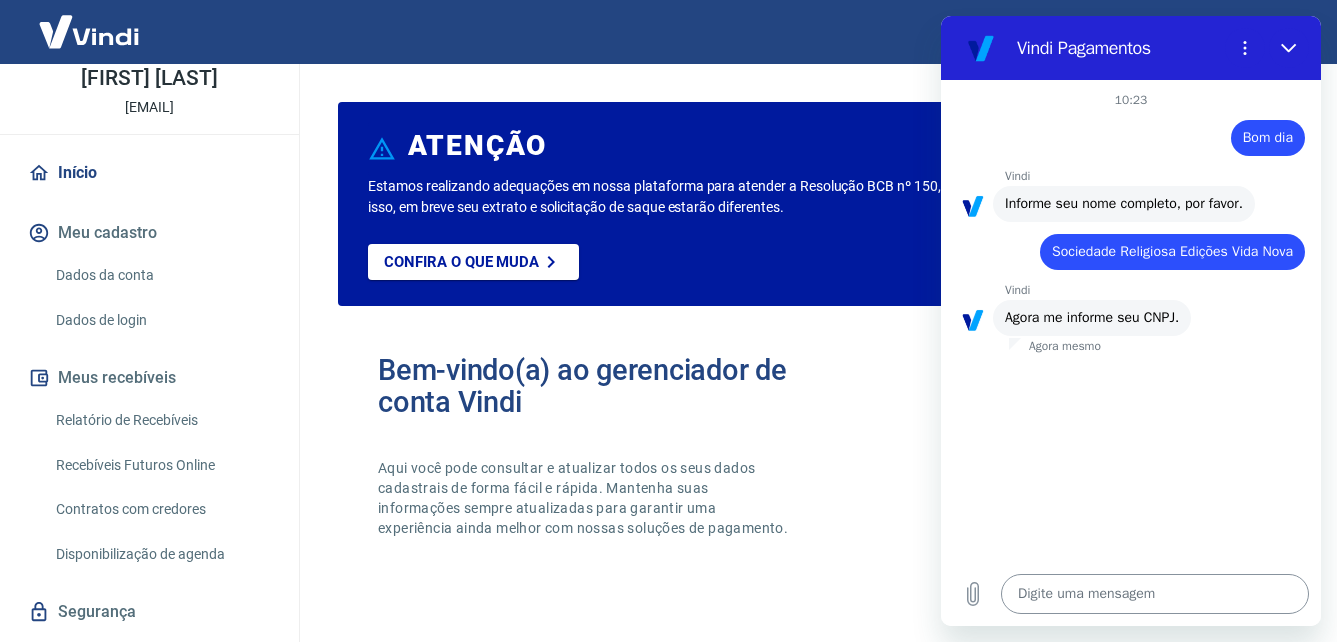 type 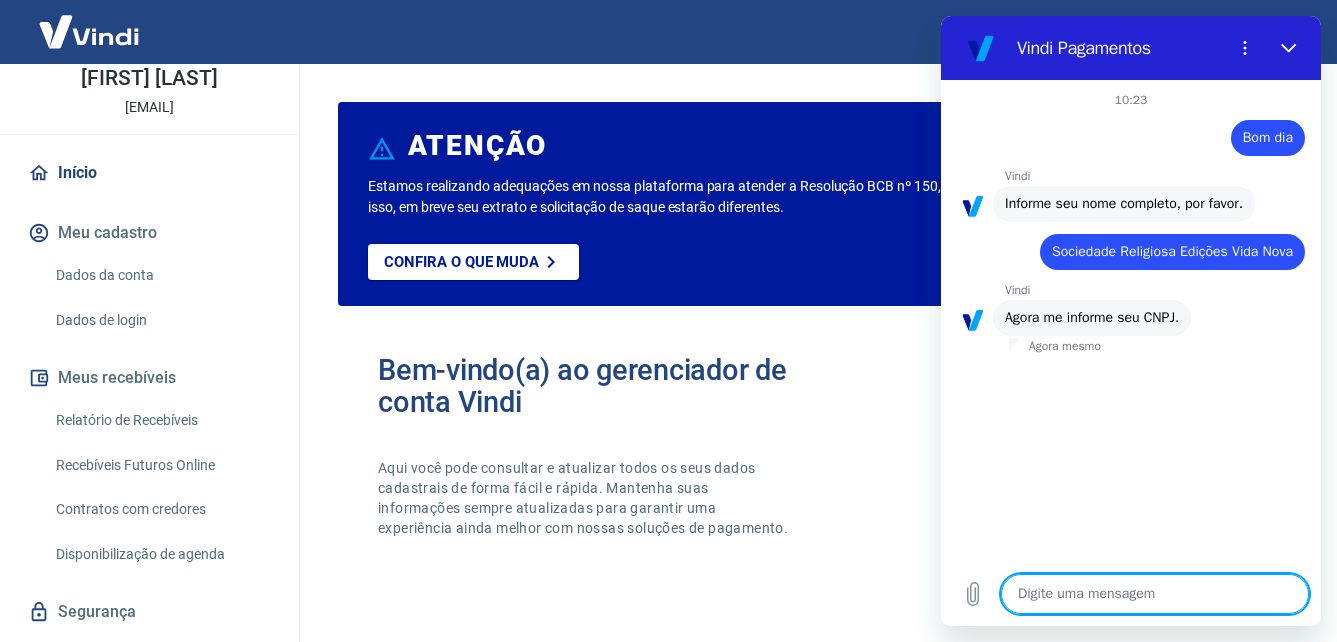 click at bounding box center (1155, 594) 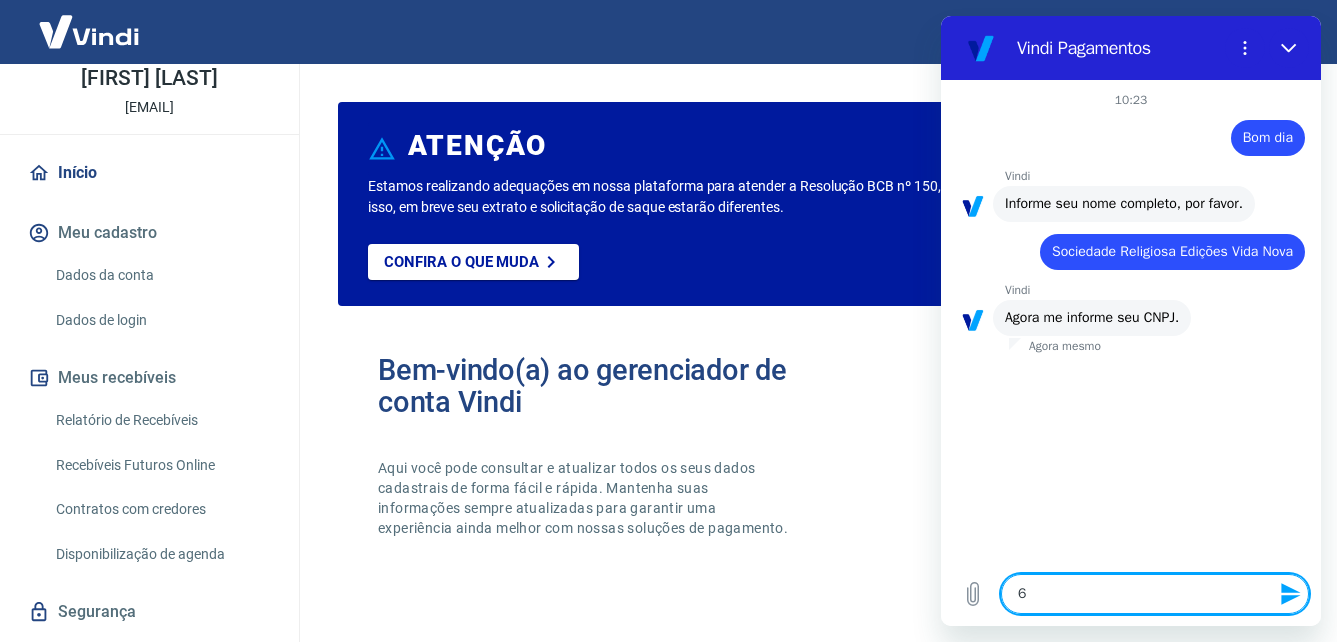 type on "62" 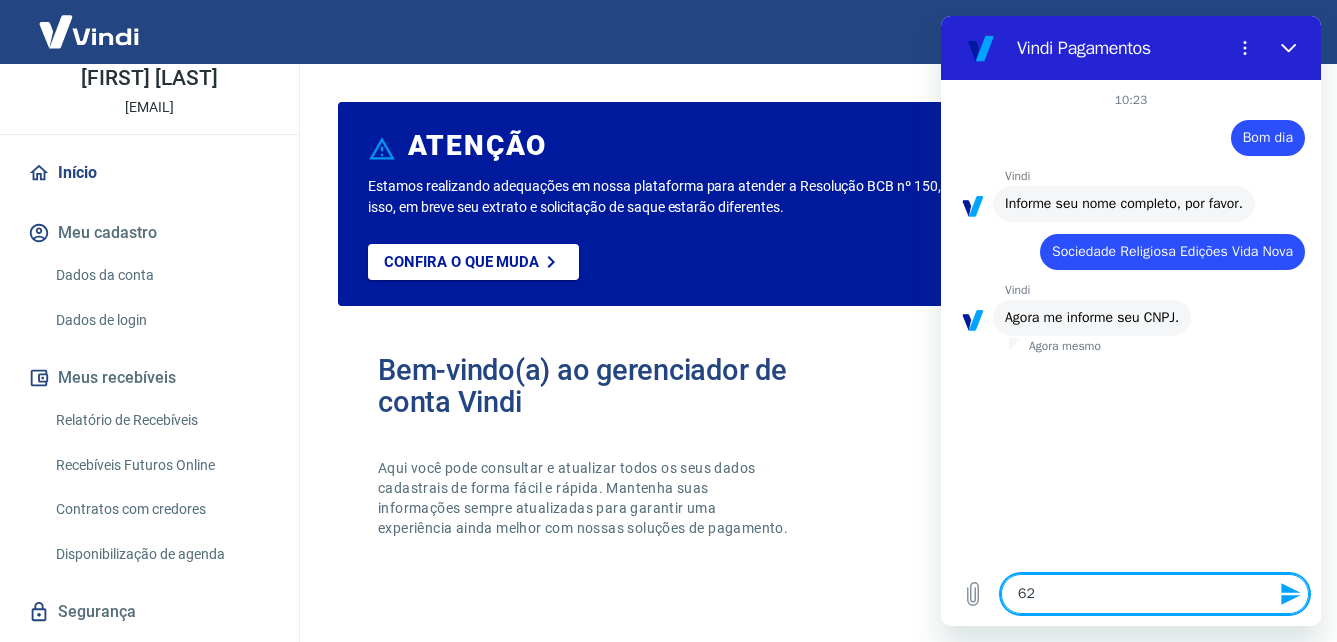 type on "[CNPJ_PREFIX]" 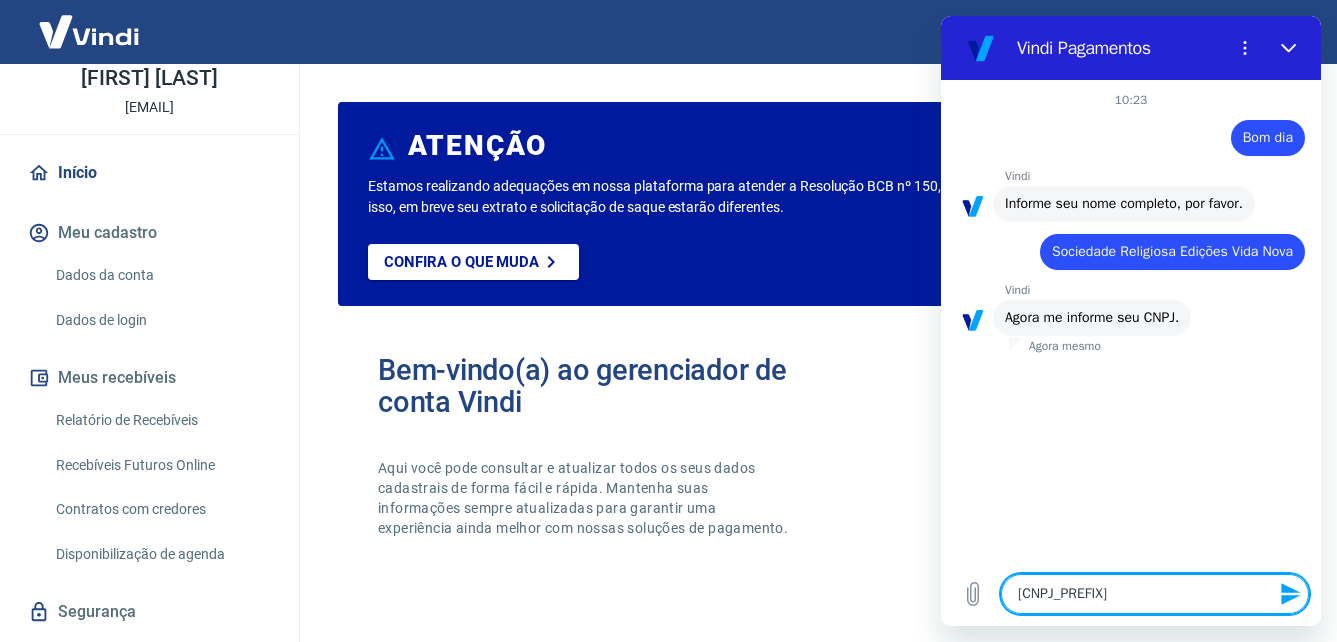 type on "6210" 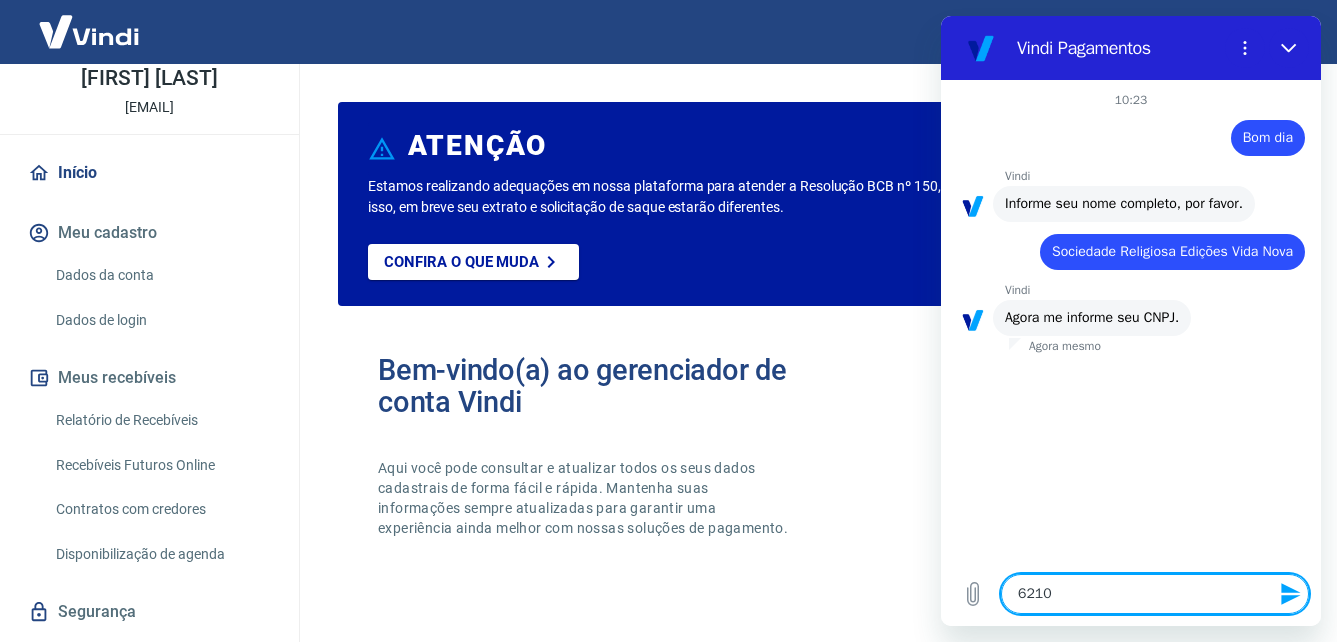 type on "[NUMBER]" 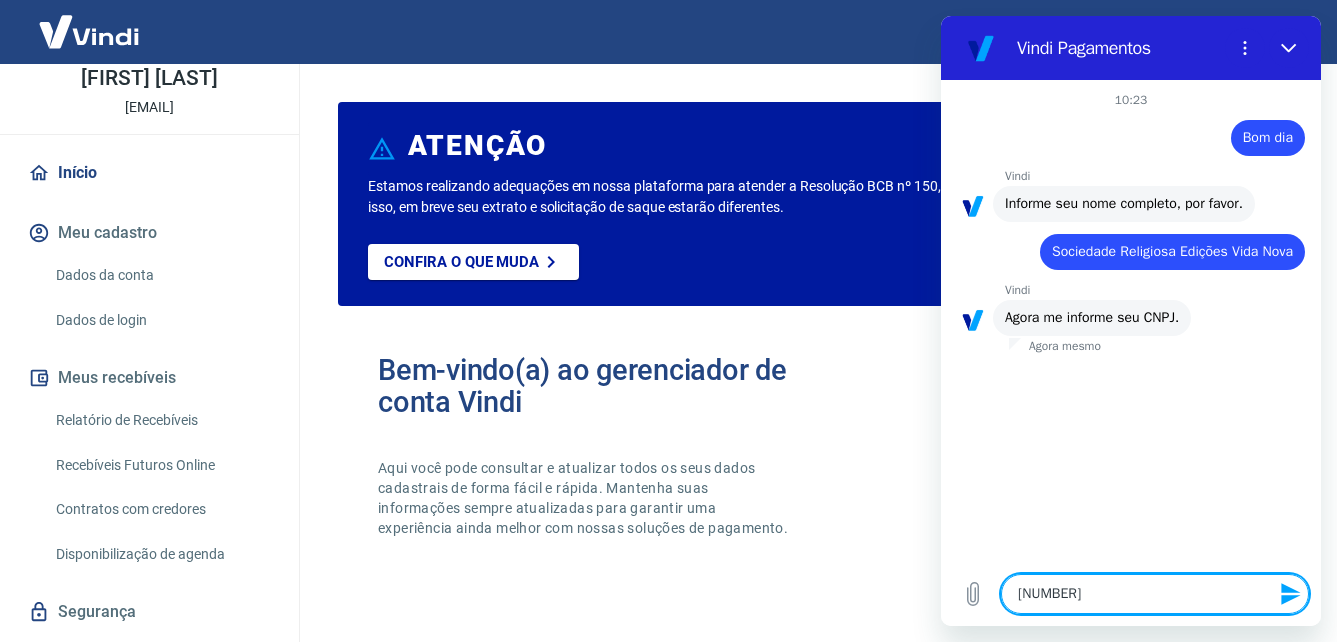 type on "[CNPJ_PREFIX]" 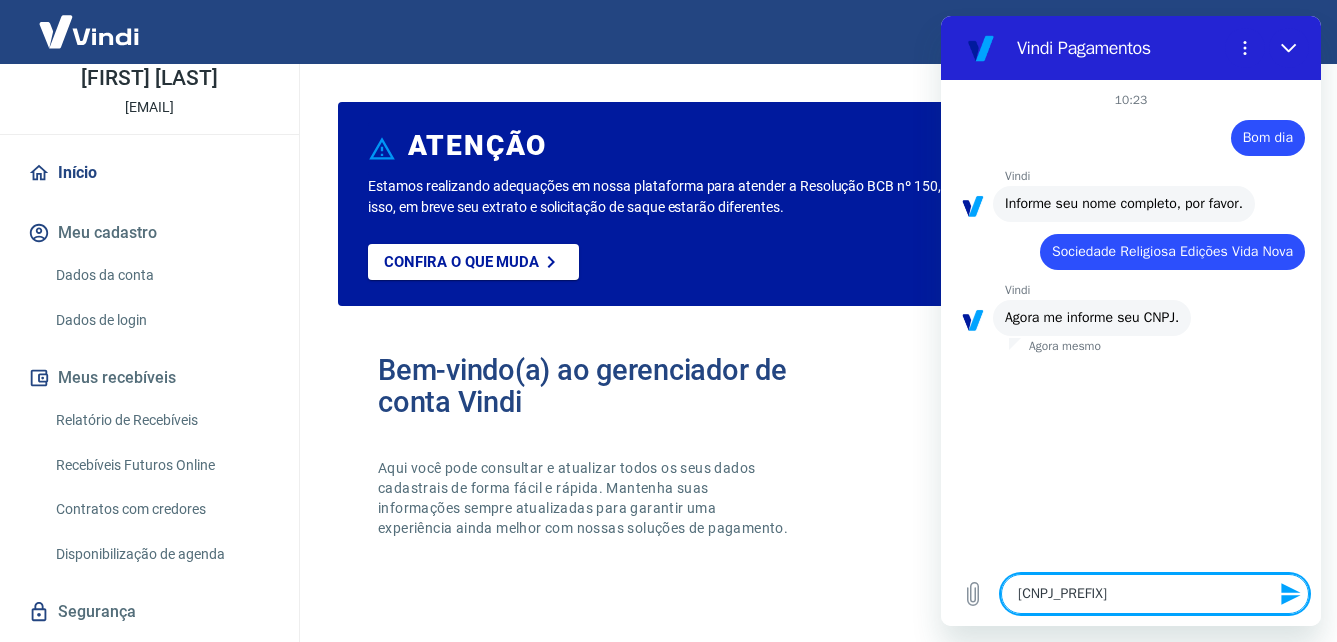 type on "[CNPJ_PREFIX]" 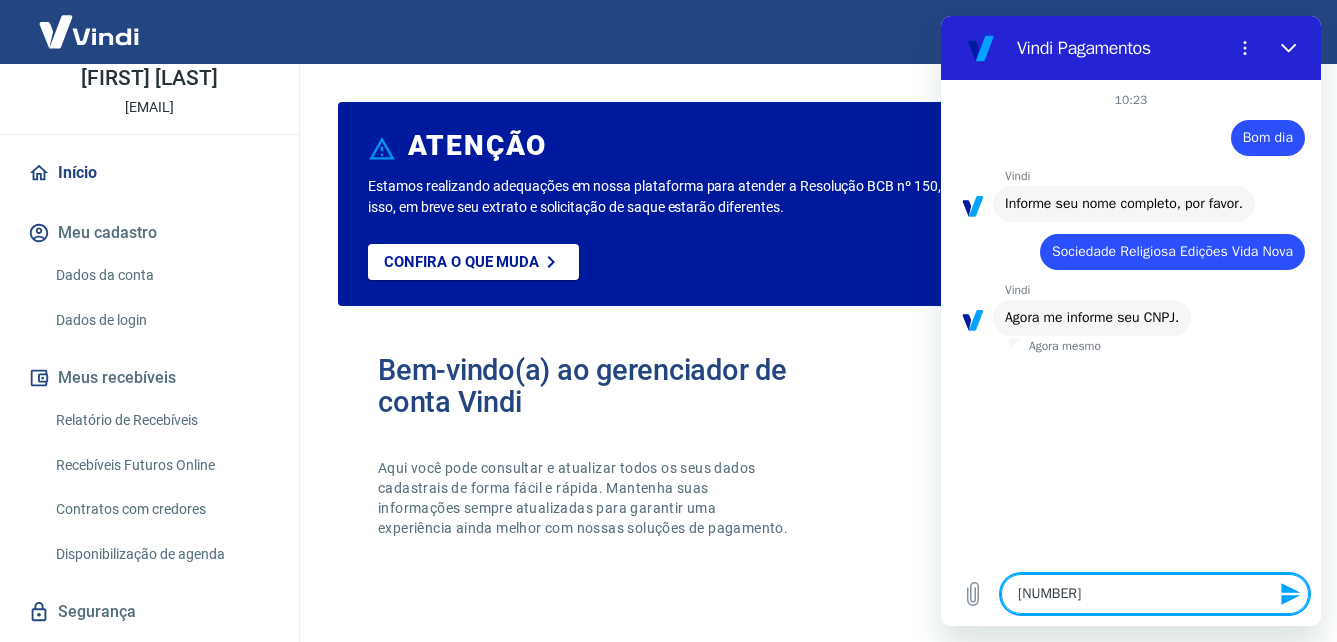 type on "621060420" 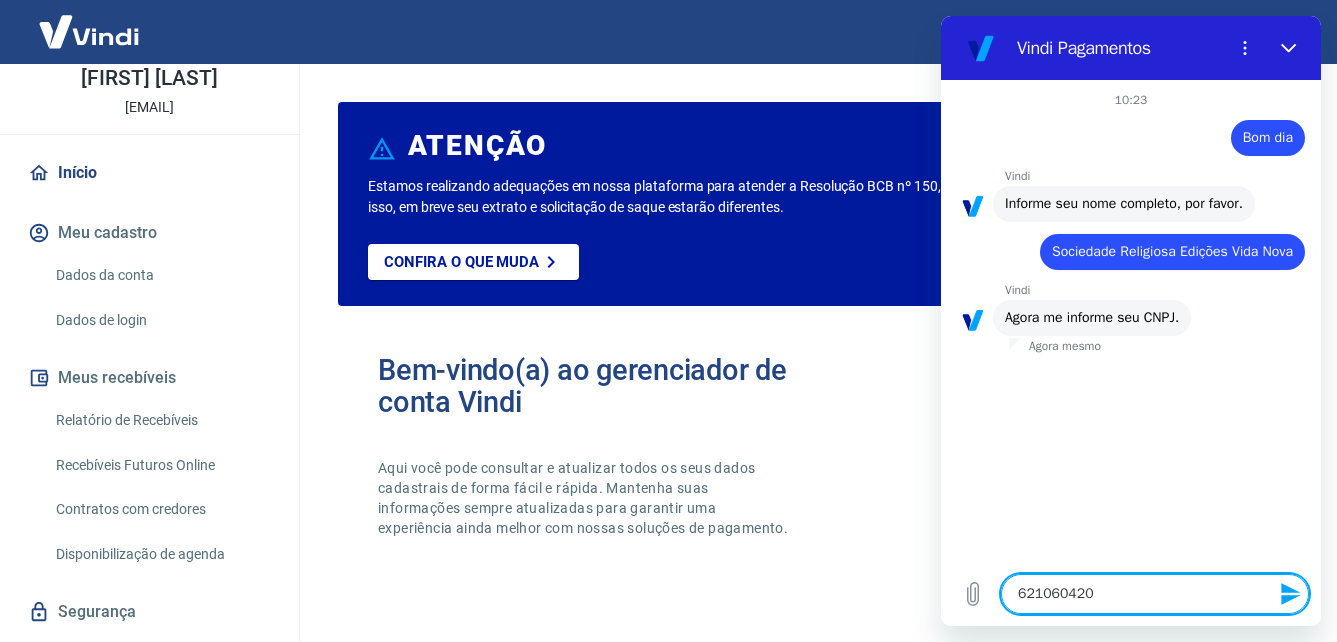 type on "x" 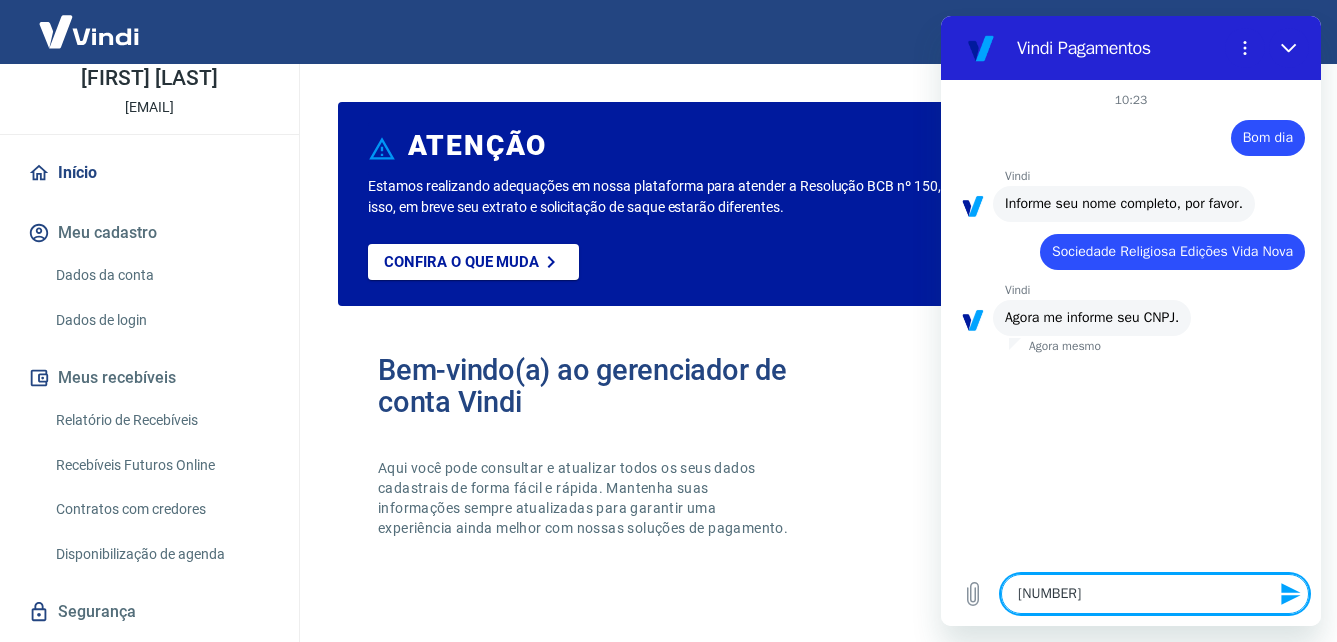 type on "[NUMBER]" 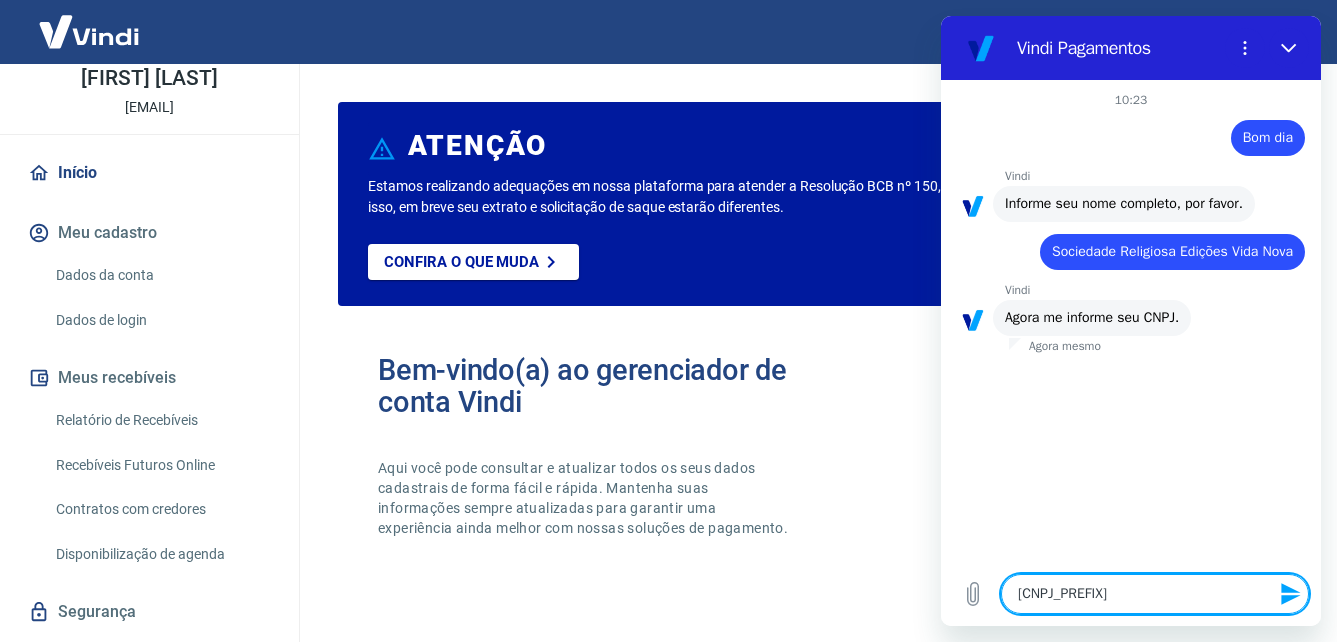 type on "x" 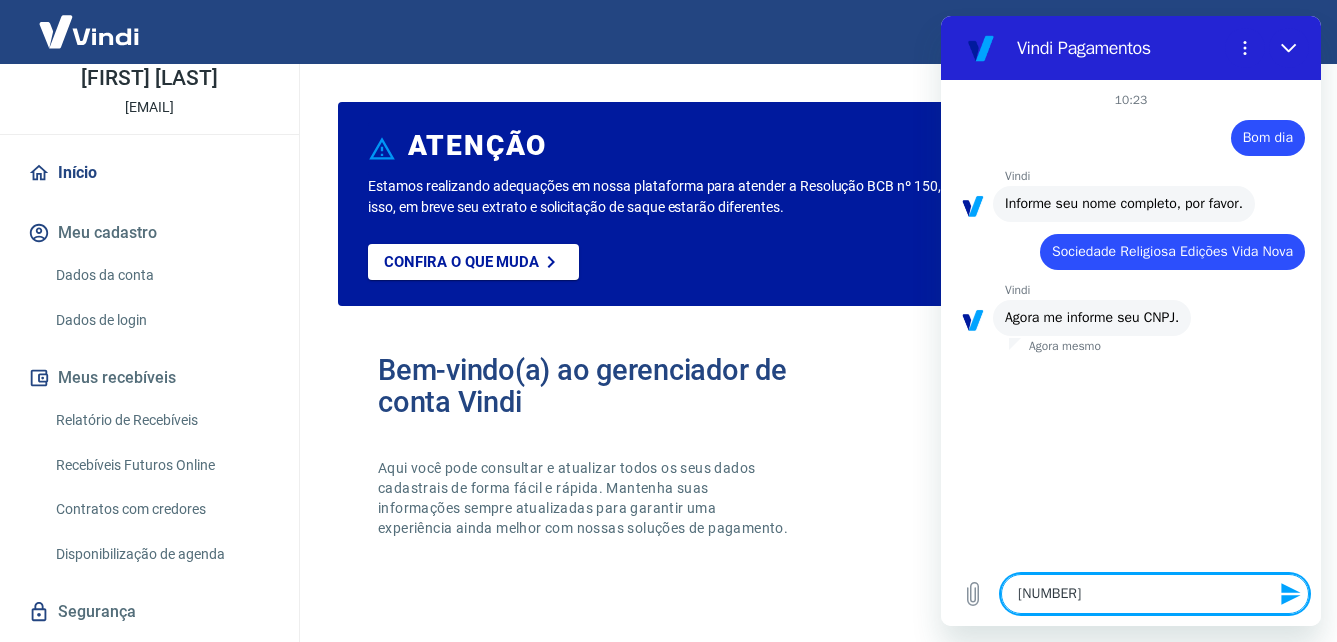 type on "[CNPJ]" 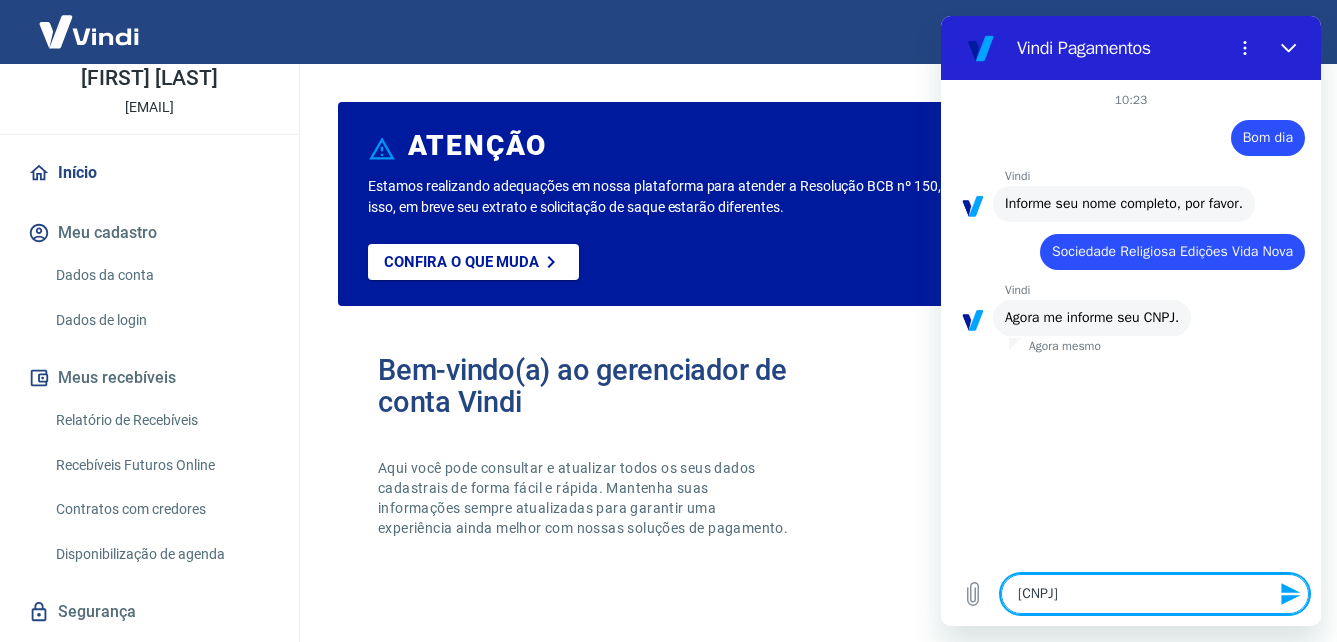 type 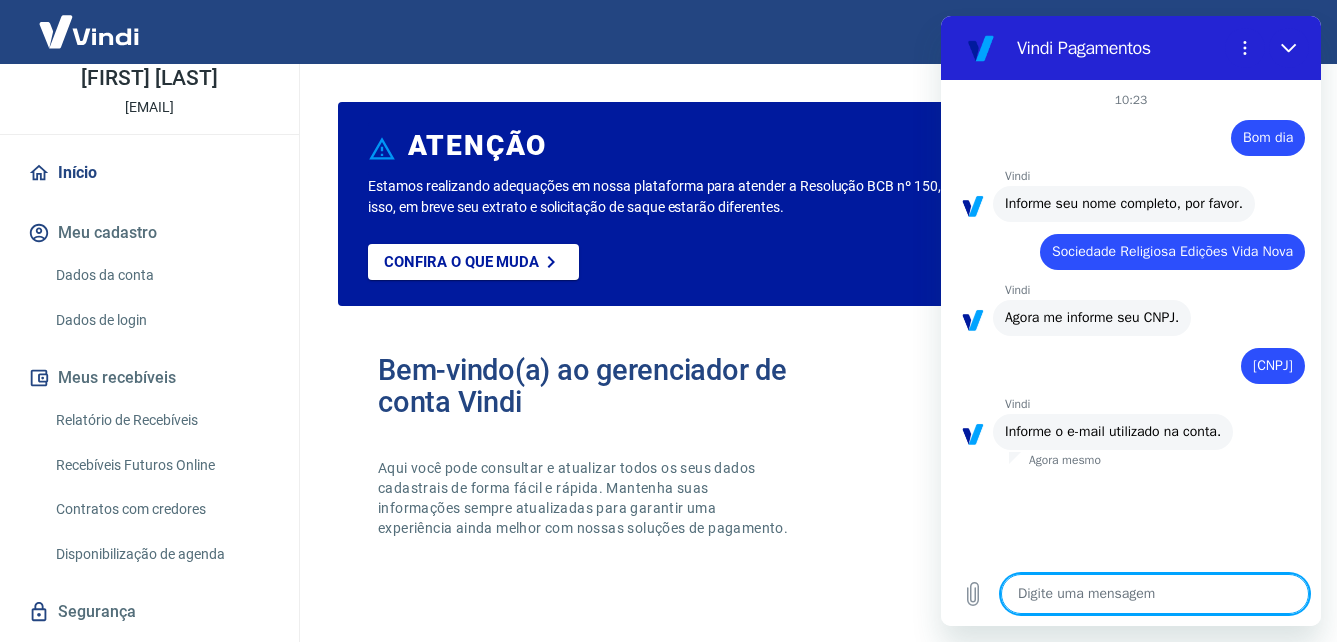 type on "x" 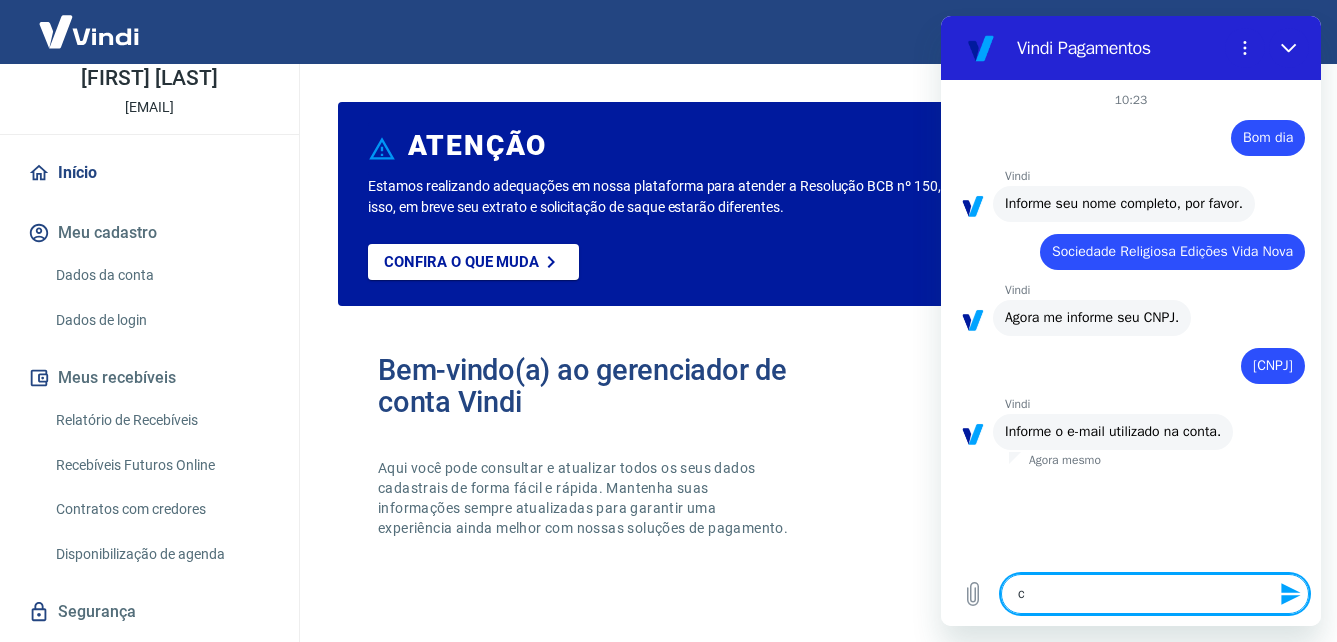 type on "cr" 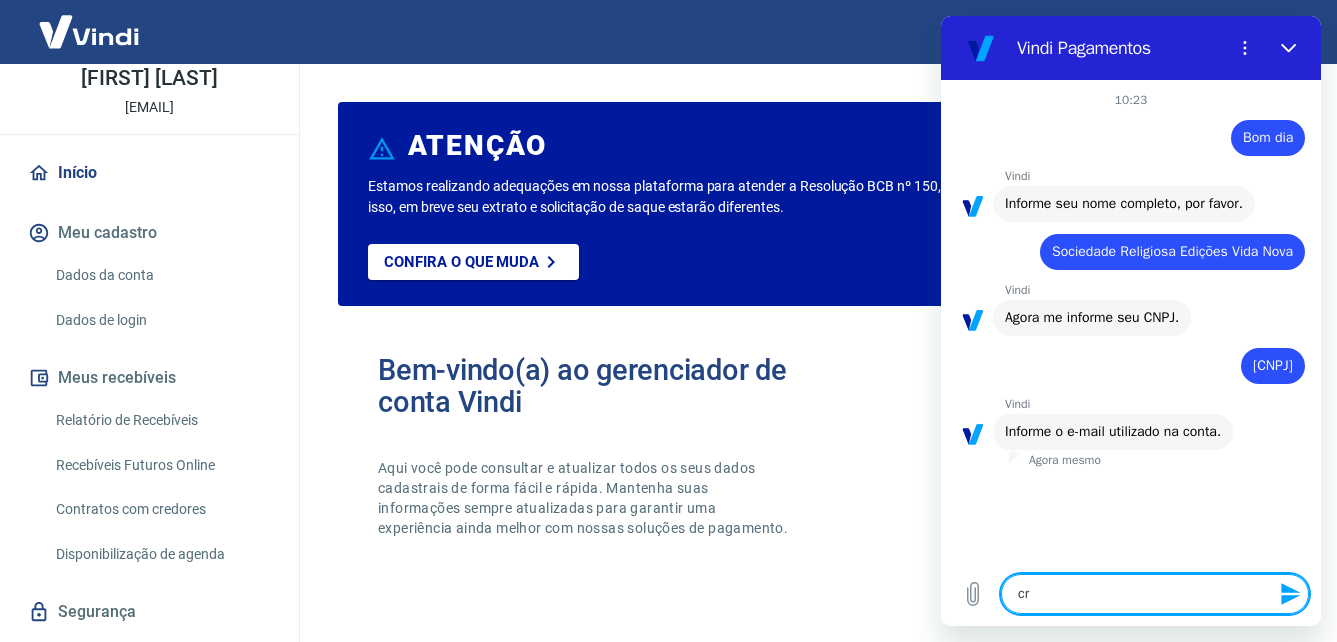 type on "x" 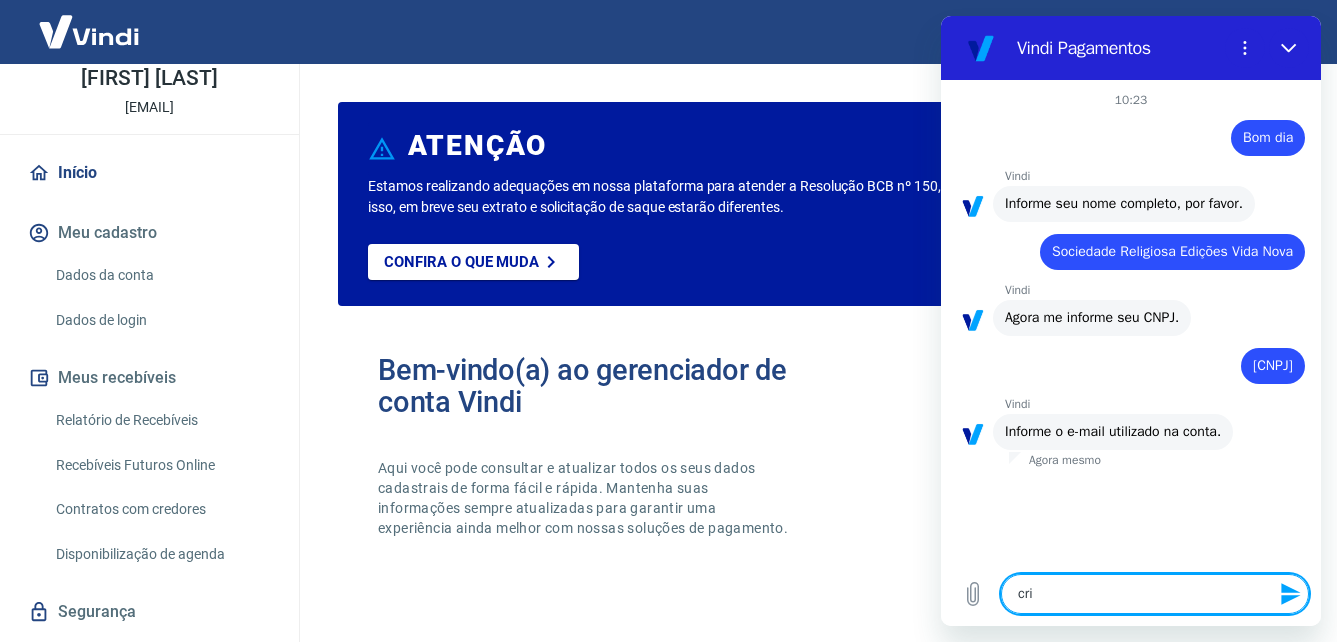 type on "[NAME]" 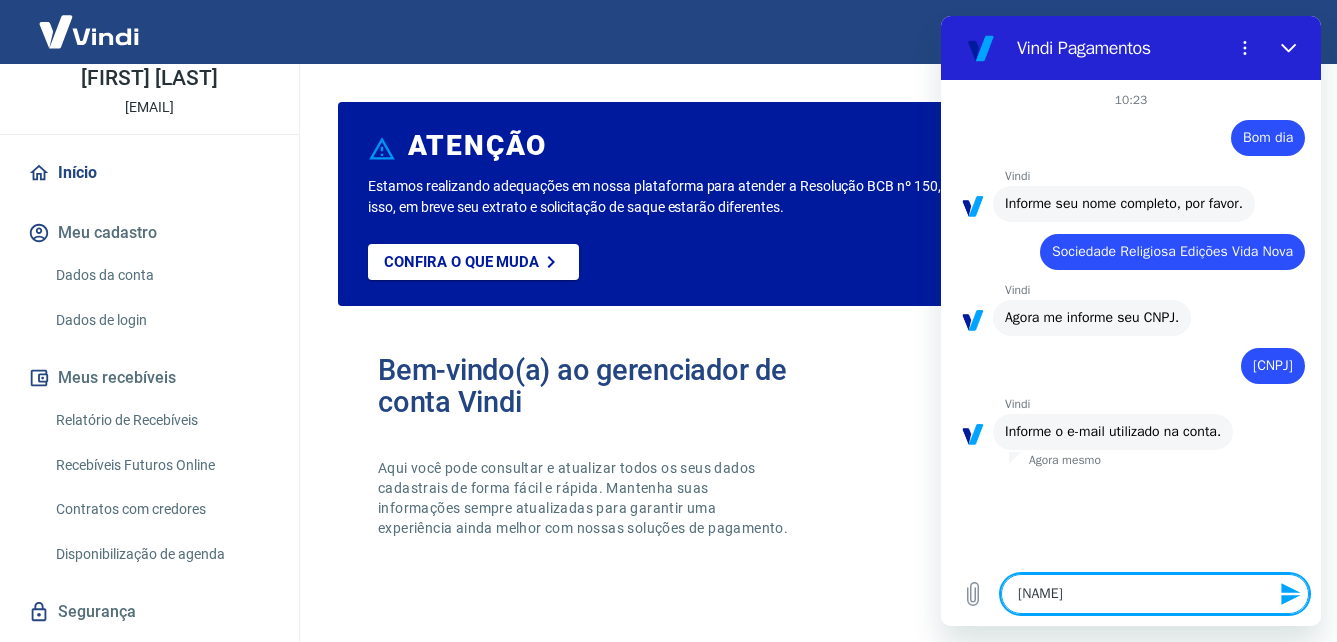 type on "[EMAIL_PREFIX]" 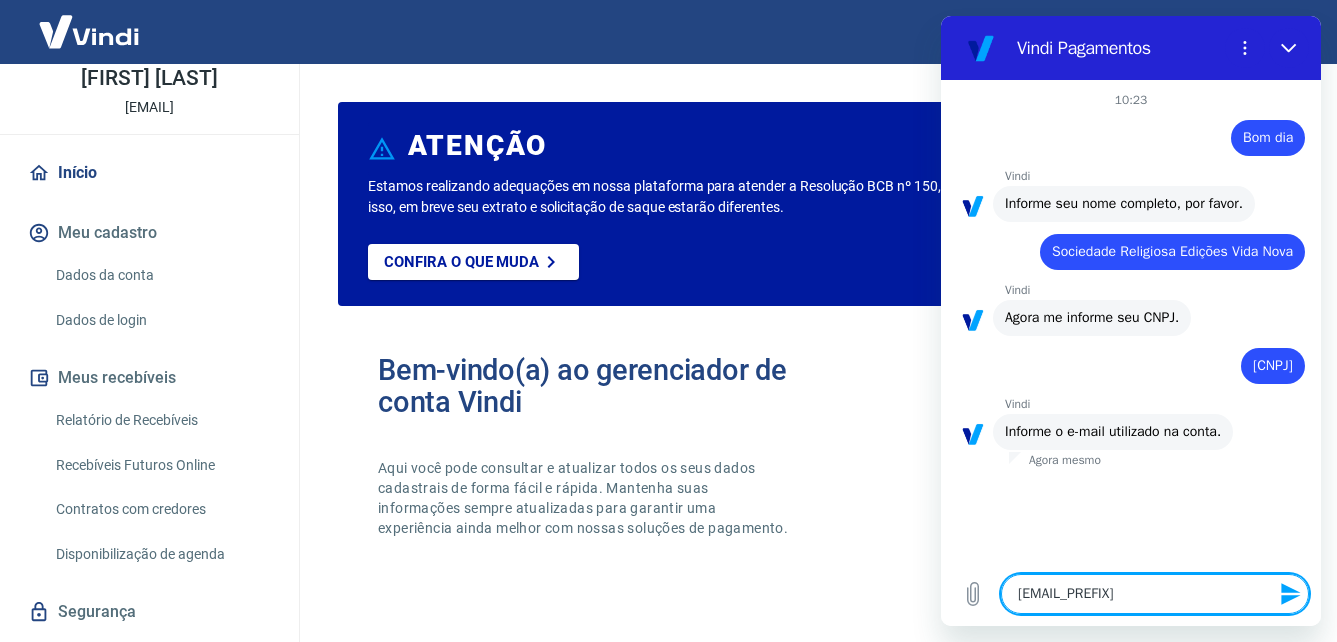 type on "[NAME]" 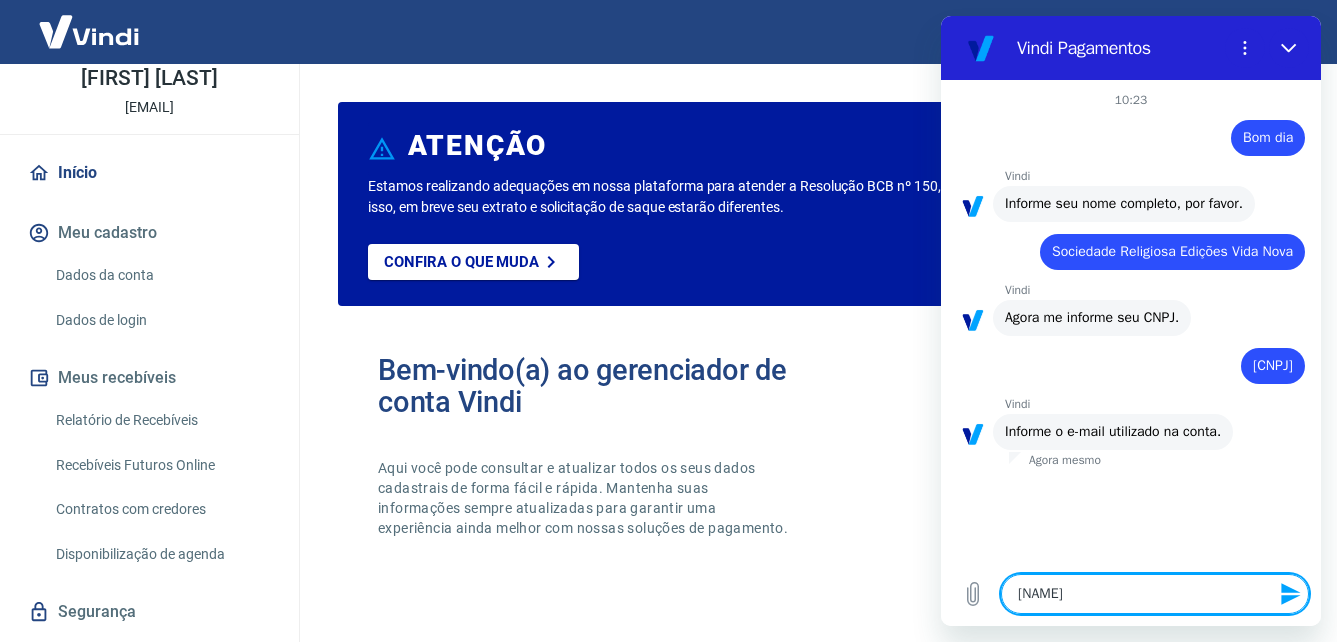 type on "crismal" 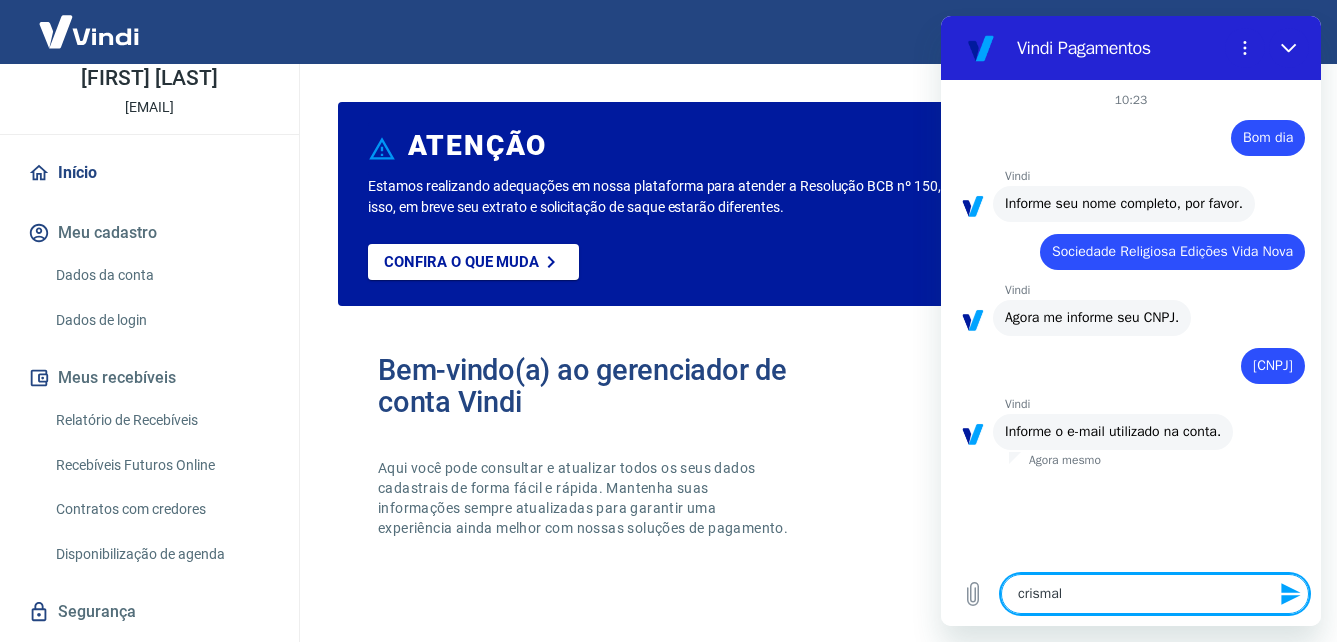 type on "[EMAIL_PREFIX]" 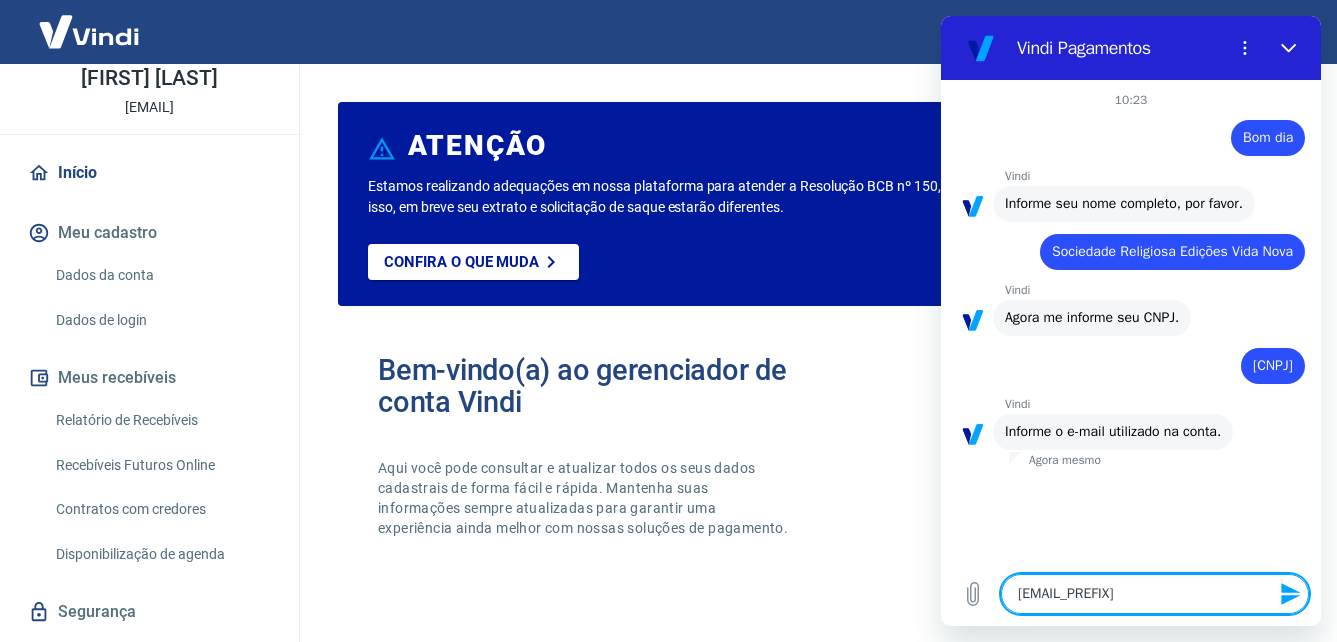 type on "[EMAIL]" 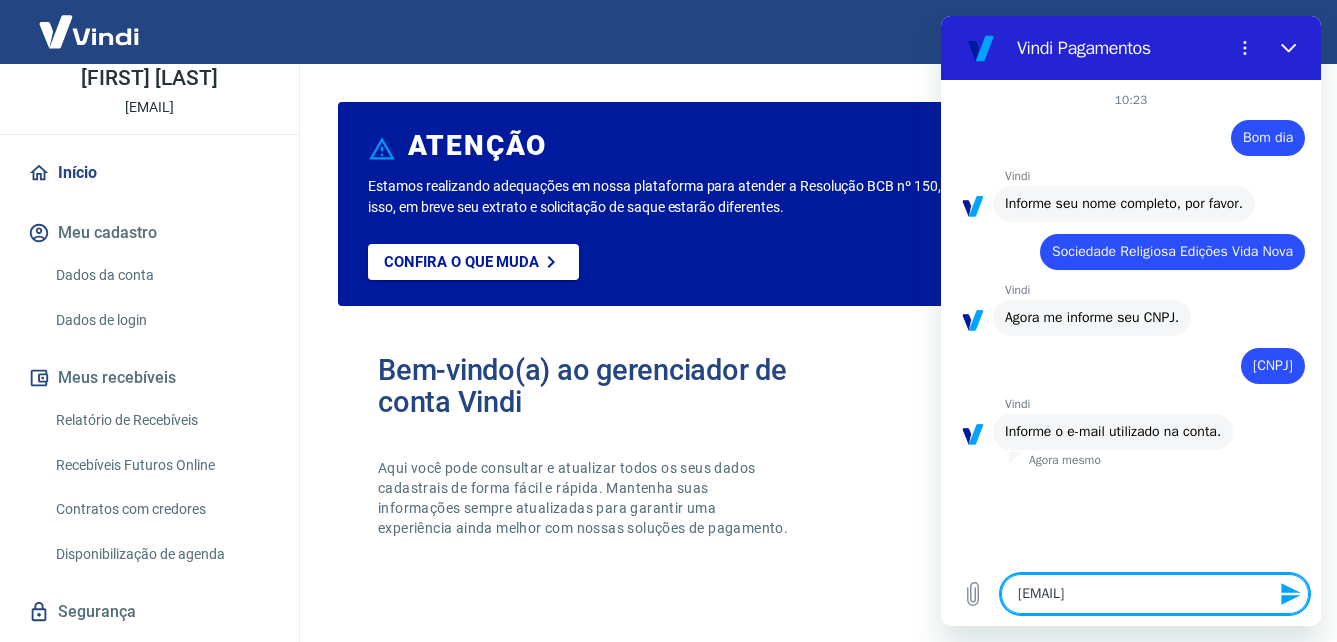 type on "[EMAIL]" 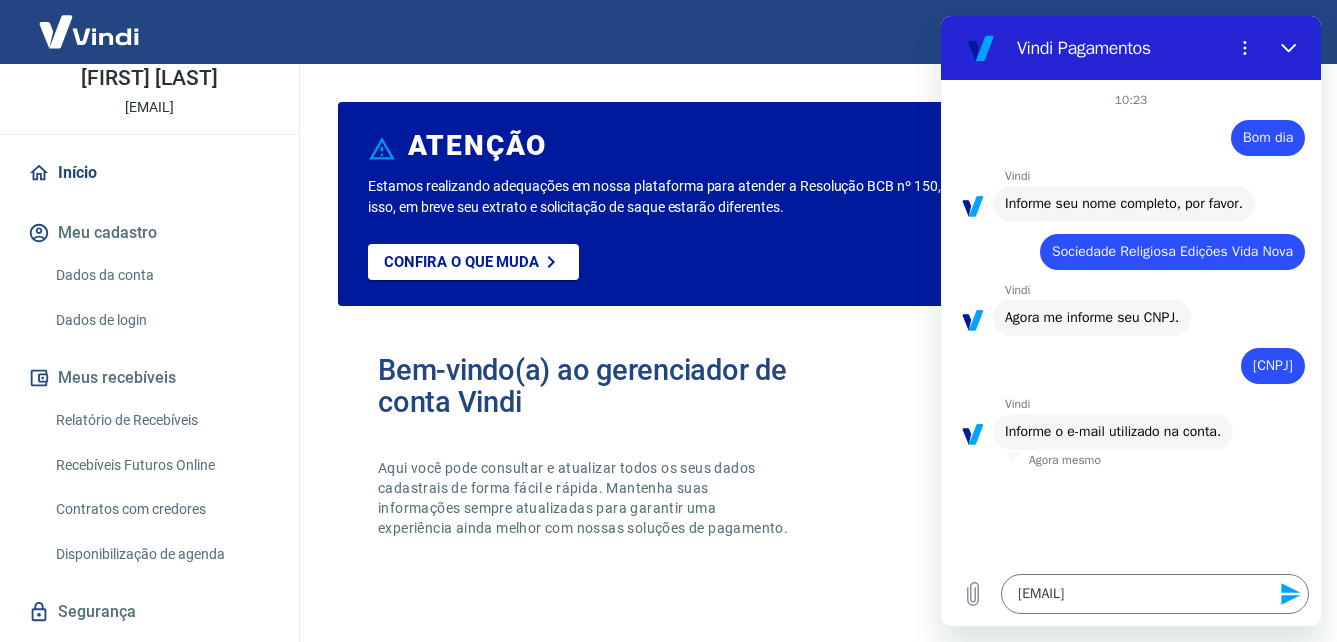 click 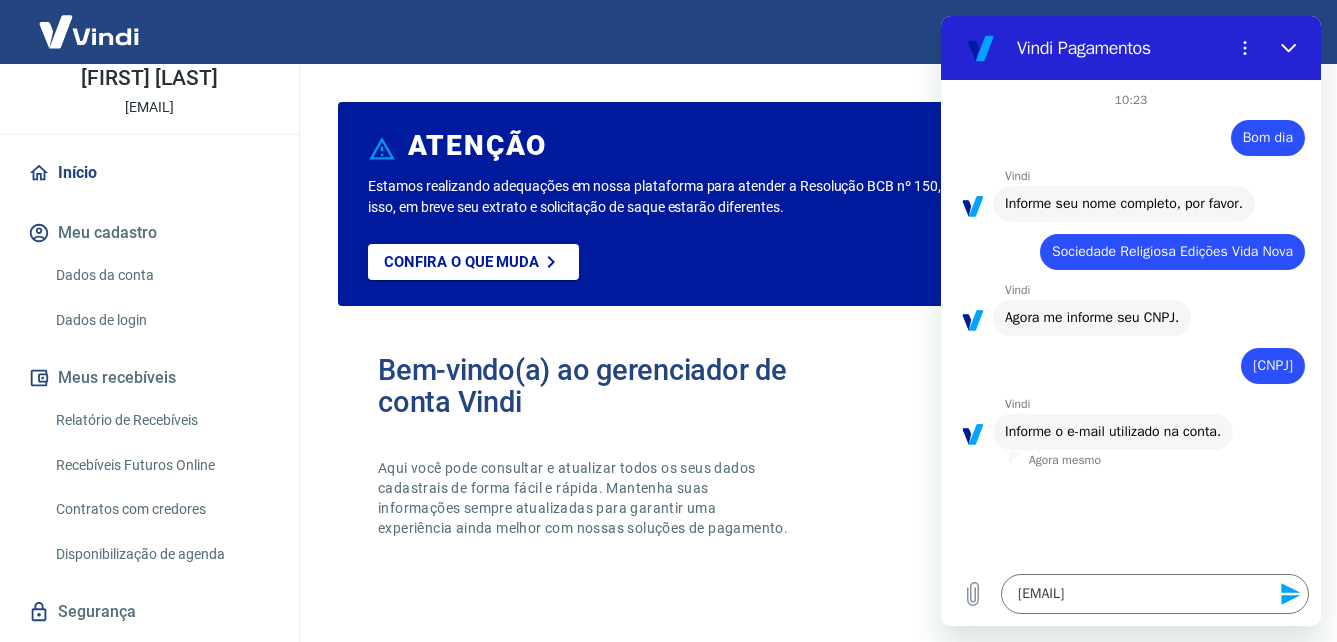 type 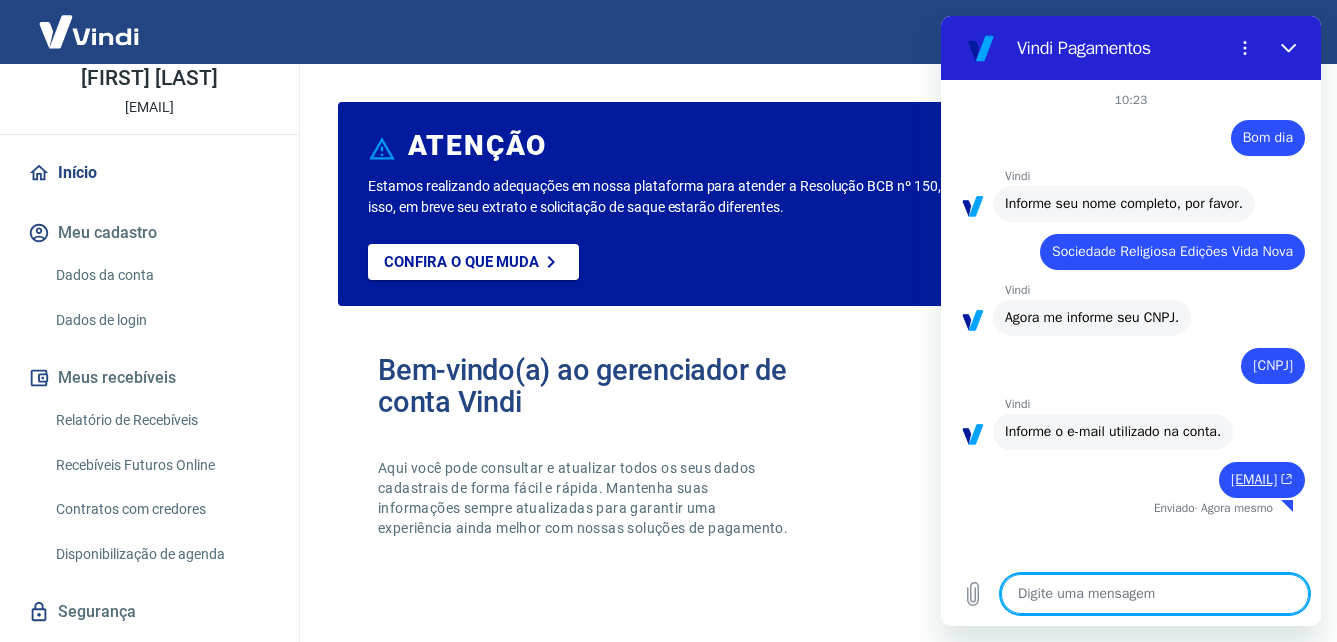 type on "x" 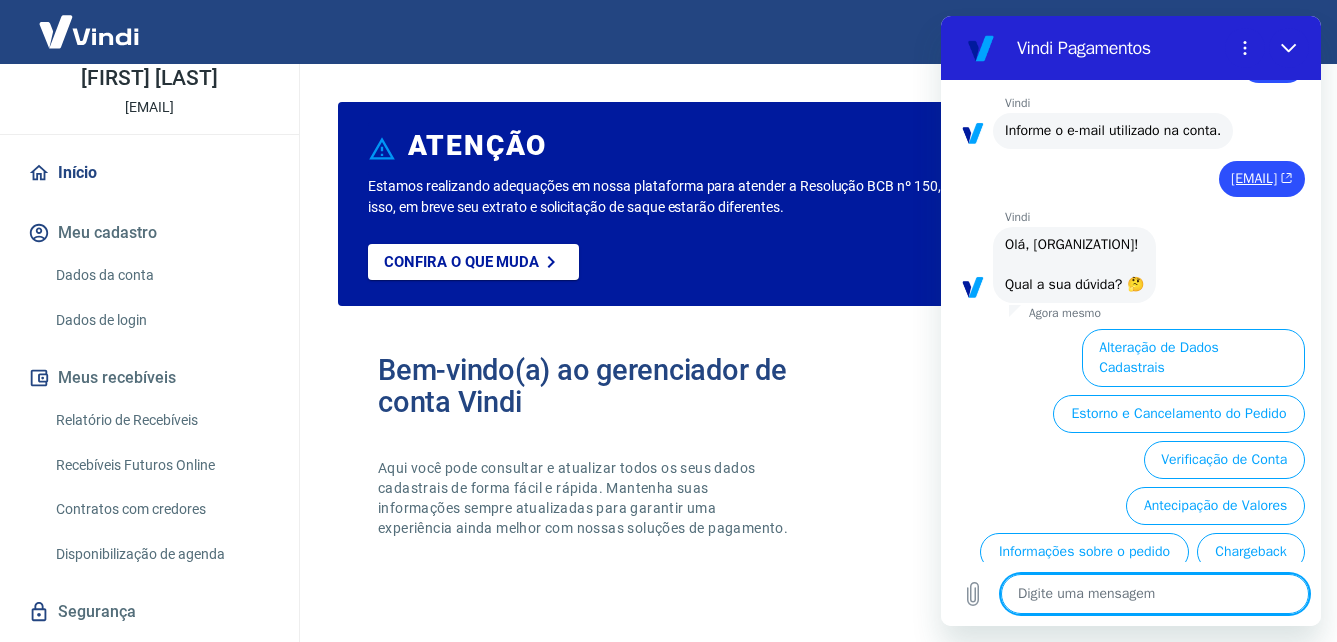 scroll, scrollTop: 473, scrollLeft: 0, axis: vertical 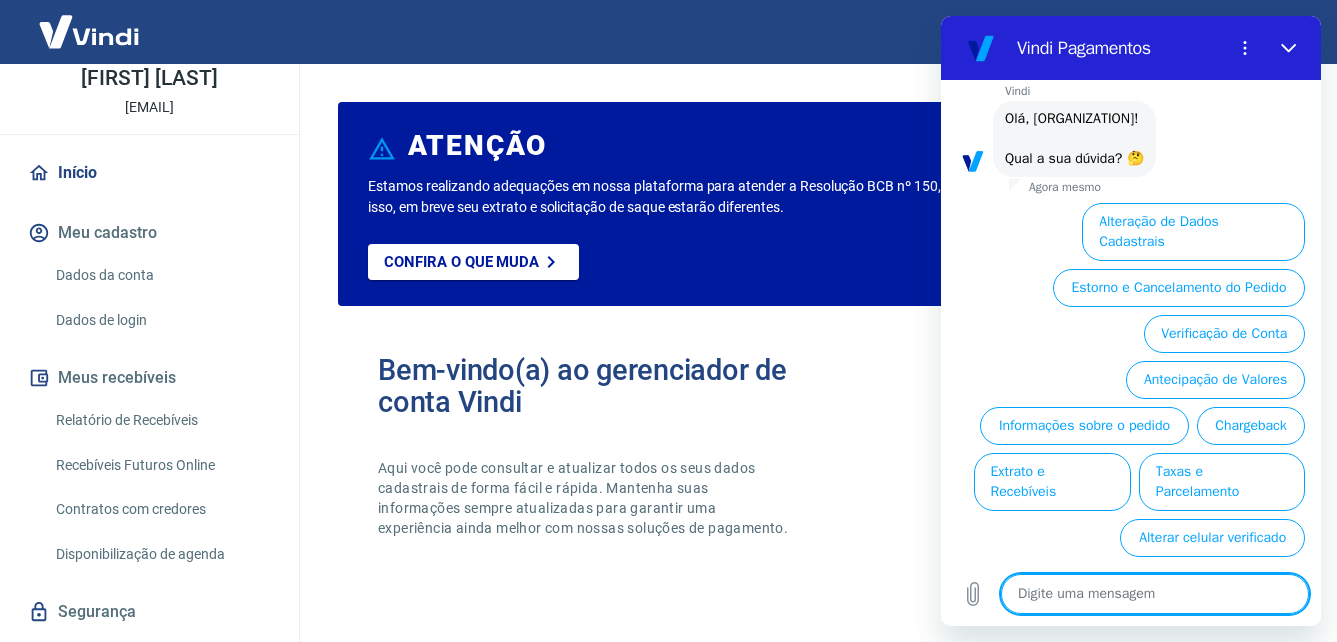 click at bounding box center (1155, 594) 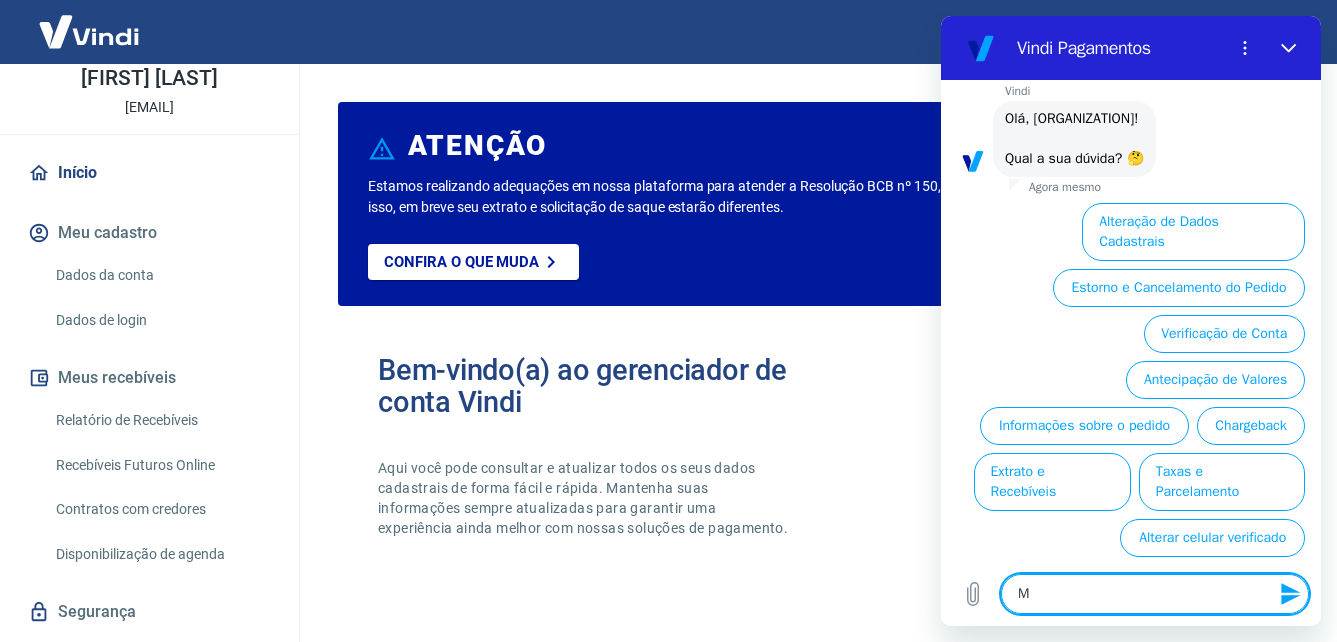 type on "Má" 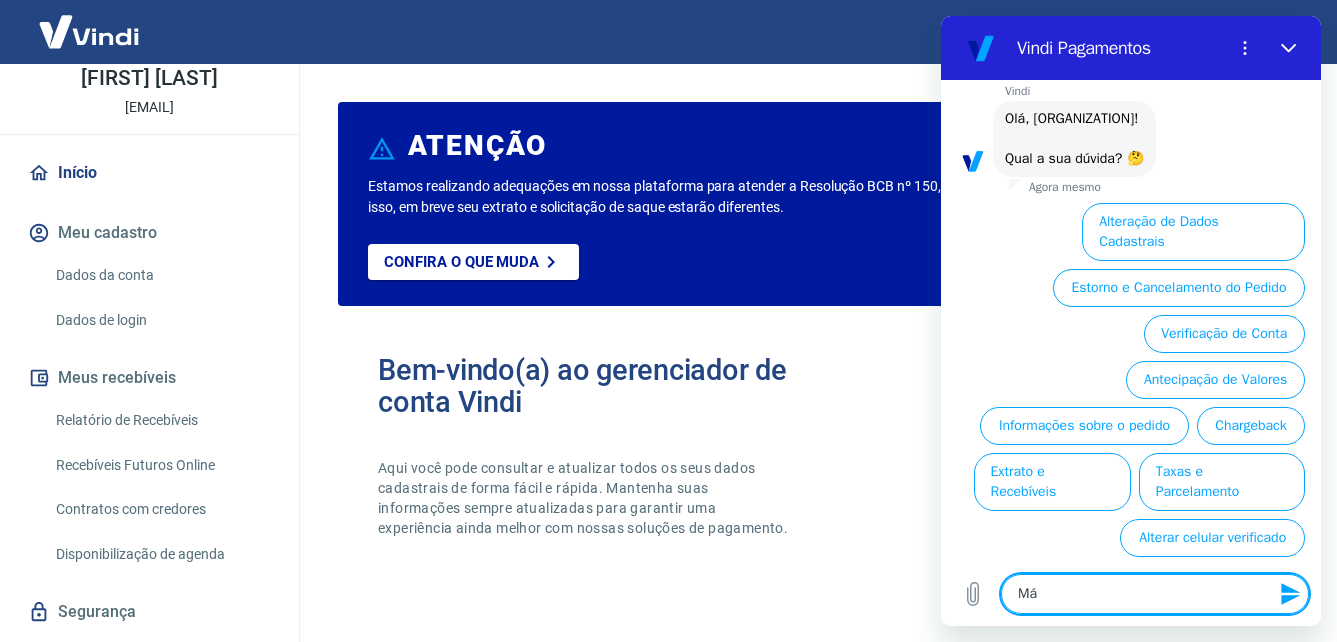 type on "Máq" 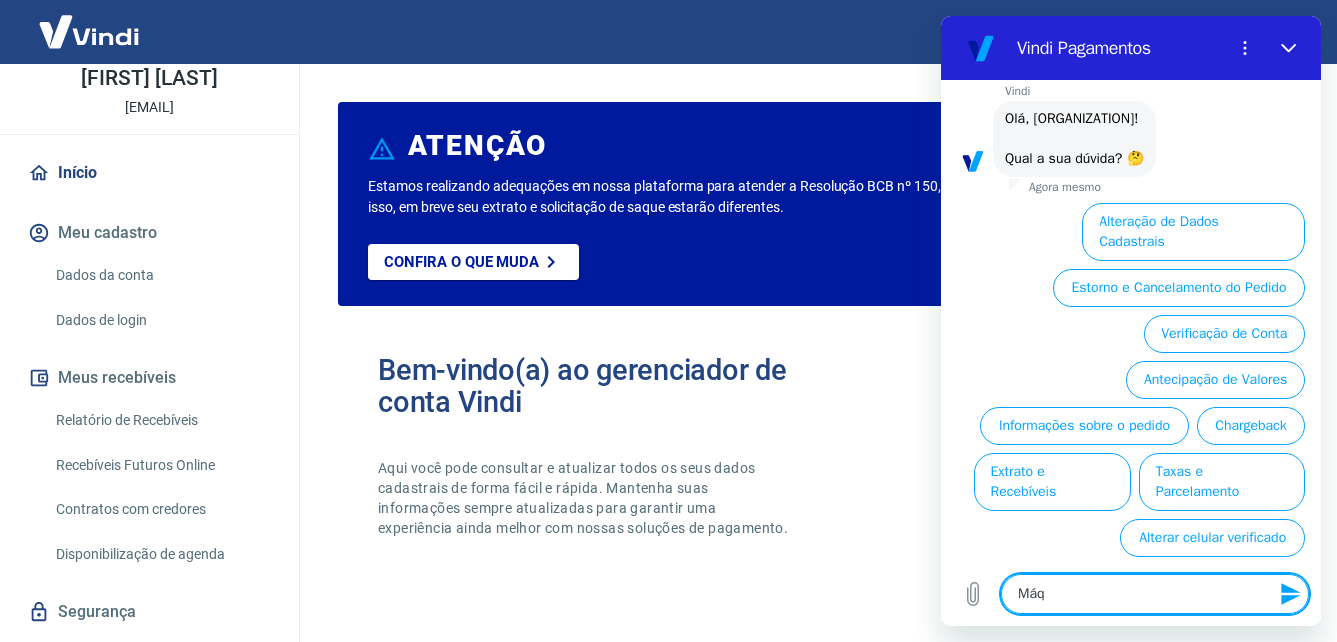 type on "Máqu" 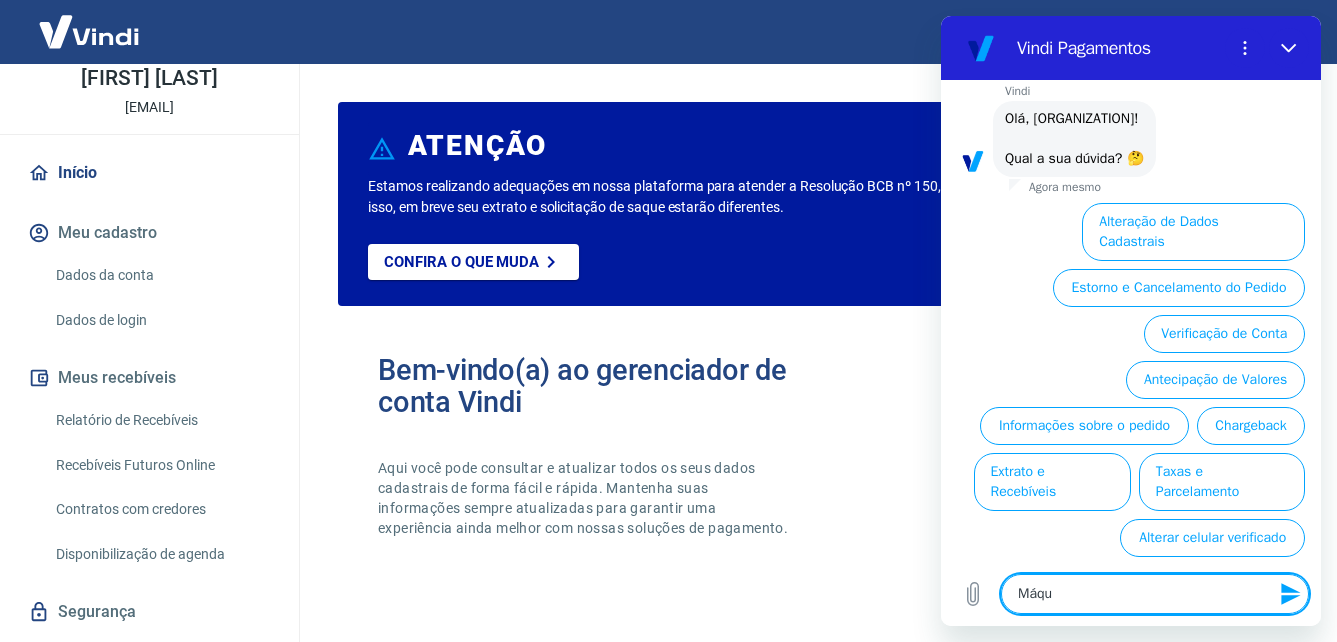 type on "Máqui" 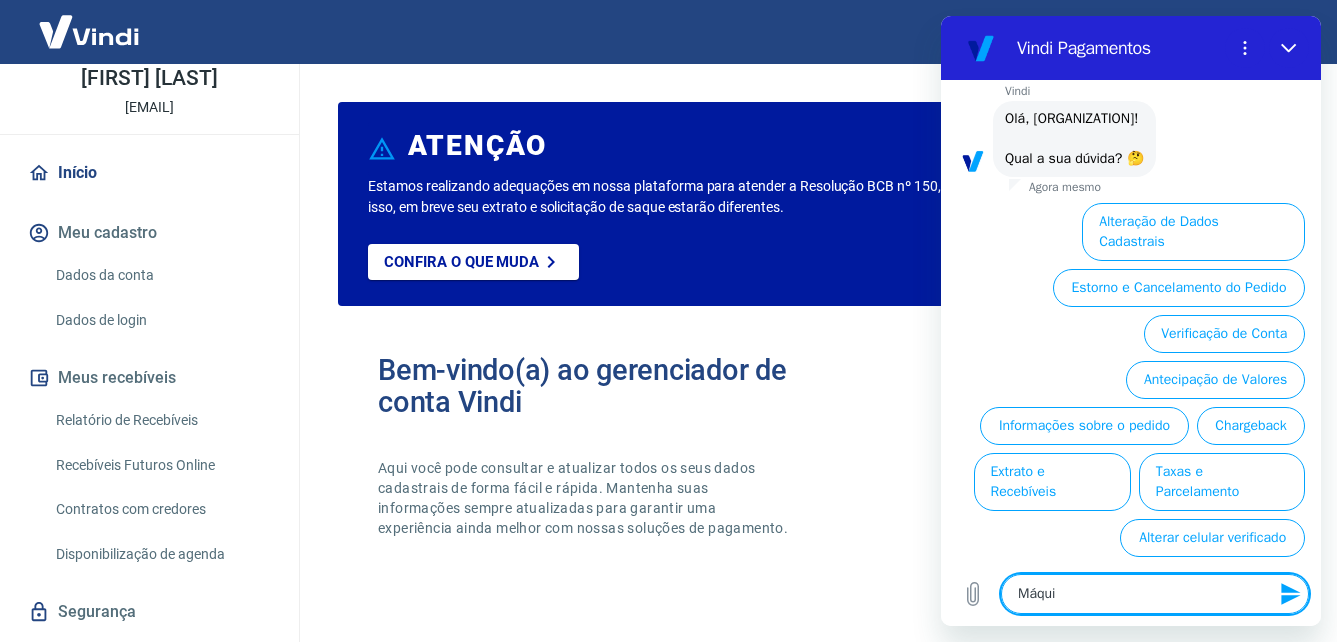 type on "Máquin" 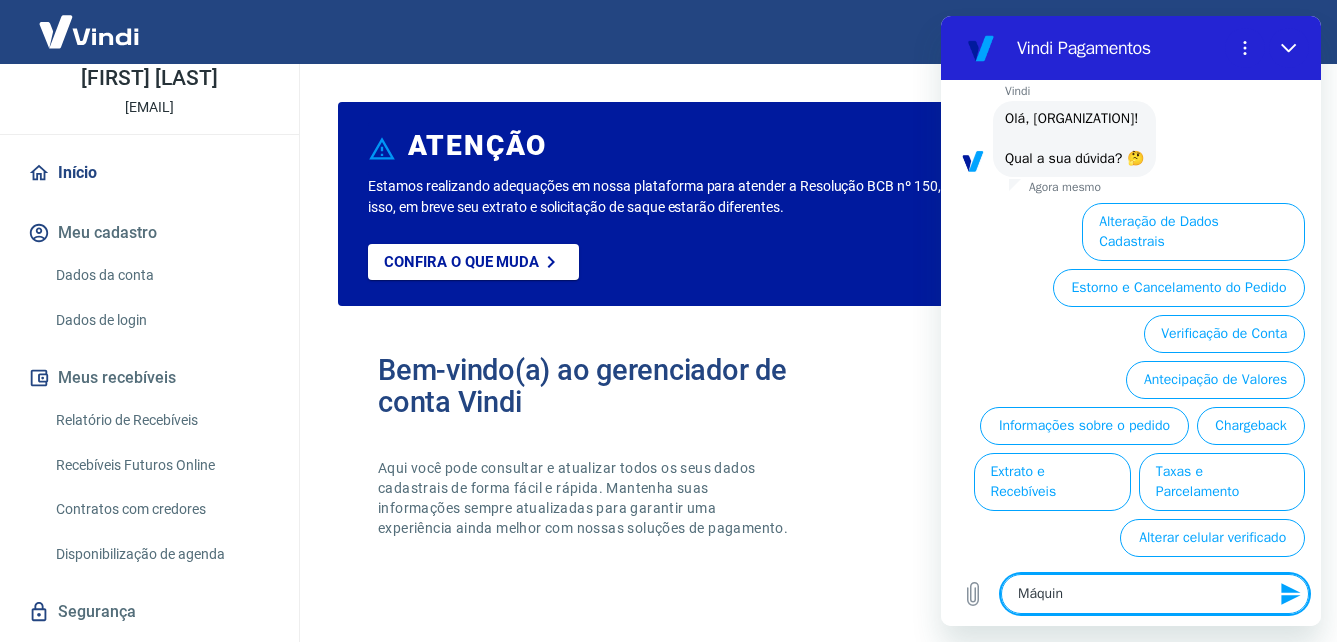 type on "Máquina" 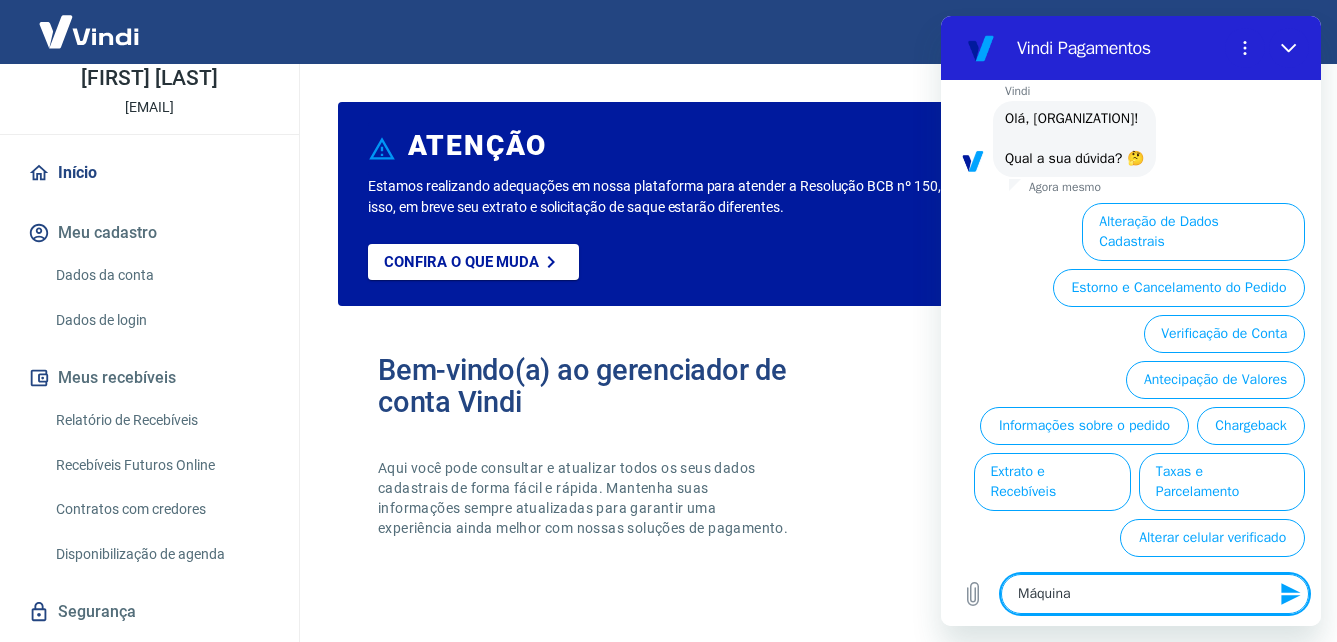 type on "Máquina" 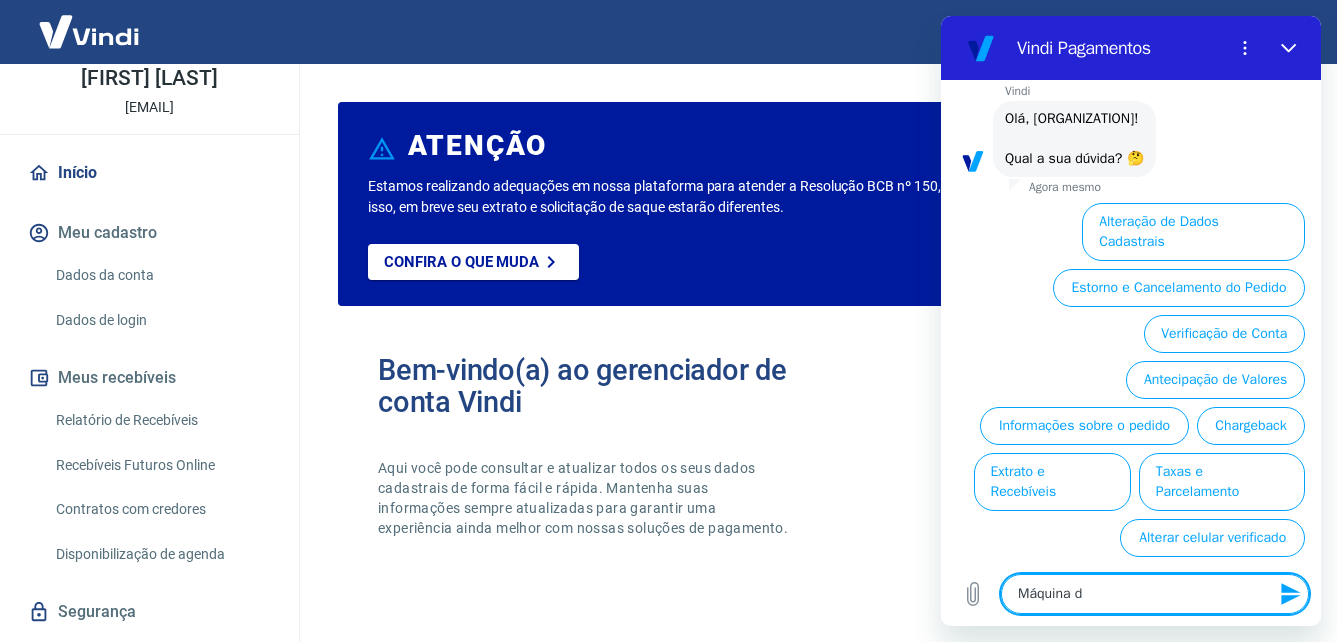 type on "Máquina de" 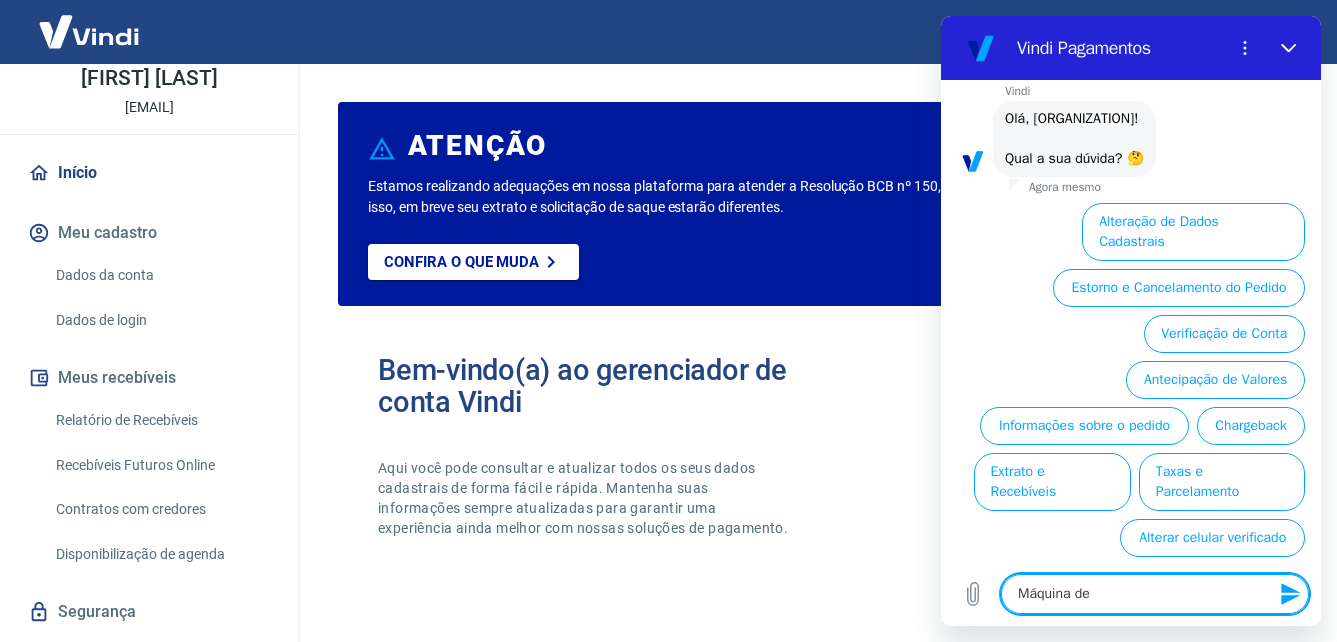 type on "Máquina de" 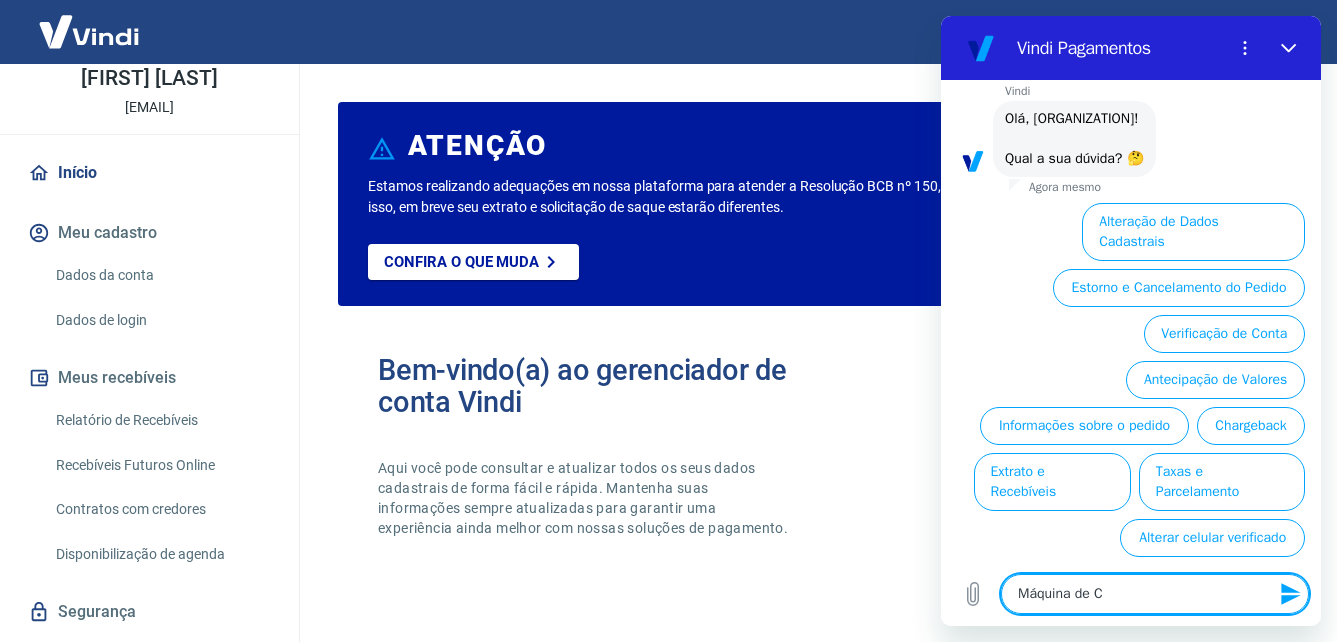 type on "Máquina de Ca" 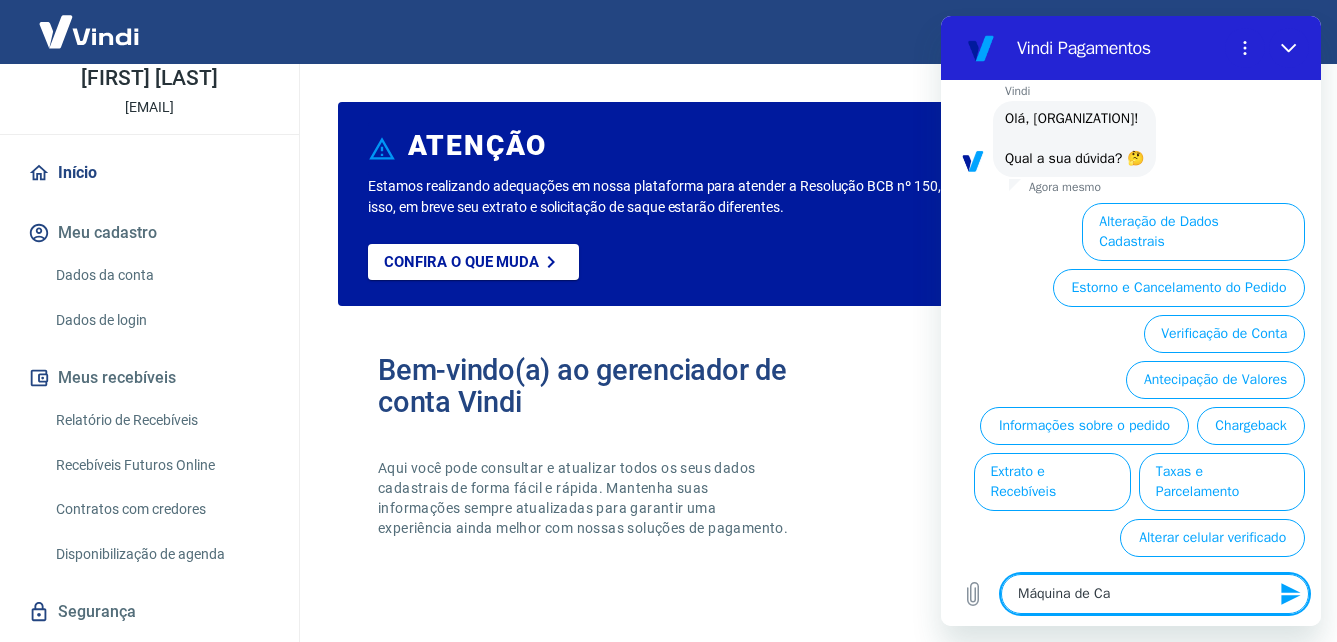 type on "Máquina de Car" 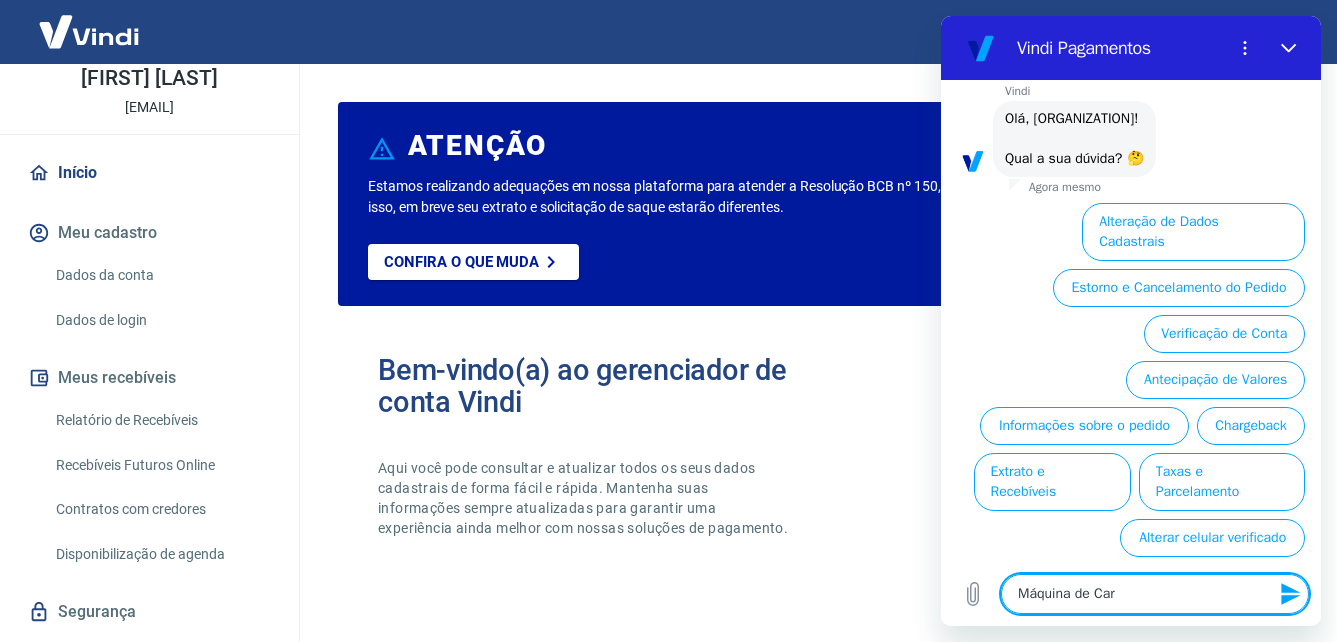 type on "Máquina de Cart" 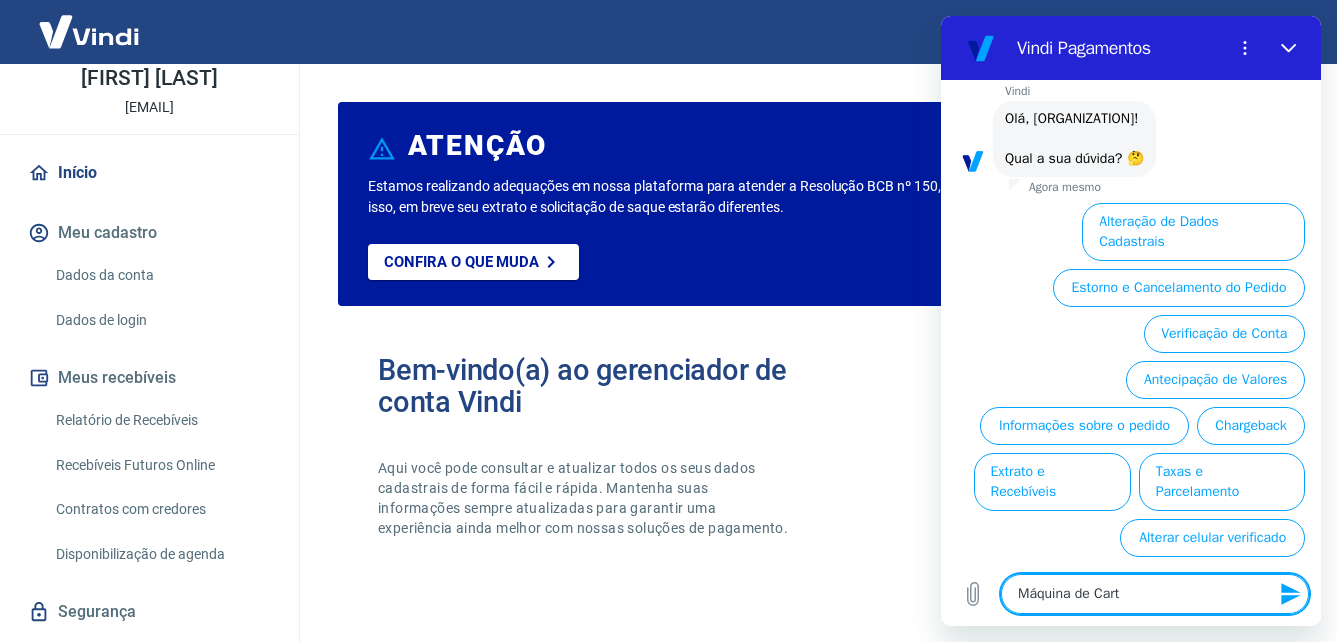 type on "Máquina de Cartã" 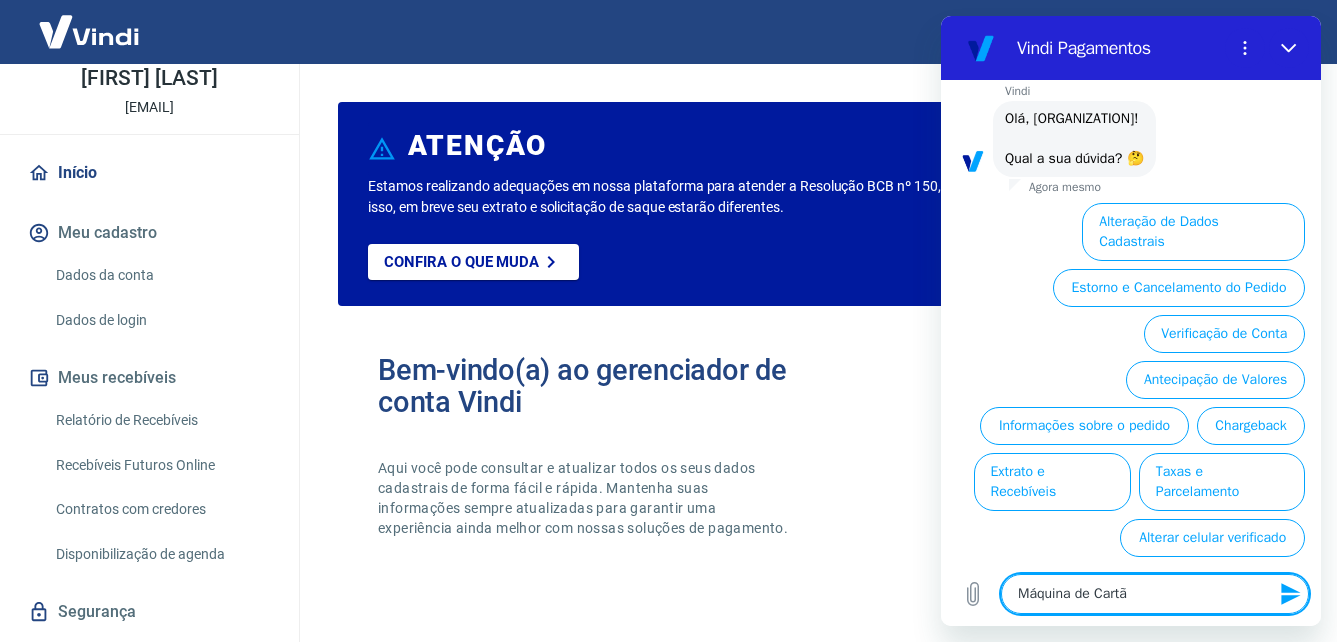 type 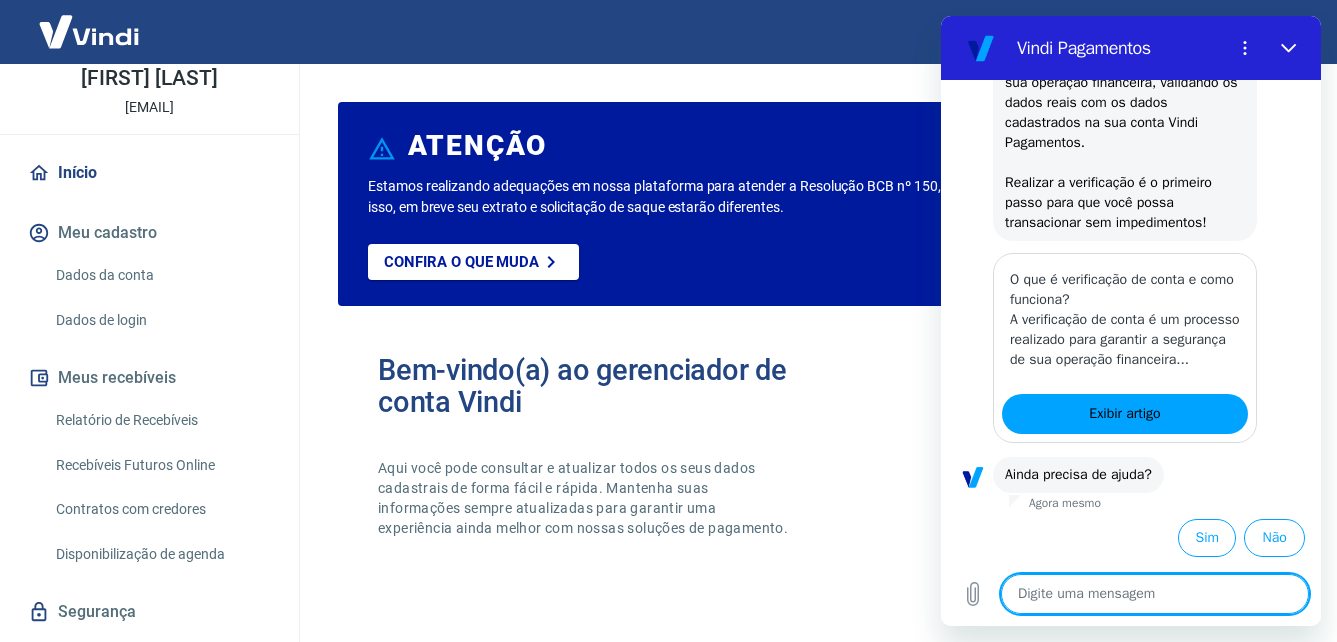 scroll, scrollTop: 931, scrollLeft: 0, axis: vertical 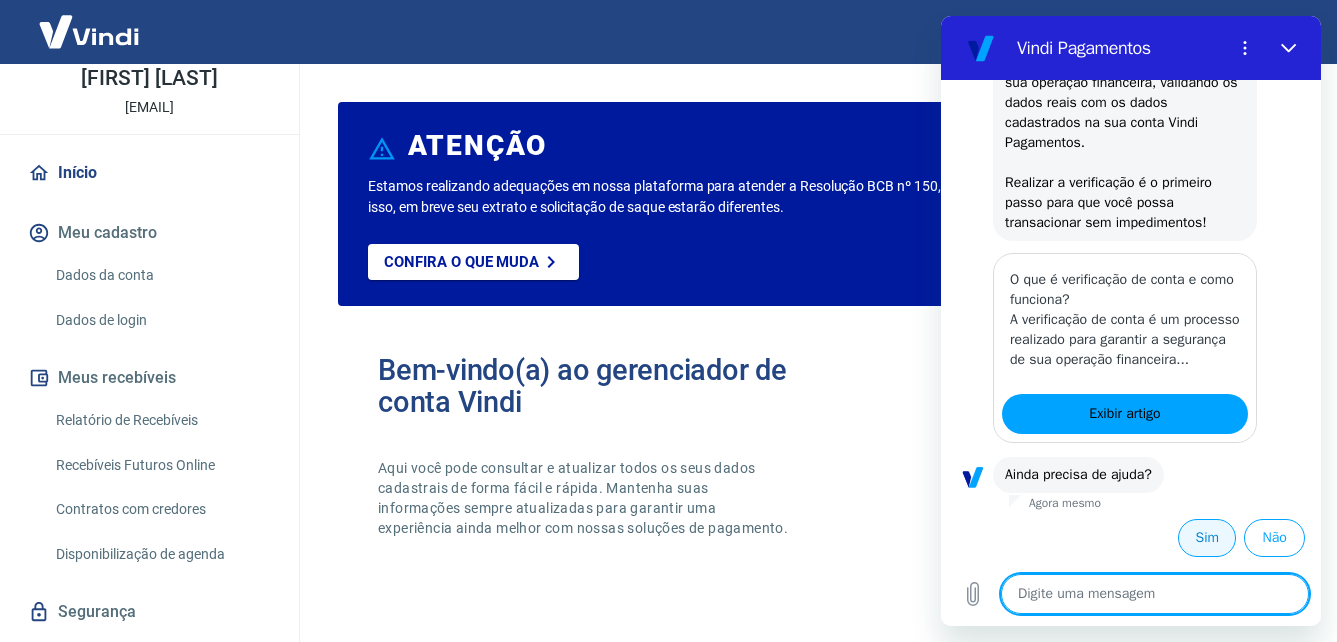click on "Sim" at bounding box center [1207, 538] 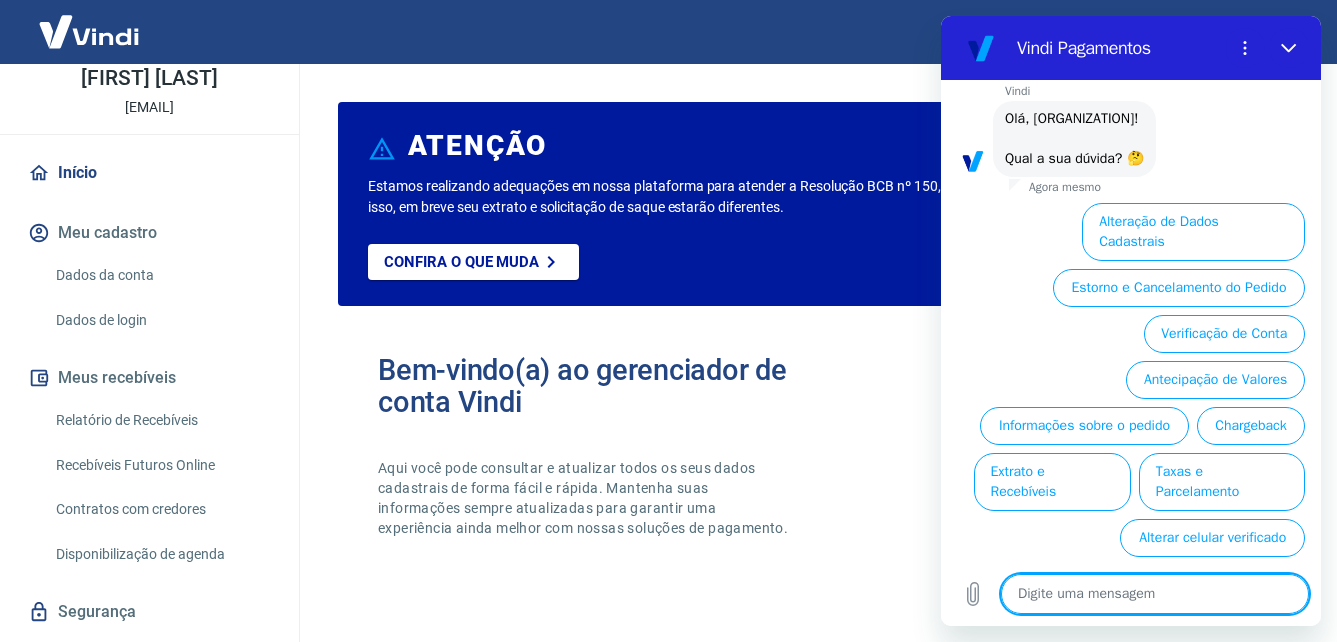 scroll, scrollTop: 1427, scrollLeft: 0, axis: vertical 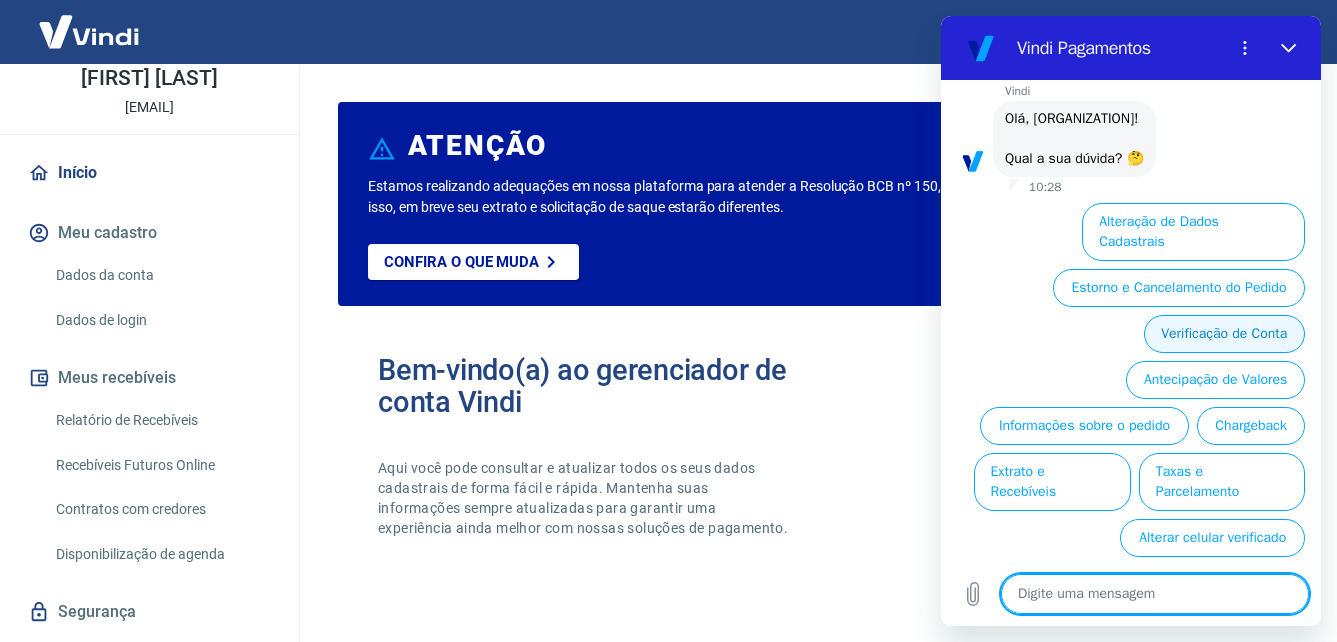 click on "Verificação de Conta" at bounding box center (1224, 334) 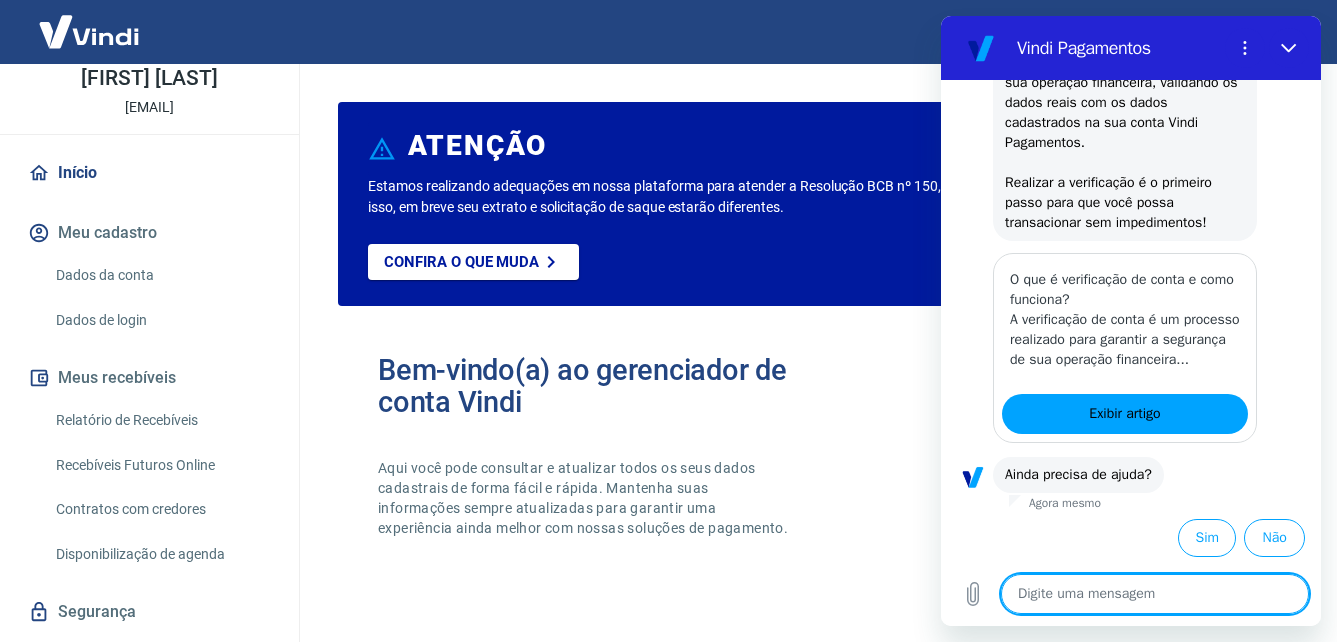 scroll, scrollTop: 1671, scrollLeft: 0, axis: vertical 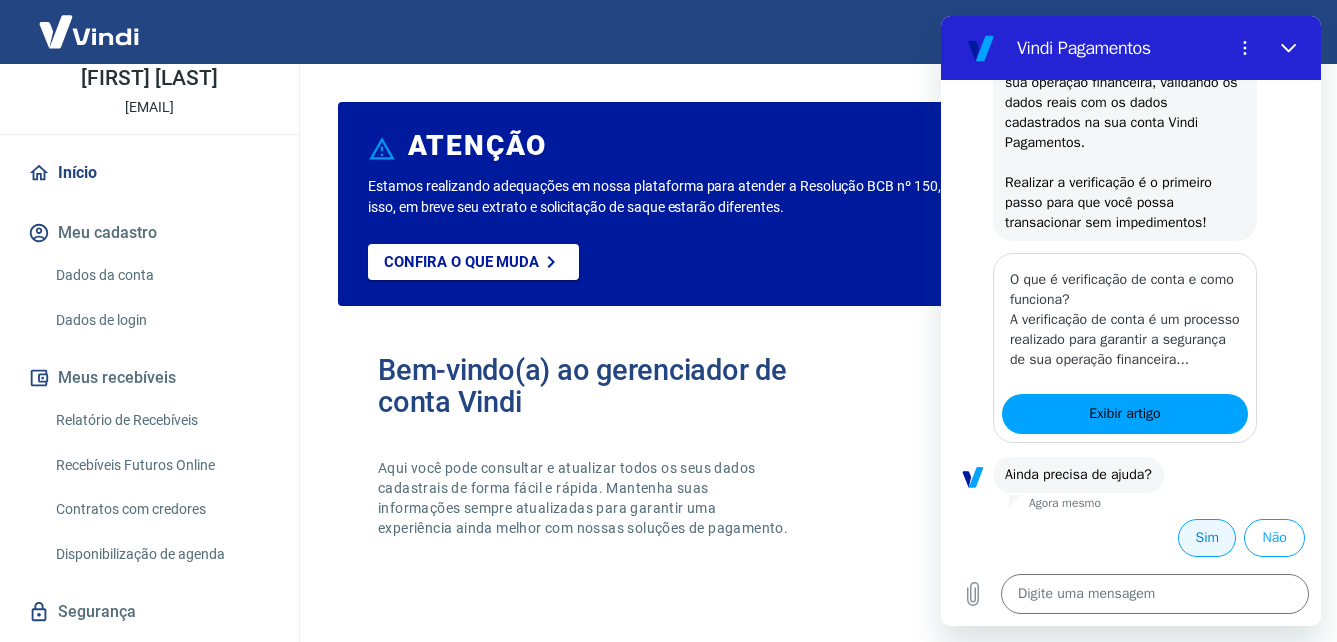 click on "Sim" at bounding box center (1207, 538) 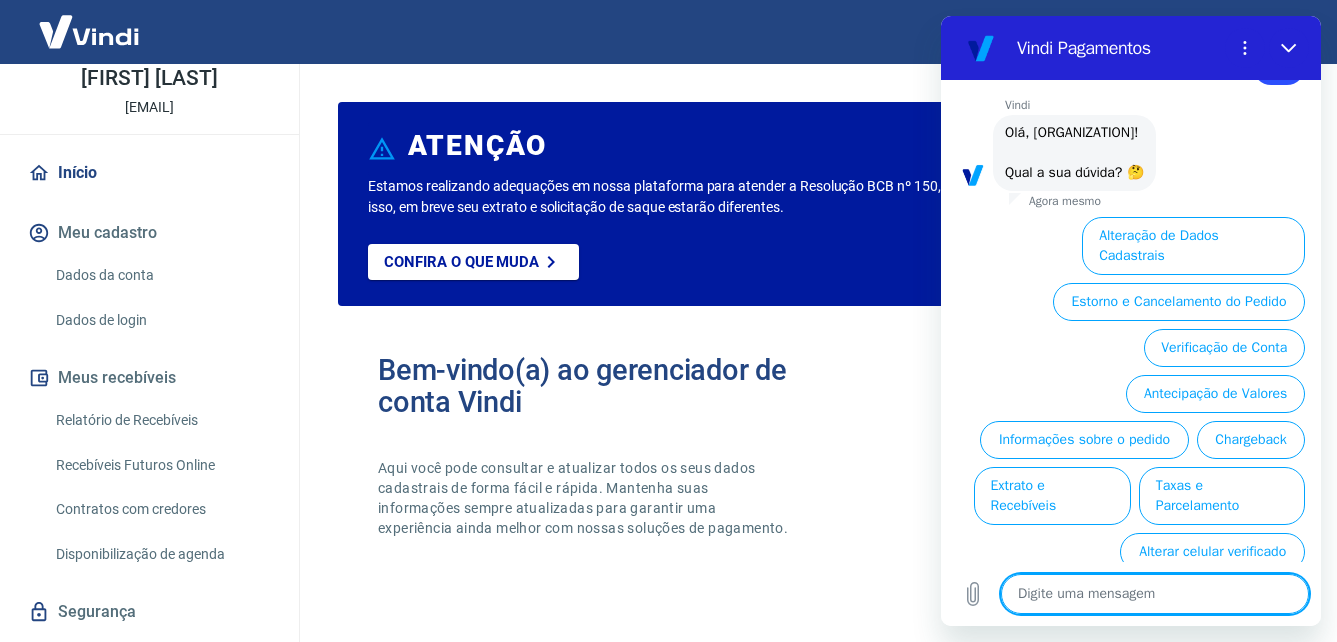 scroll, scrollTop: 2167, scrollLeft: 0, axis: vertical 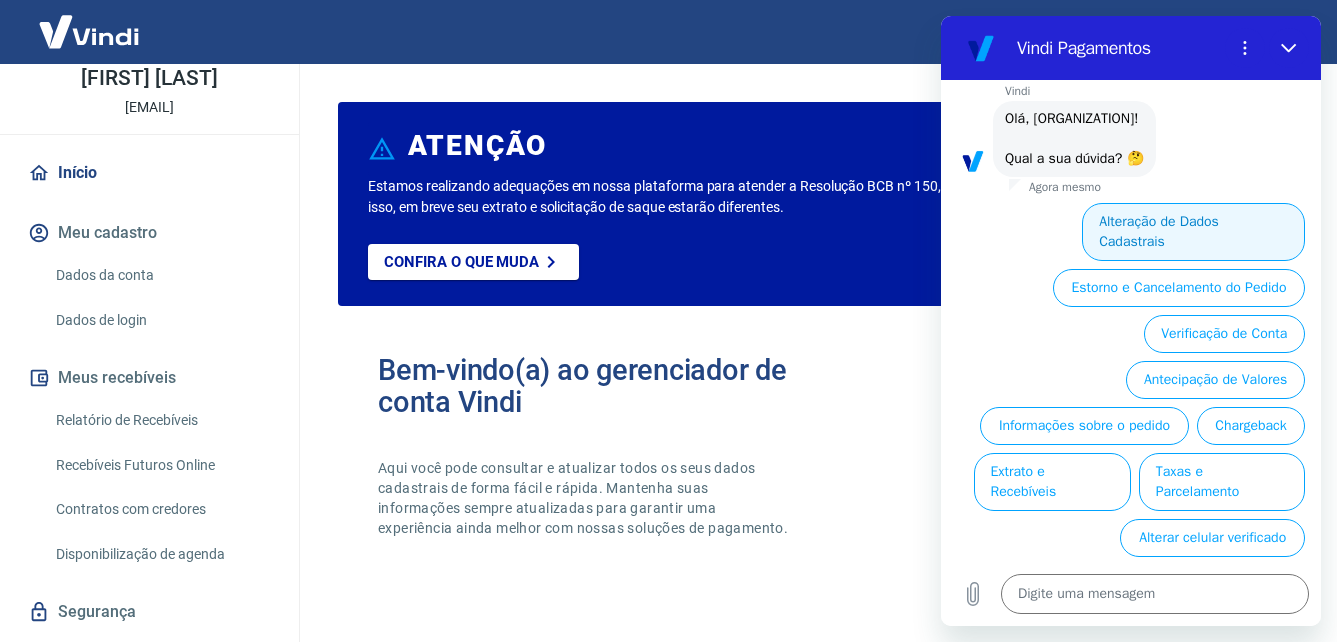 click on "Alteração de Dados Cadastrais" at bounding box center [1193, 232] 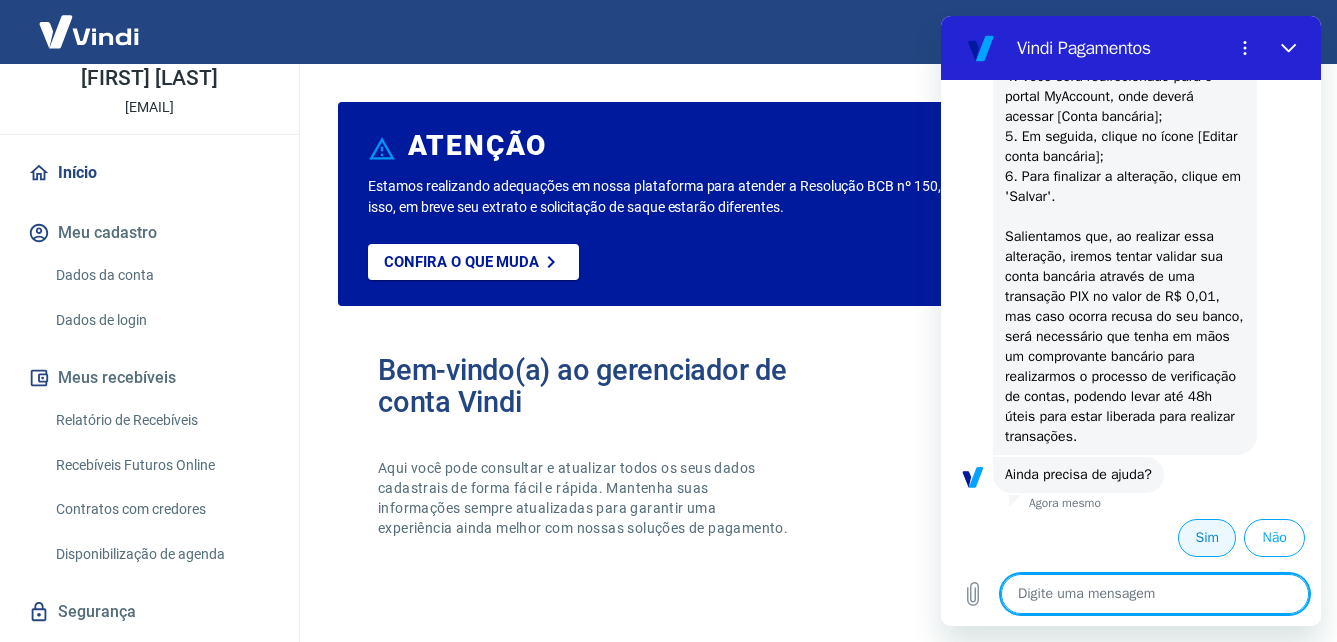 scroll, scrollTop: 2537, scrollLeft: 0, axis: vertical 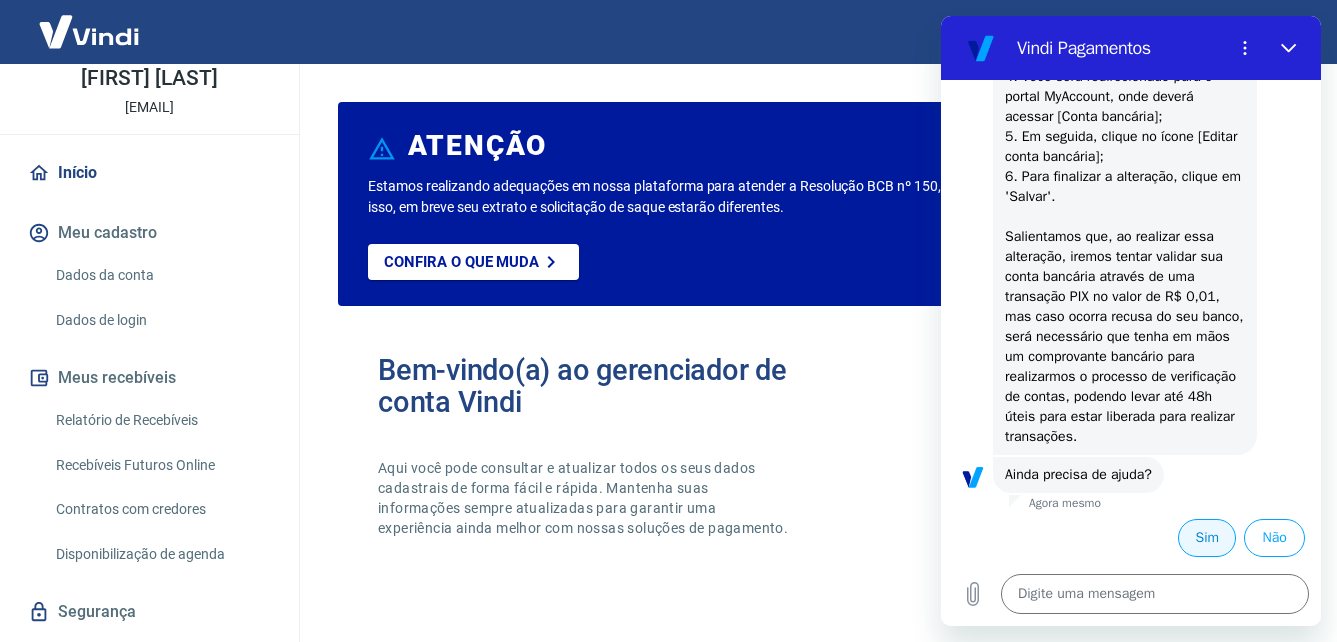 click on "Sim" at bounding box center (1207, 538) 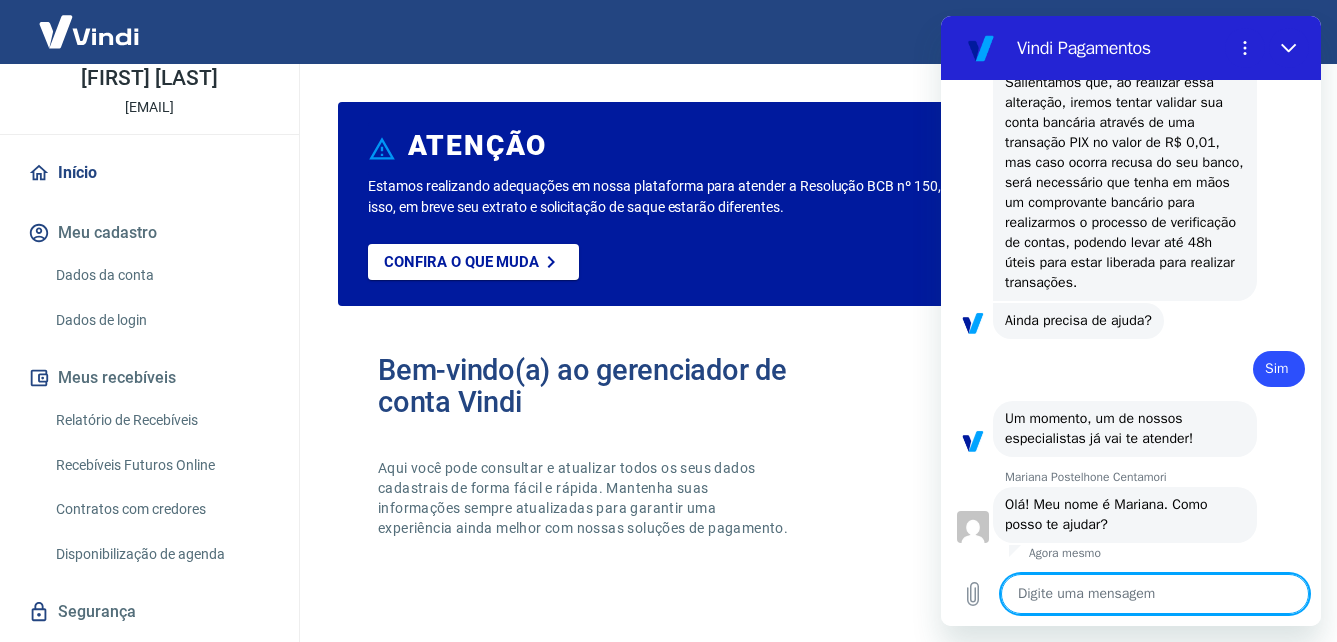 scroll, scrollTop: 2695, scrollLeft: 0, axis: vertical 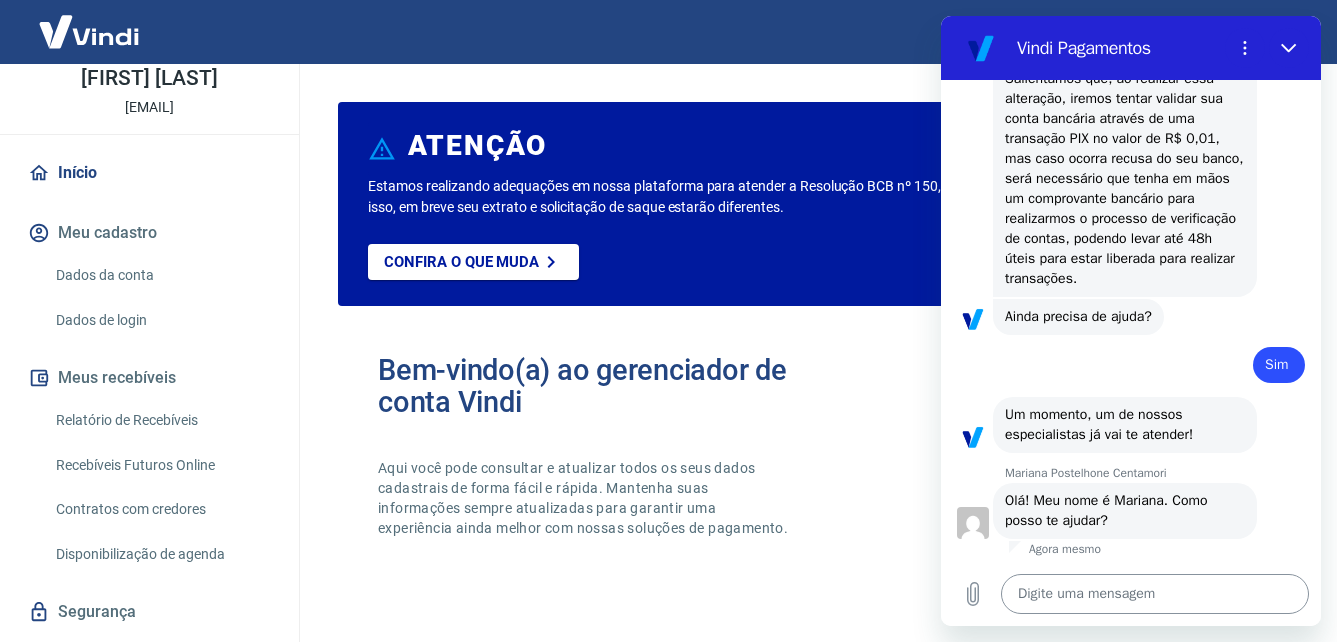 click at bounding box center (1155, 594) 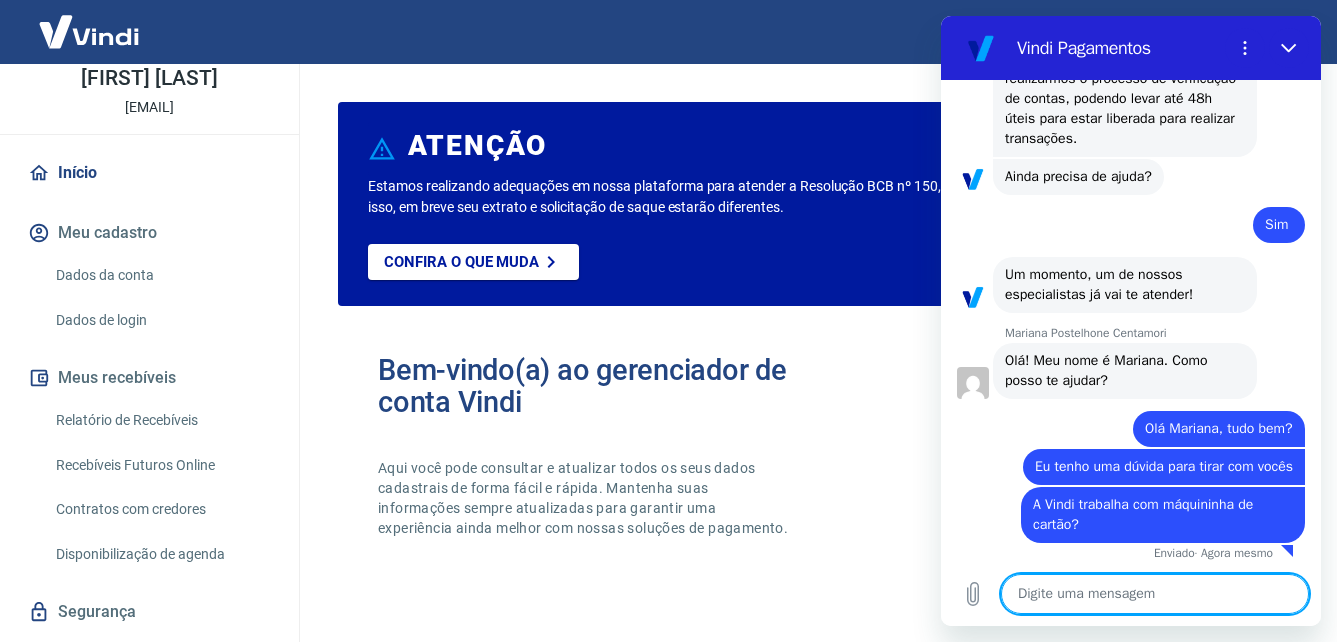 scroll, scrollTop: 2859, scrollLeft: 0, axis: vertical 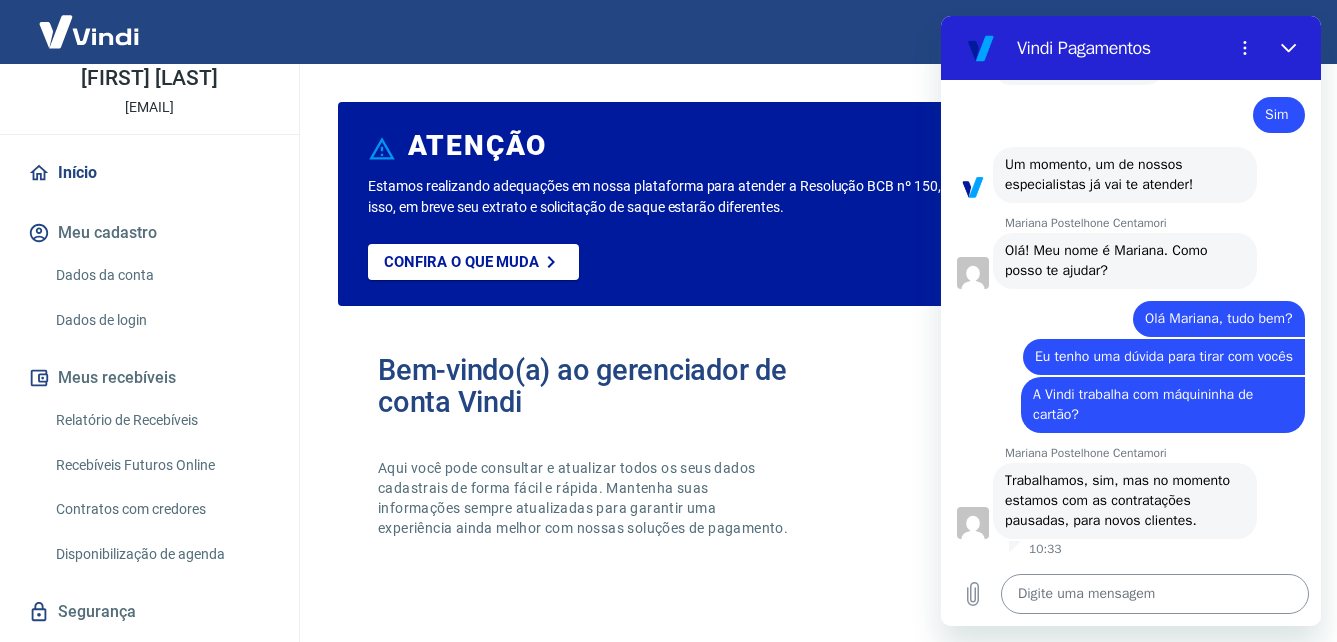 click at bounding box center (1155, 594) 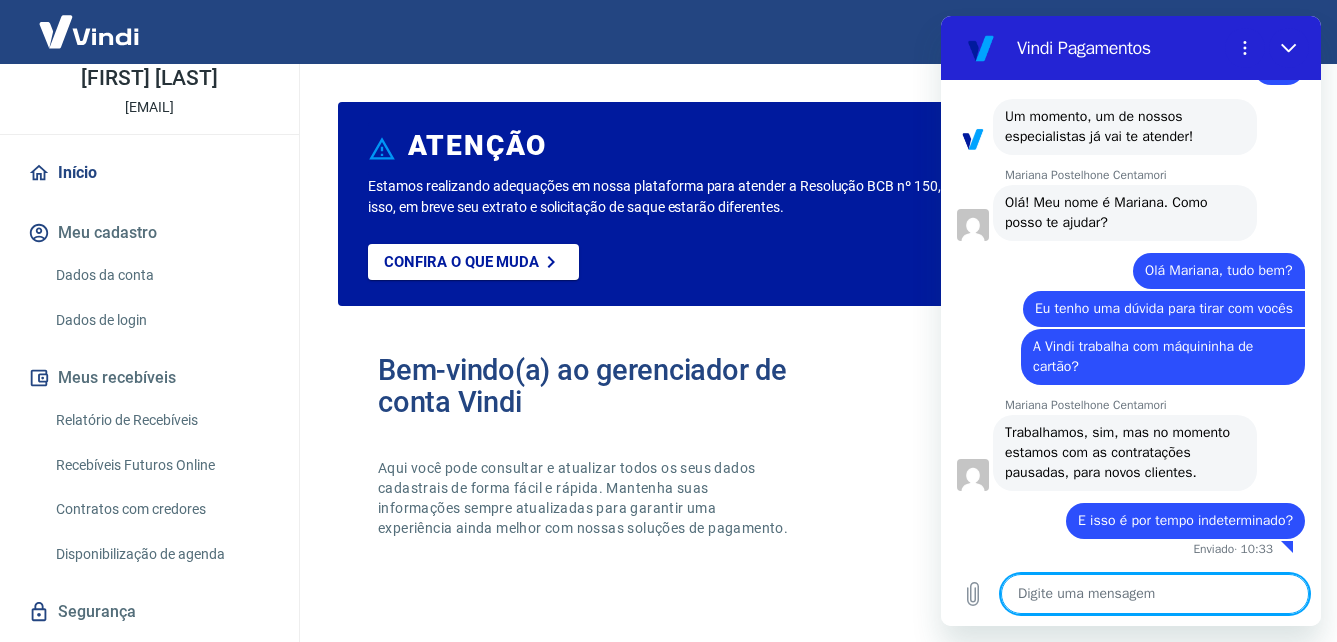 scroll, scrollTop: 3013, scrollLeft: 0, axis: vertical 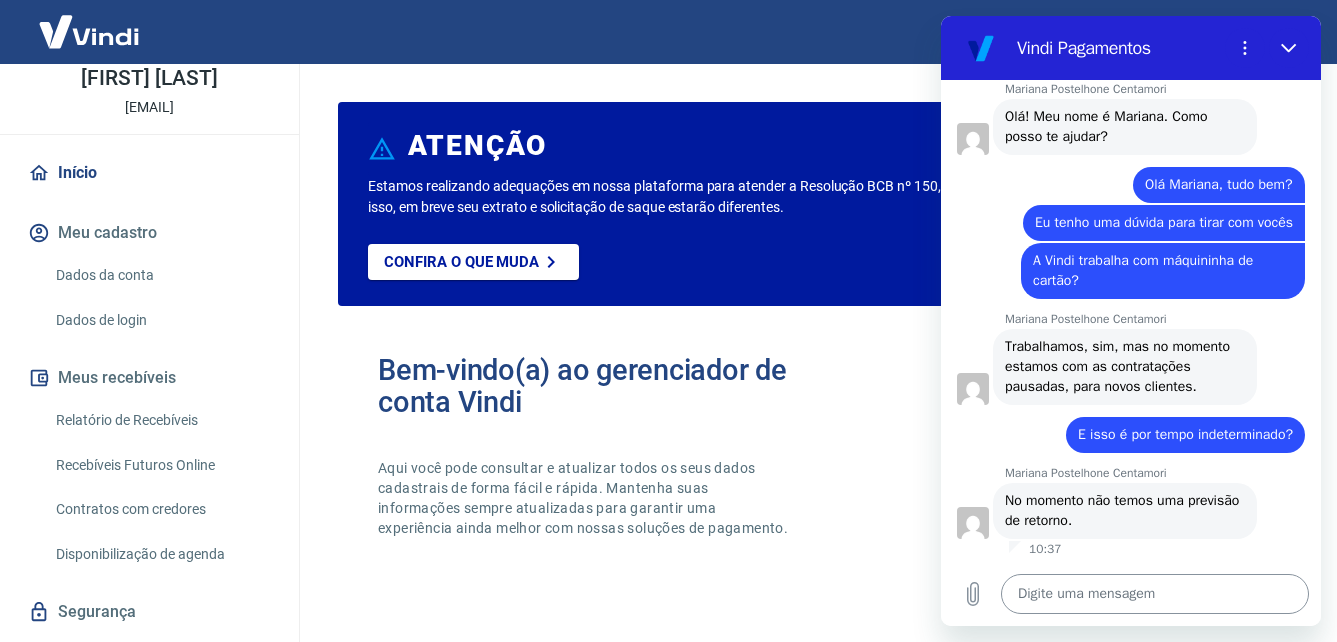 click at bounding box center [1155, 594] 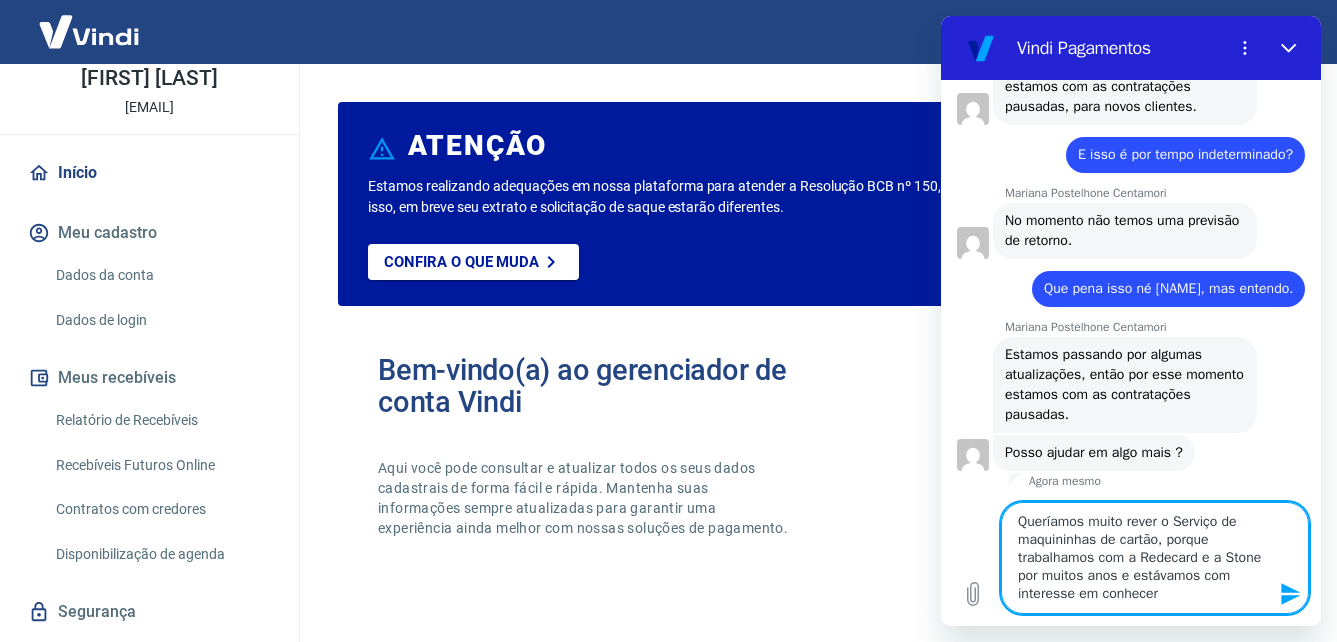scroll, scrollTop: 3403, scrollLeft: 0, axis: vertical 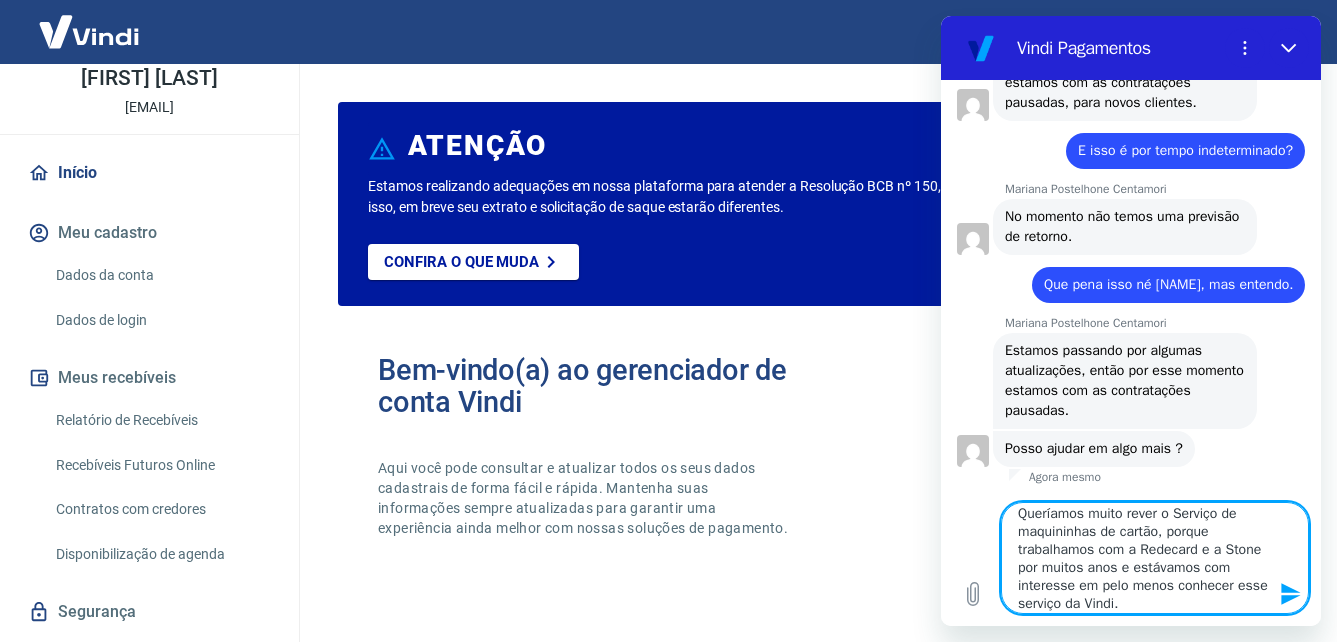 click at bounding box center (1289, 594) 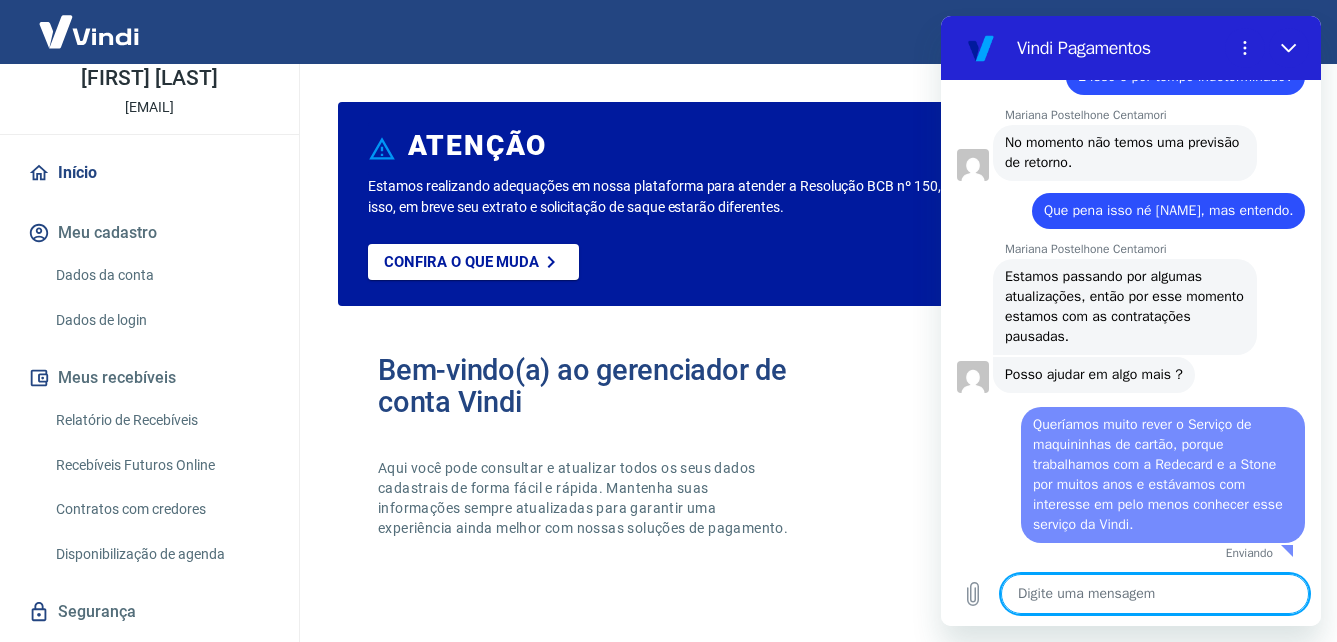 scroll, scrollTop: 0, scrollLeft: 0, axis: both 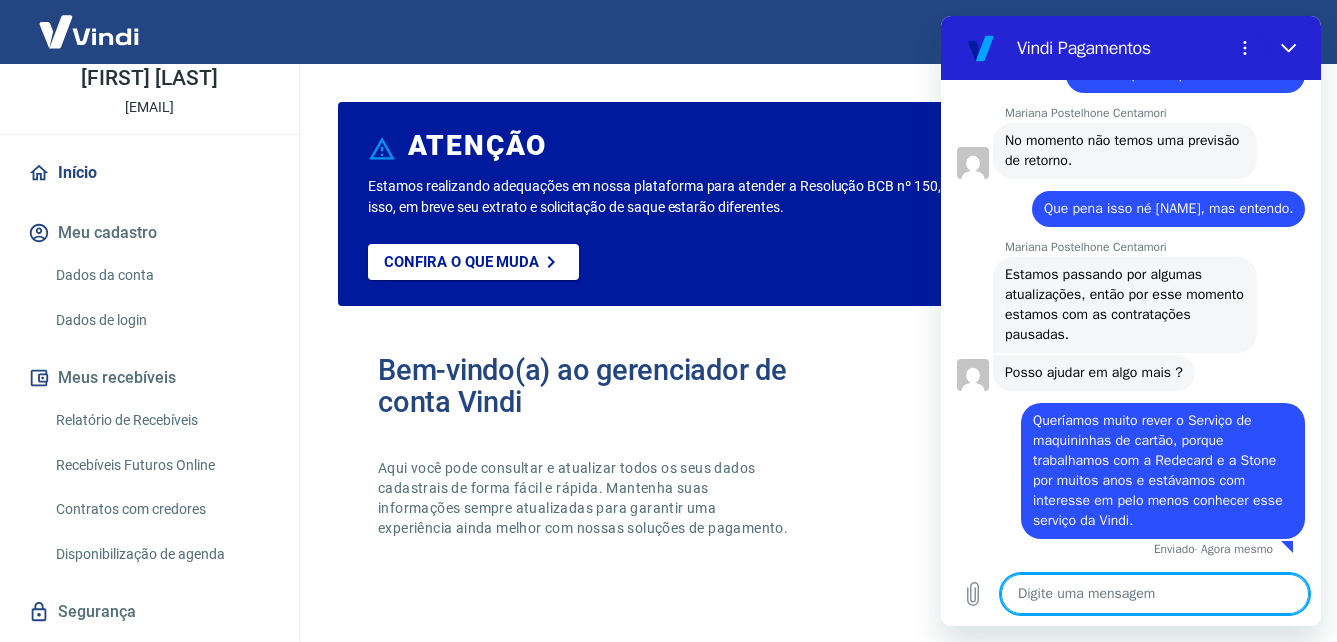 click at bounding box center [1155, 594] 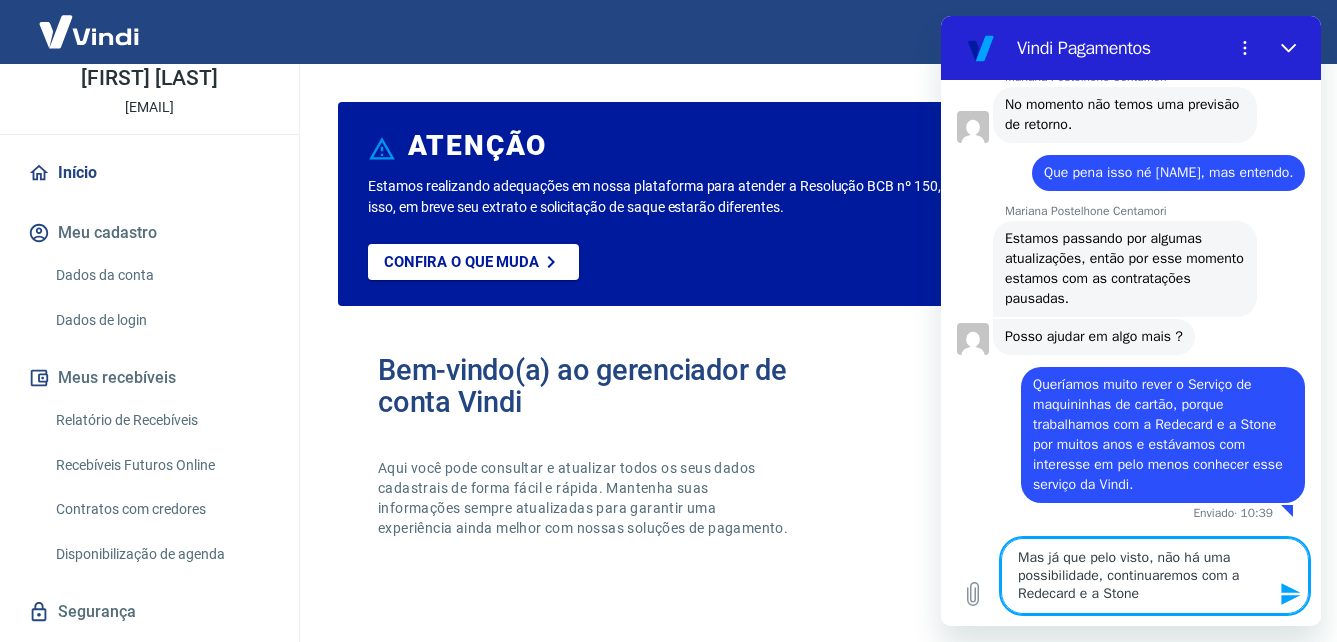 scroll, scrollTop: 3515, scrollLeft: 0, axis: vertical 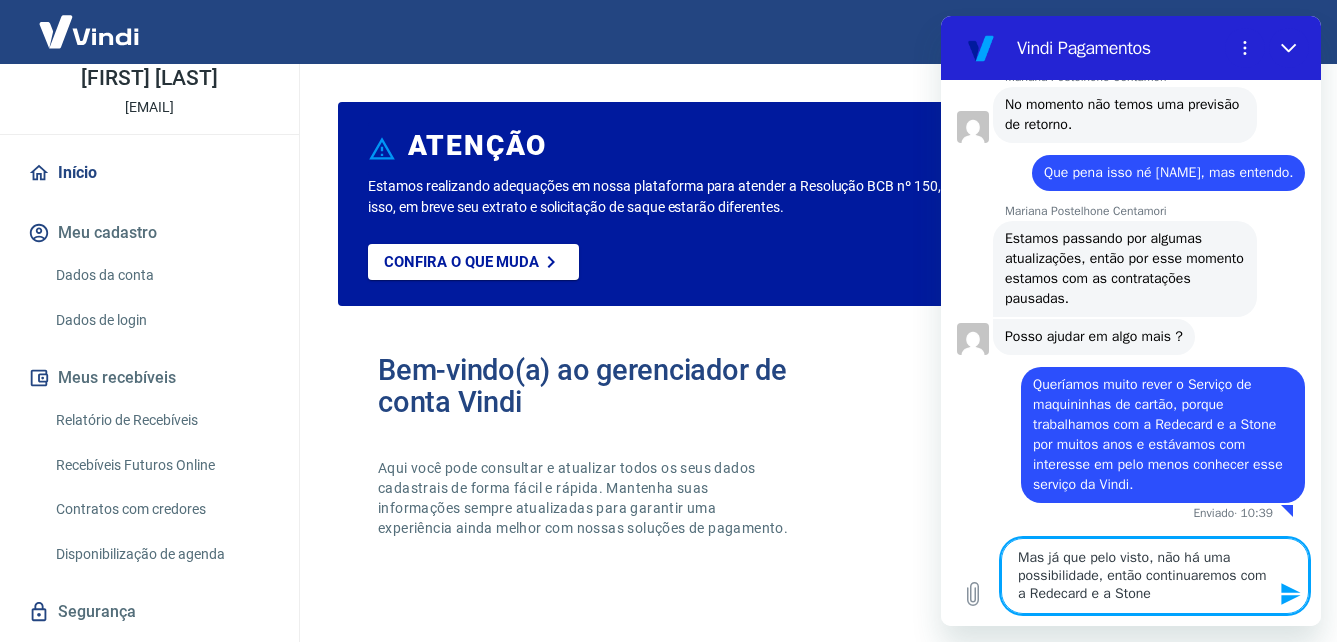 click on "Mas já que pelo visto, não há uma possibilidade, então continuaremos com a Redecard e a Stone" at bounding box center (1155, 576) 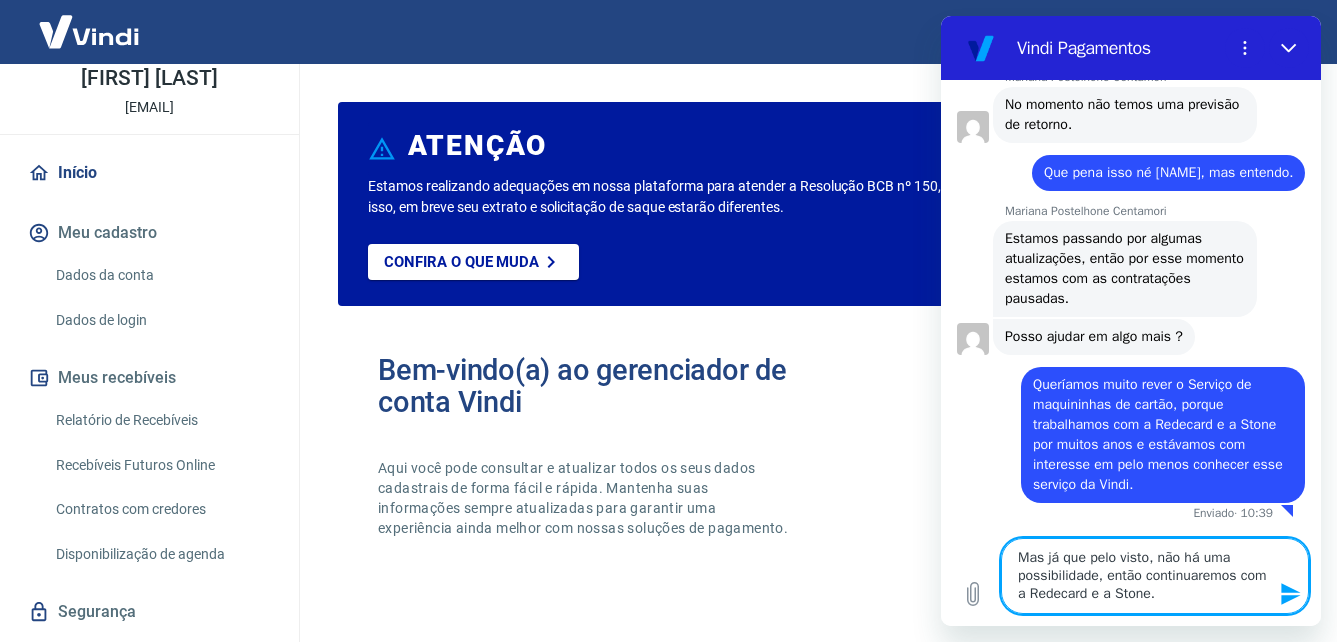click 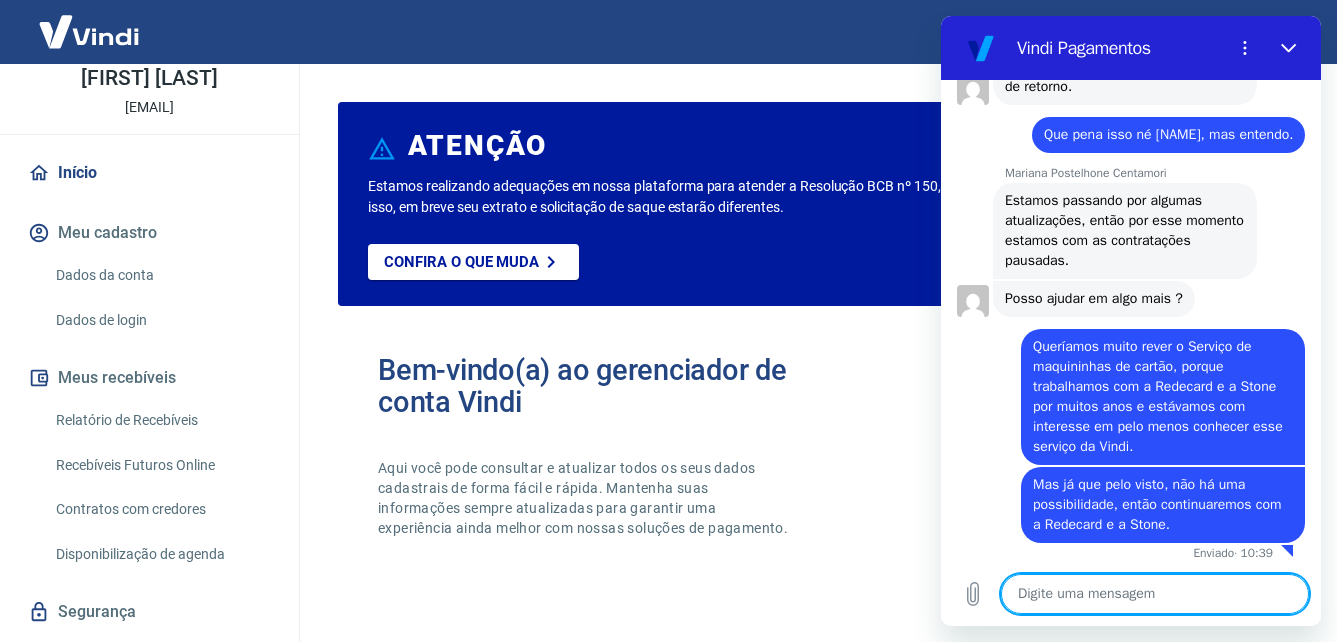 scroll, scrollTop: 3557, scrollLeft: 0, axis: vertical 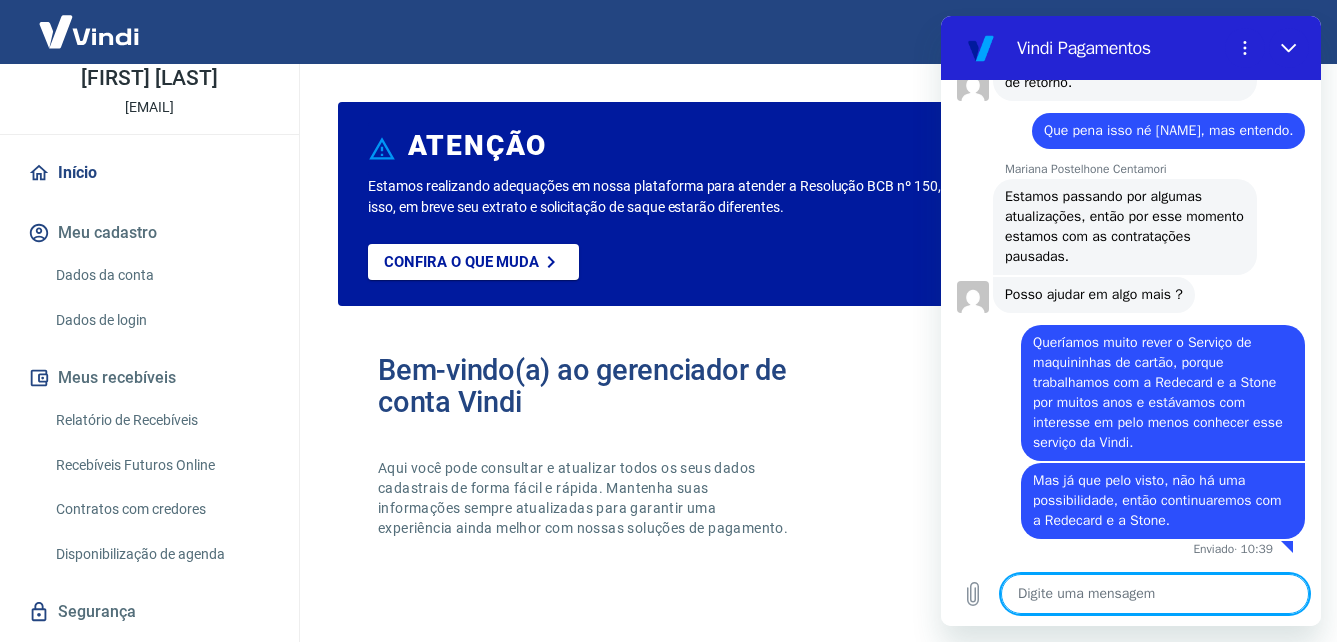 click at bounding box center (1155, 594) 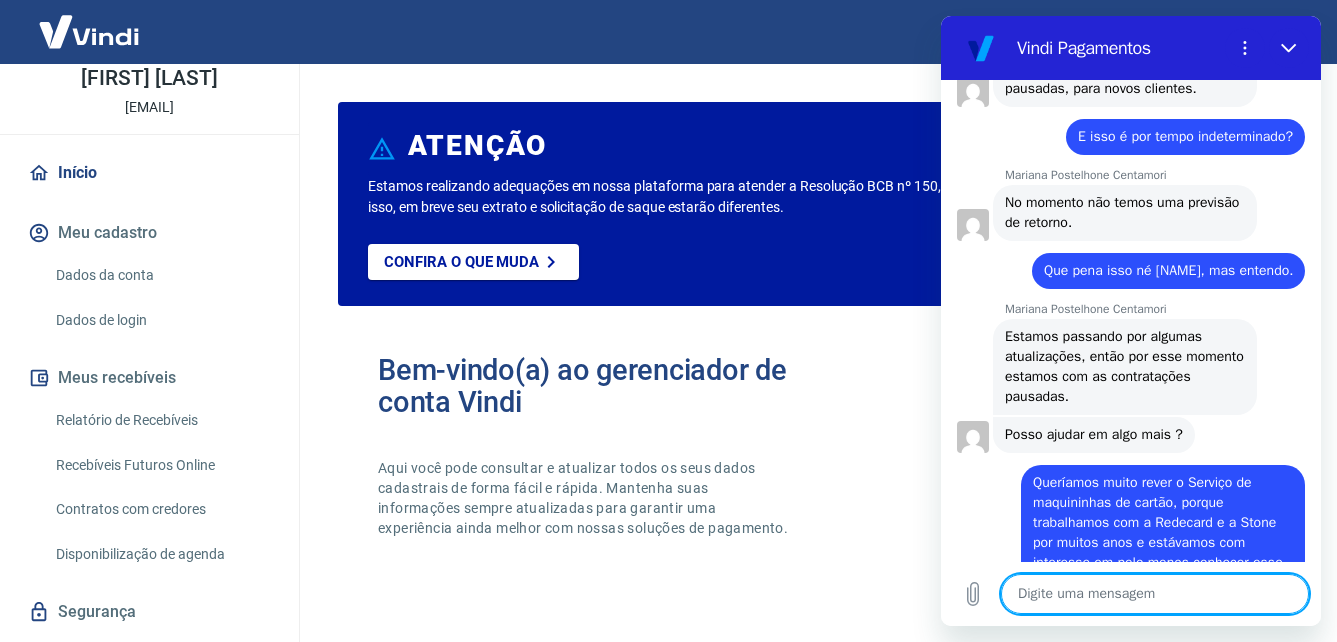 scroll, scrollTop: 3557, scrollLeft: 0, axis: vertical 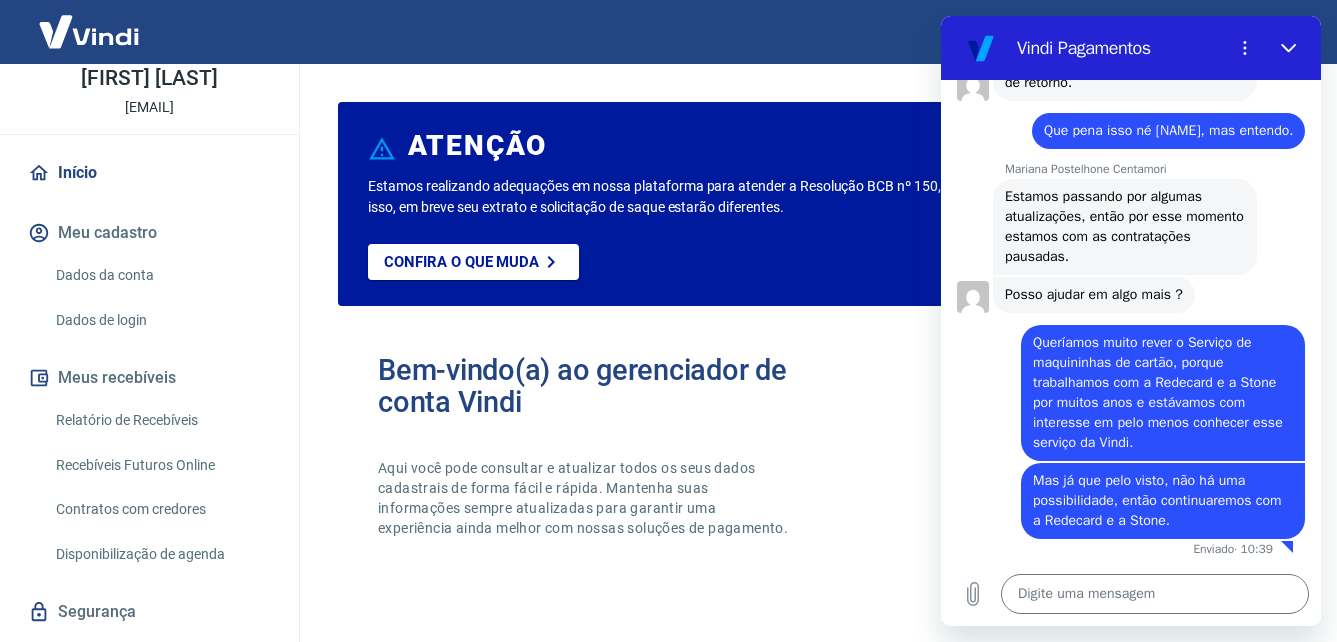 drag, startPoint x: 1074, startPoint y: 300, endPoint x: 1270, endPoint y: 296, distance: 196.04082 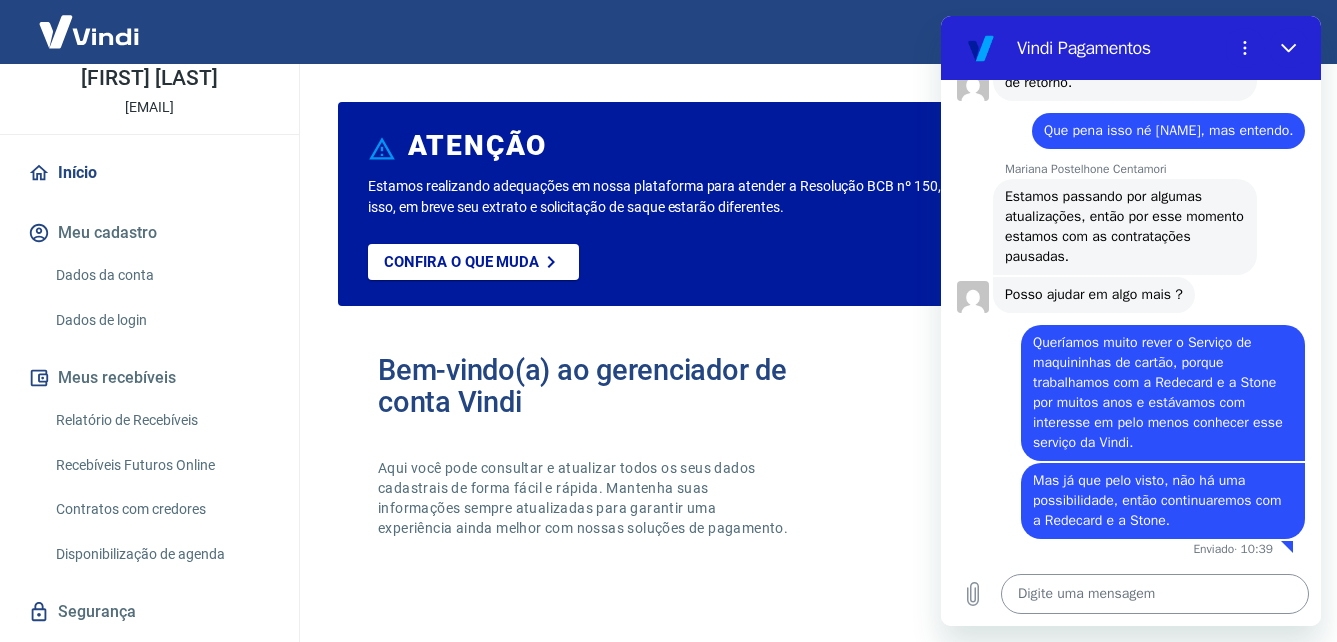click at bounding box center (1155, 594) 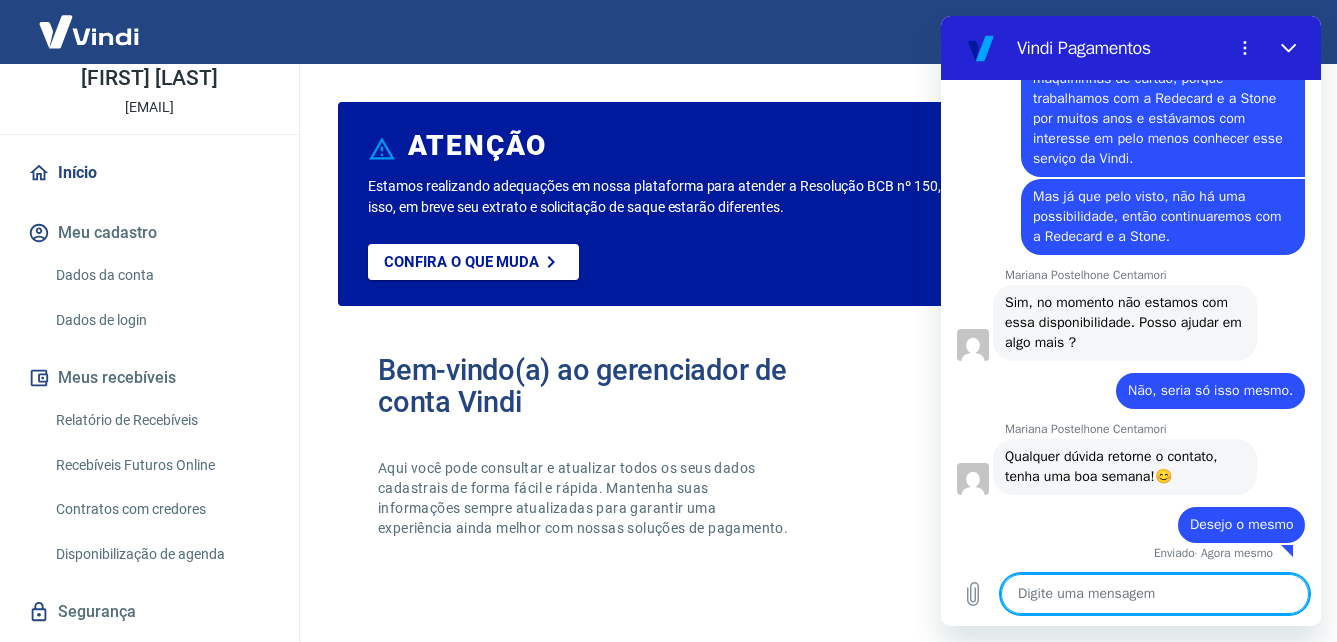 scroll, scrollTop: 3845, scrollLeft: 0, axis: vertical 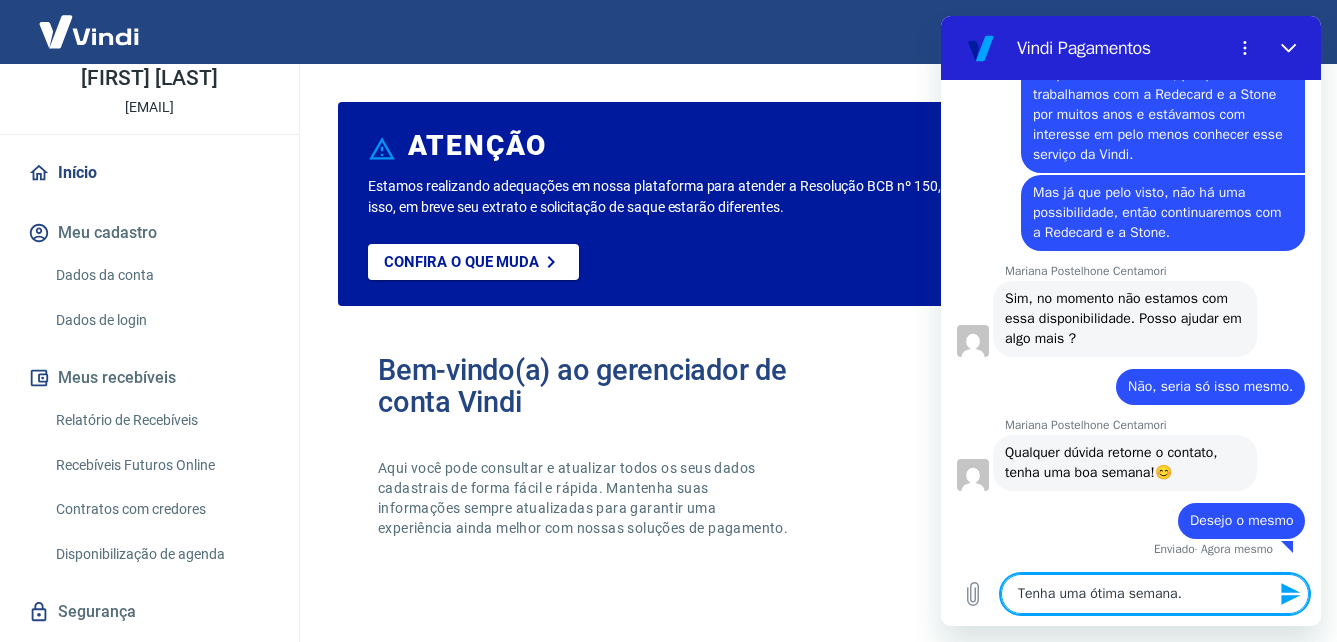 click 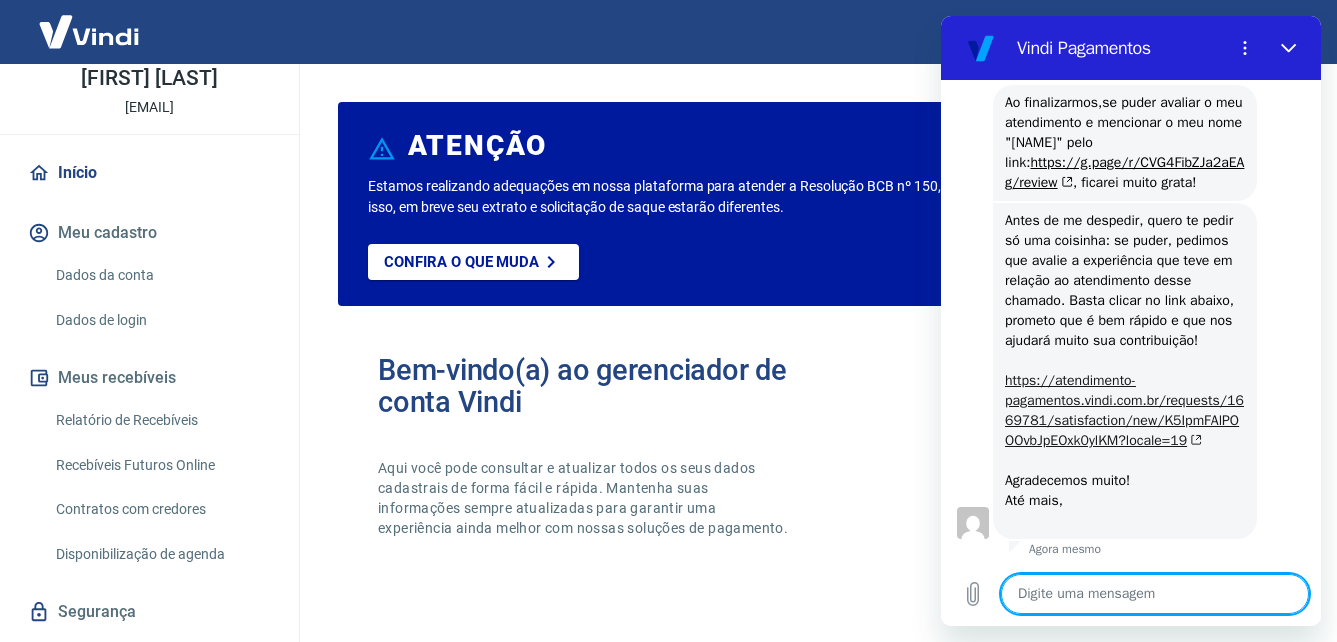 scroll, scrollTop: 4287, scrollLeft: 0, axis: vertical 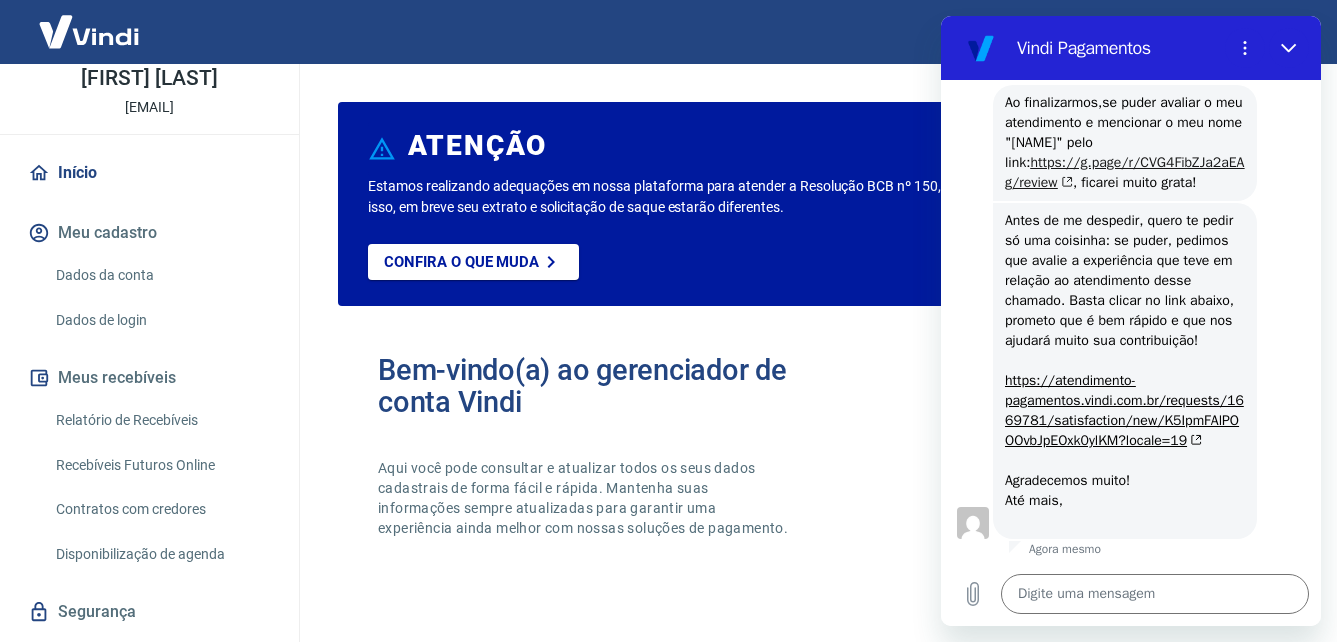 click on "https://g.page/r/CVG4FibZJa2aEAg/review" at bounding box center [1124, 172] 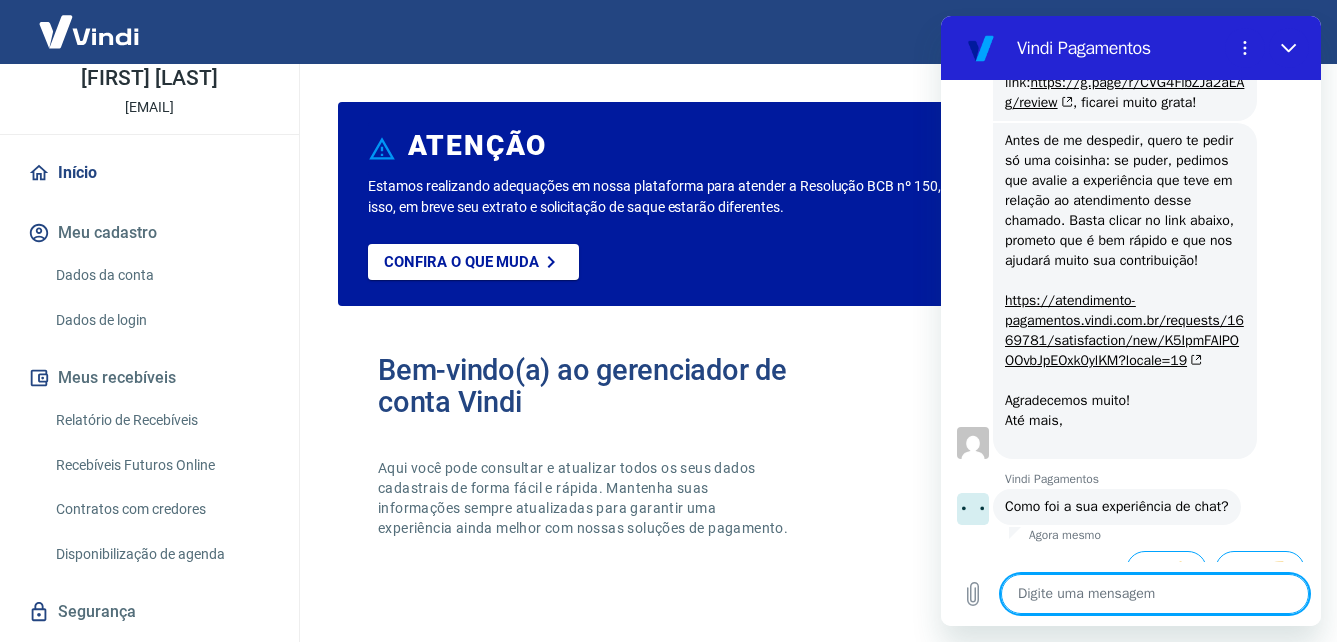 click on "Antes de me despedir, quero te pedir só uma coisinha : se puder, pedimos que avalie a experiência que teve em relação ao atendimento desse chamado. Basta clicar no link abaixo, prometo que é bem rápido e que nos ajudará muito sua contribuição! https://atendimento-pagamentos.vindi.com.br/requests/1669781/satisfaction/new/K5IpmFAlPOOOvbJpEOxk0ylKM?locale=19   Agradecemos muito! Até mais," at bounding box center [1125, 291] 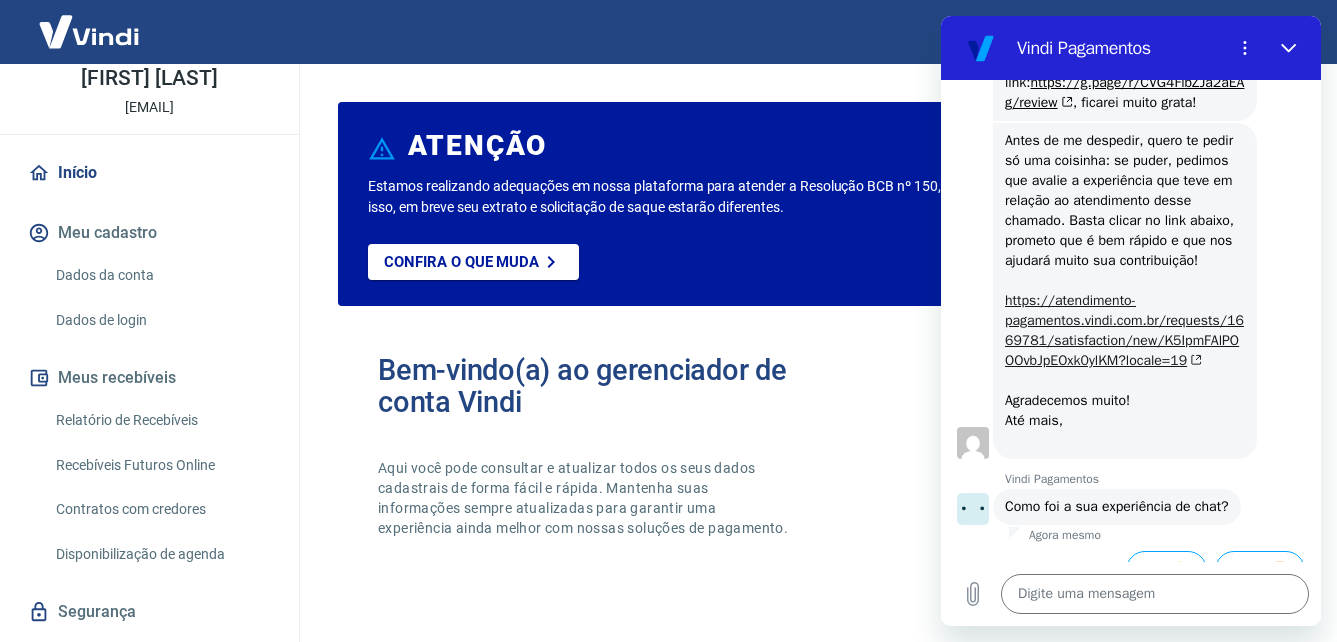 click on "https://atendimento-pagamentos.vindi.com.br/requests/1669781/satisfaction/new/K5IpmFAlPOOOvbJpEOxk0ylKM?locale=19" at bounding box center (1124, 330) 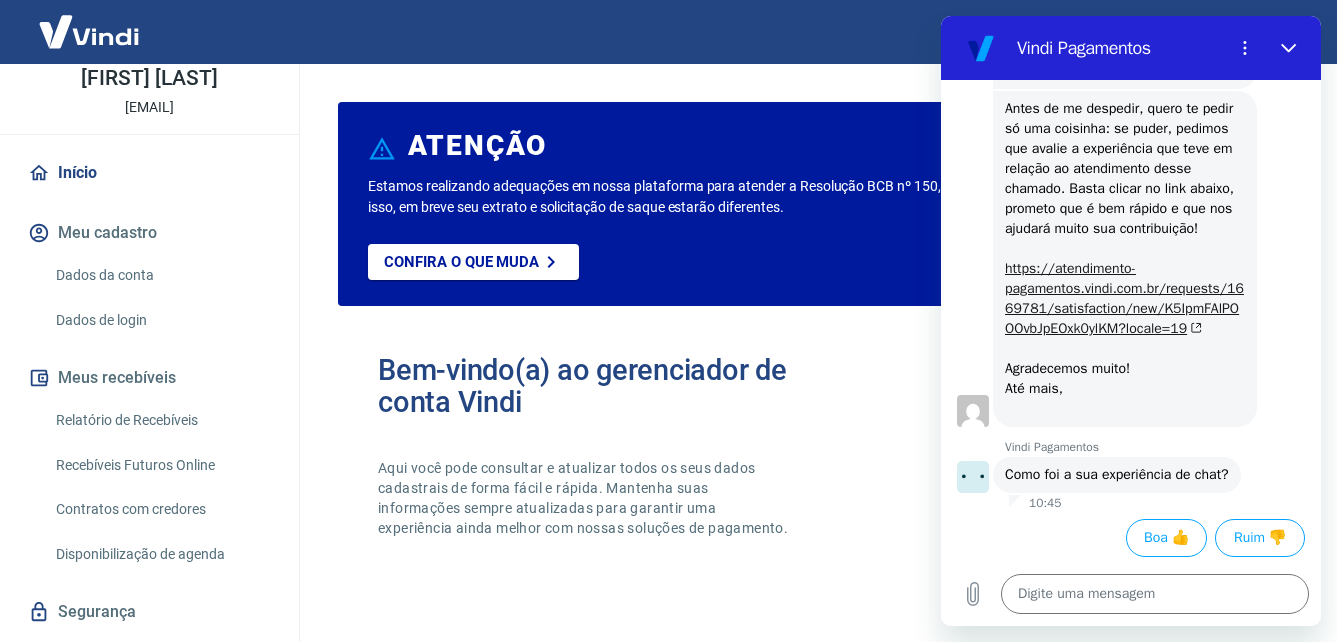 scroll, scrollTop: 4499, scrollLeft: 0, axis: vertical 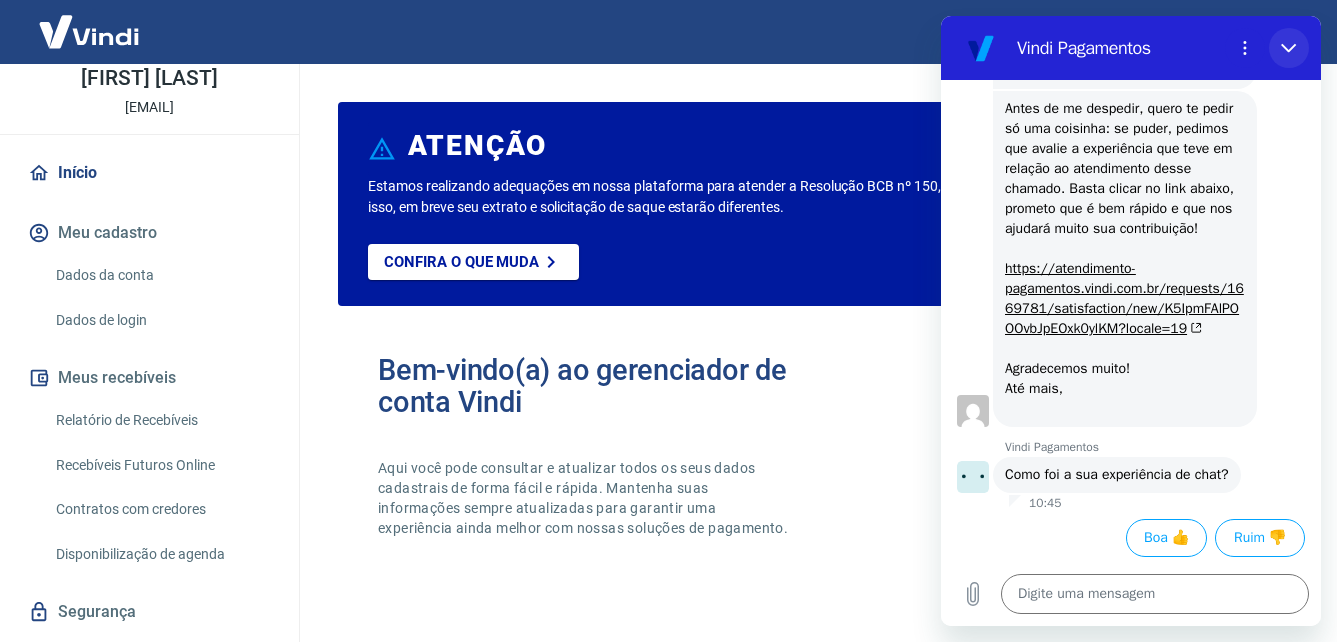 click 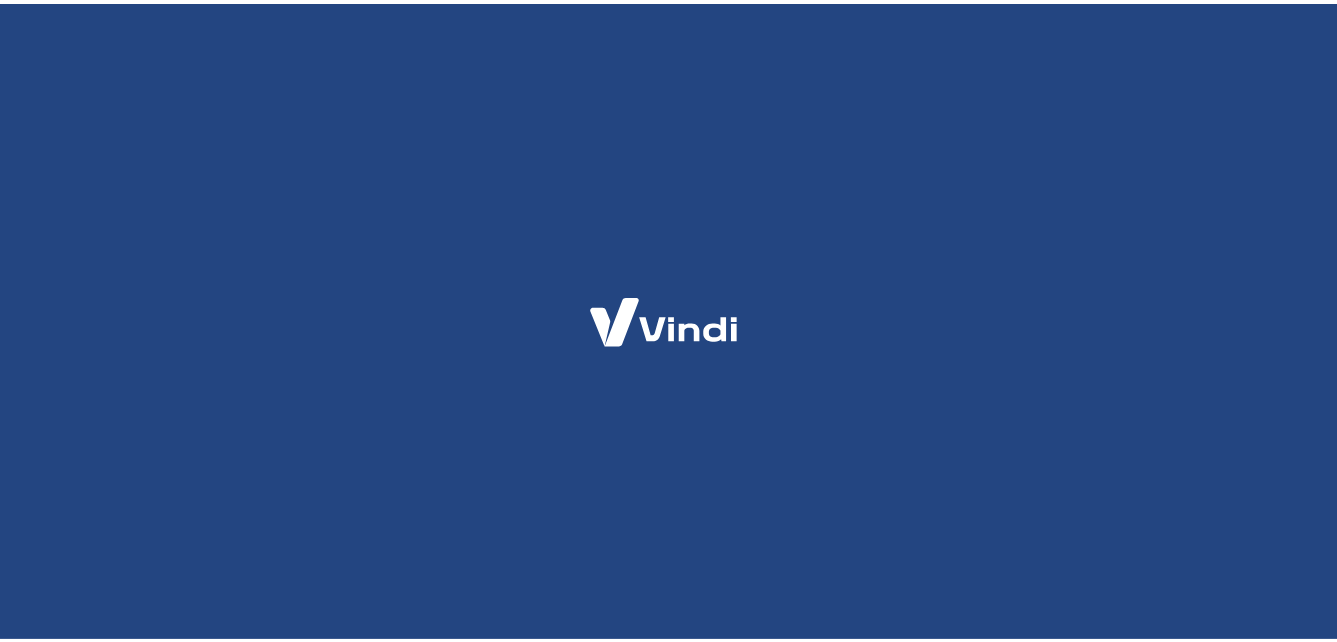 scroll, scrollTop: 0, scrollLeft: 0, axis: both 